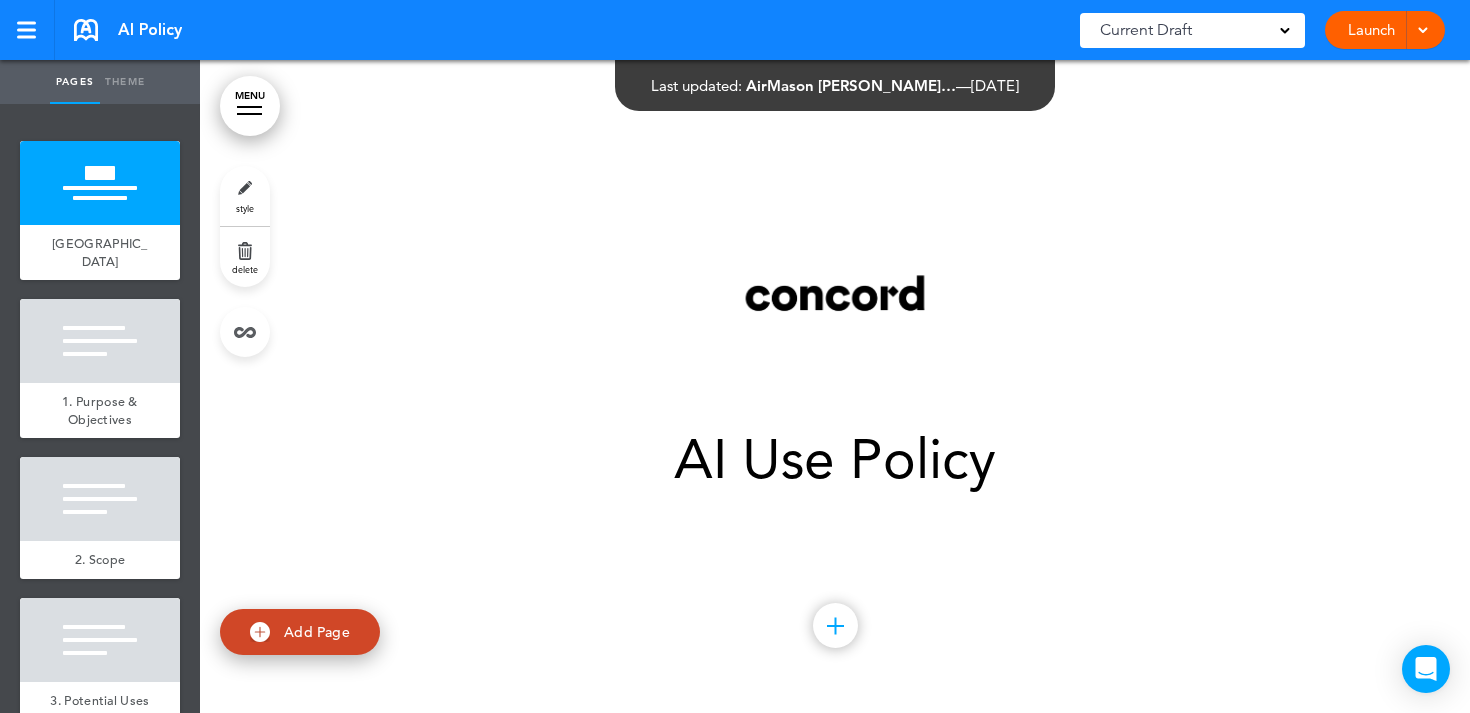 scroll, scrollTop: 0, scrollLeft: 0, axis: both 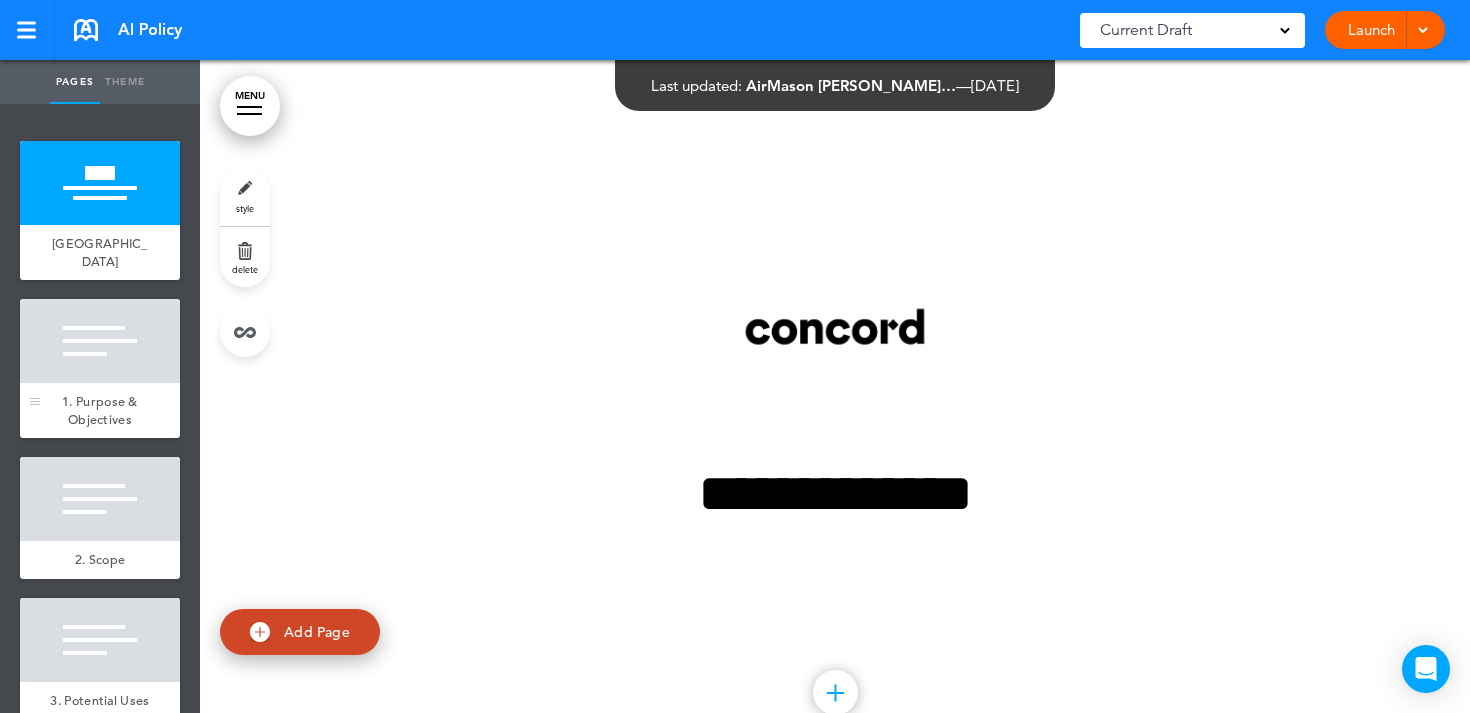 click at bounding box center (100, 341) 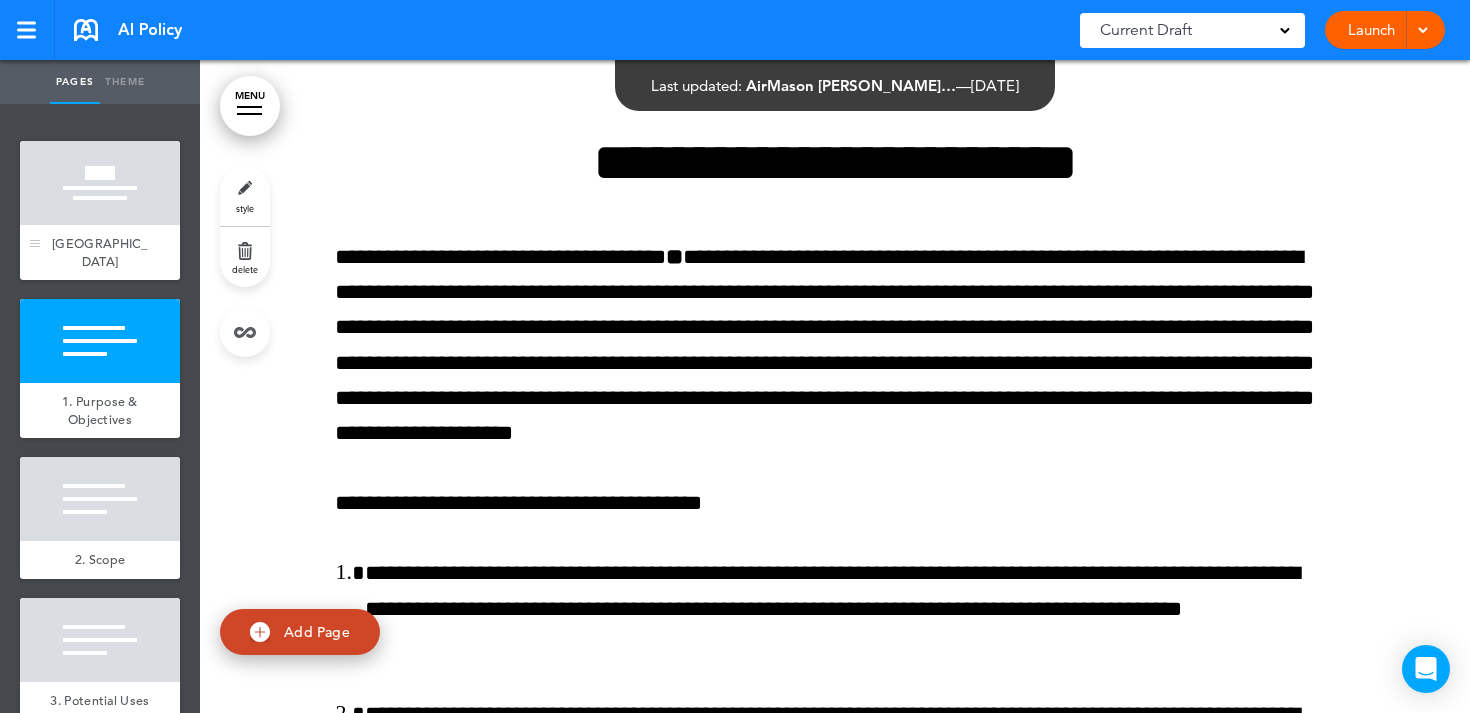 click on "[GEOGRAPHIC_DATA]" at bounding box center [100, 252] 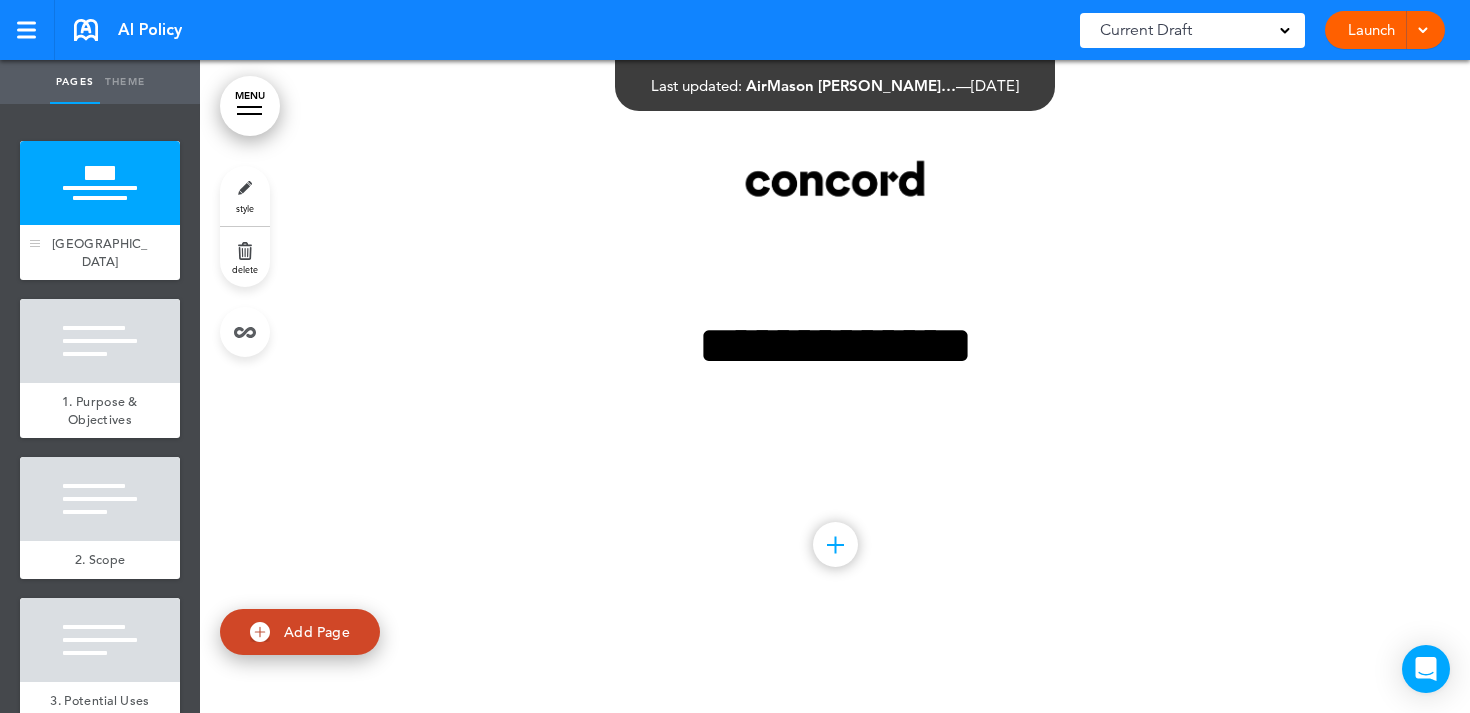 scroll, scrollTop: 0, scrollLeft: 0, axis: both 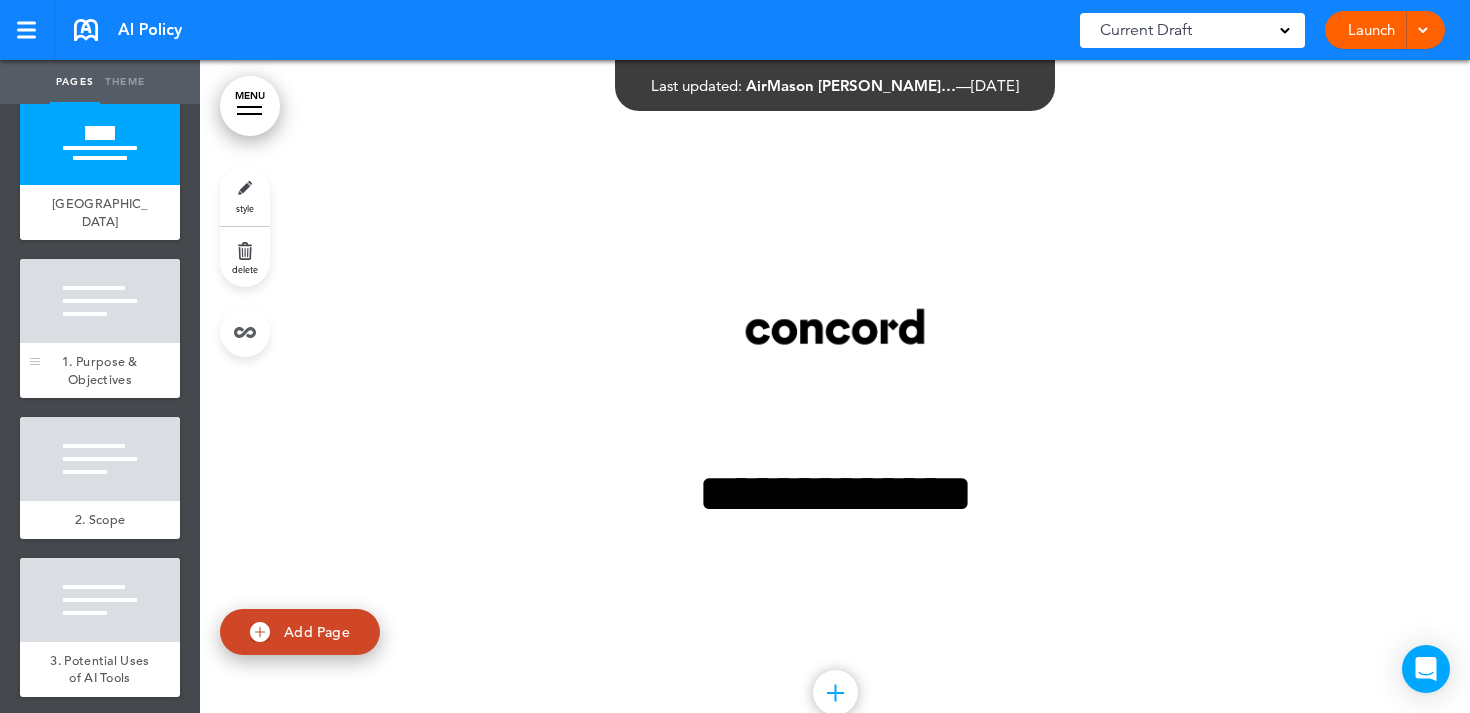 click at bounding box center (100, 301) 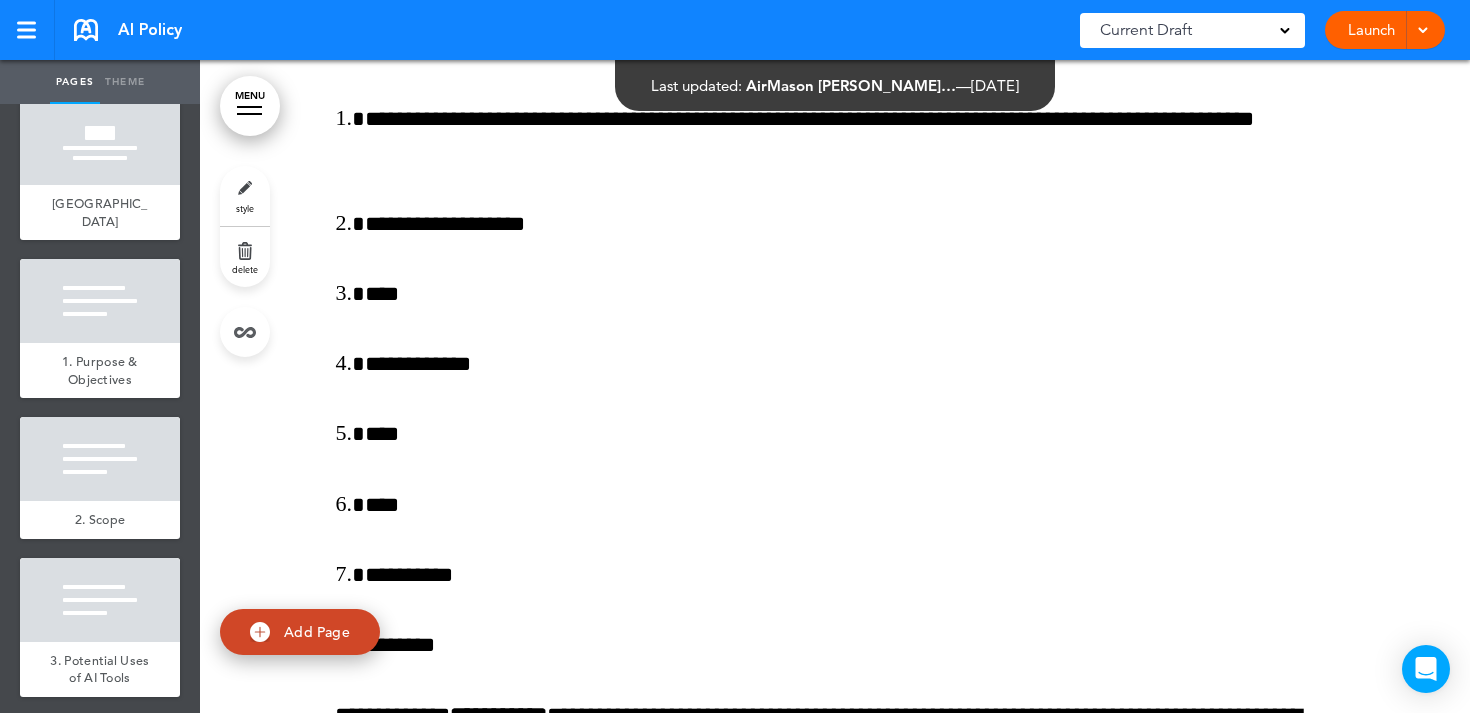 scroll, scrollTop: 6053, scrollLeft: 0, axis: vertical 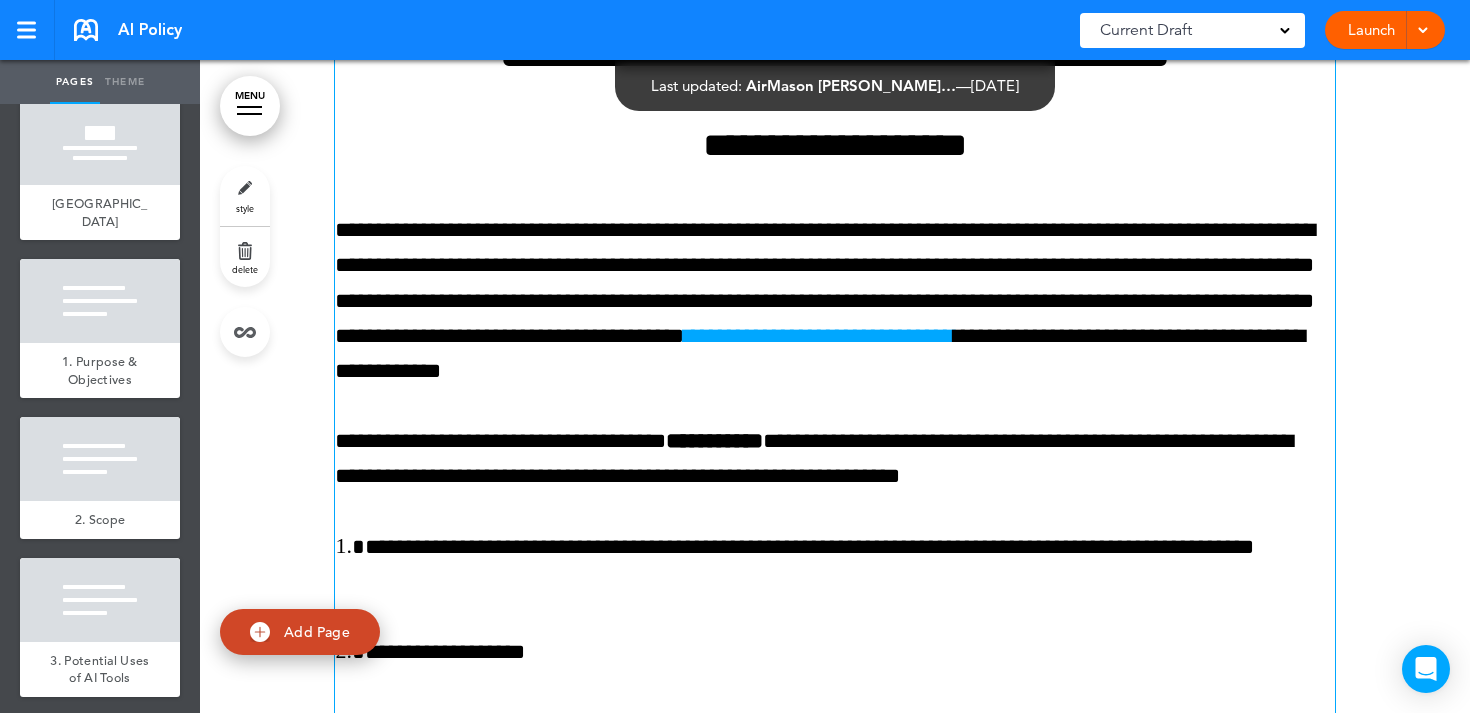 click on "**********" at bounding box center (819, 336) 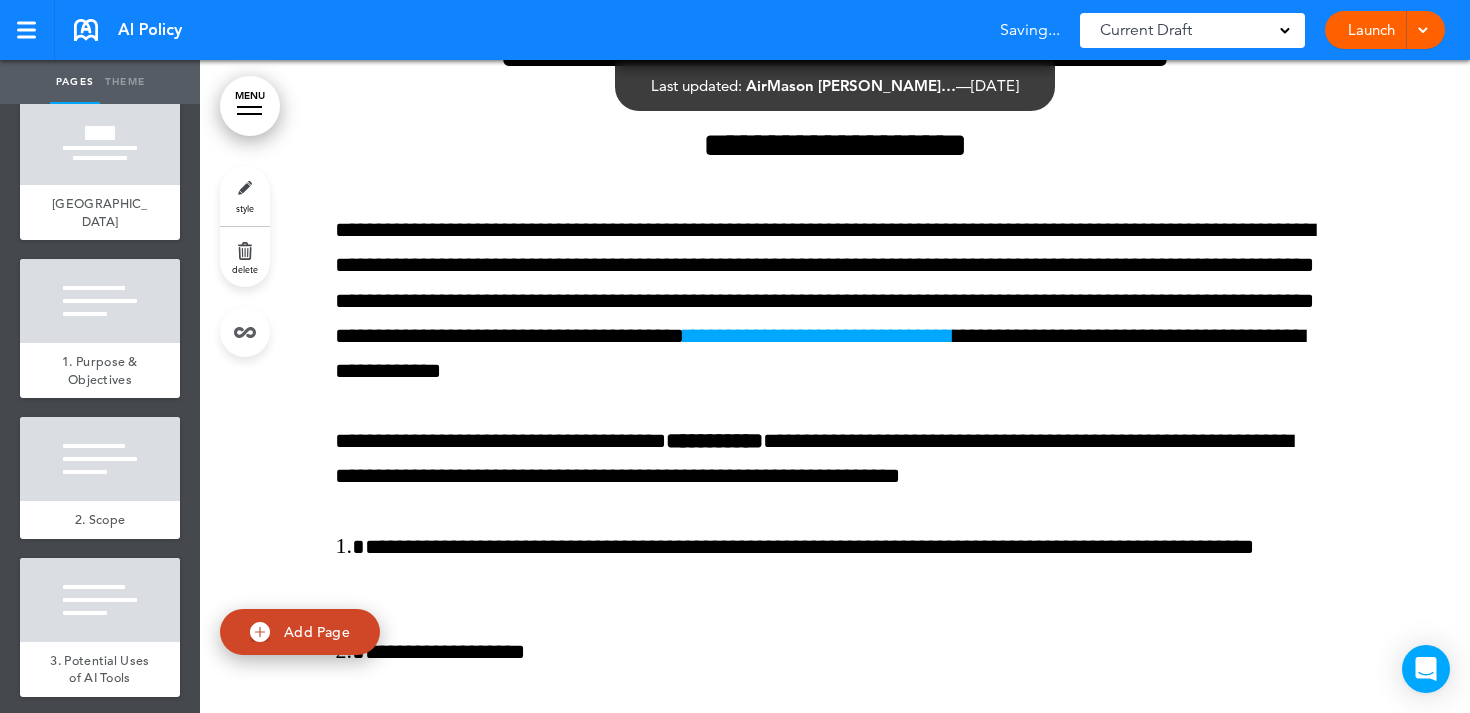 click at bounding box center (835, 2768) 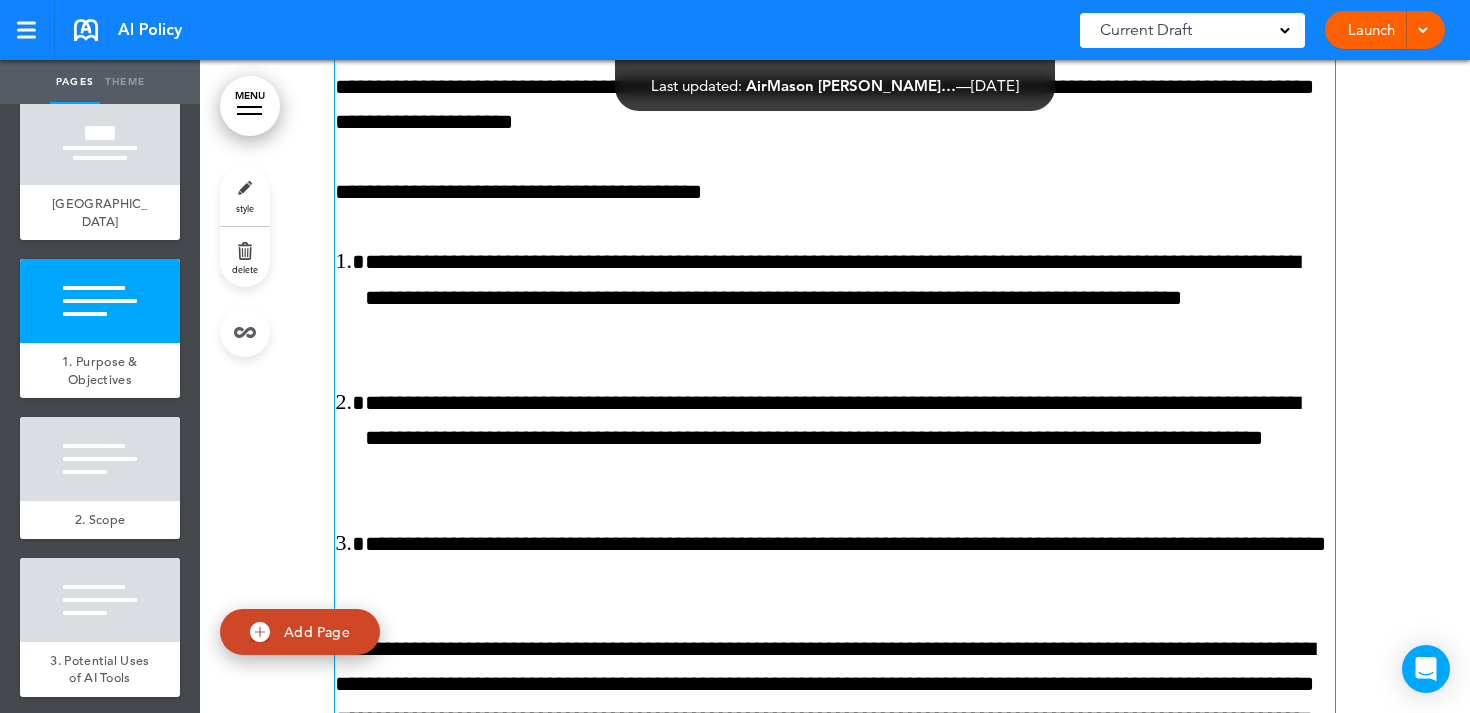 scroll, scrollTop: 0, scrollLeft: 0, axis: both 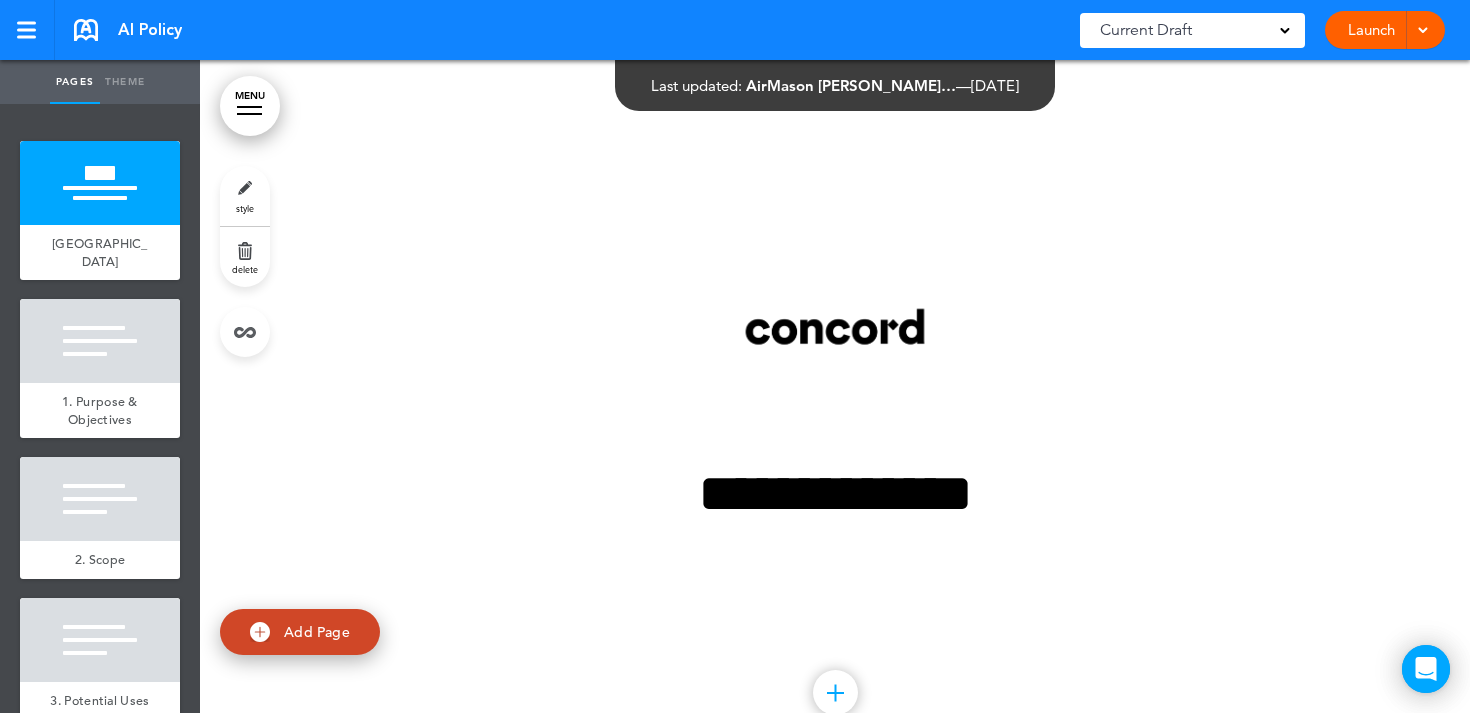 click on "Launch" at bounding box center (1371, 30) 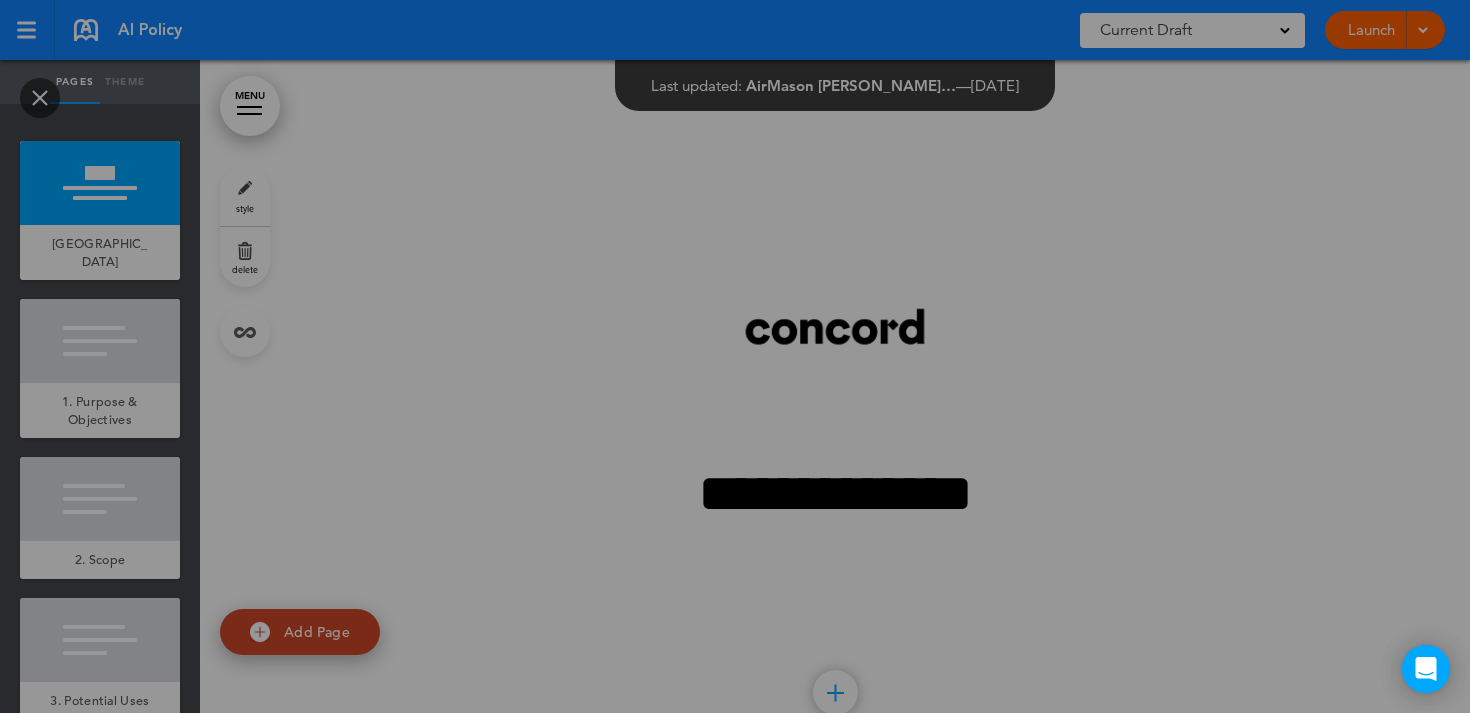 scroll, scrollTop: 0, scrollLeft: 0, axis: both 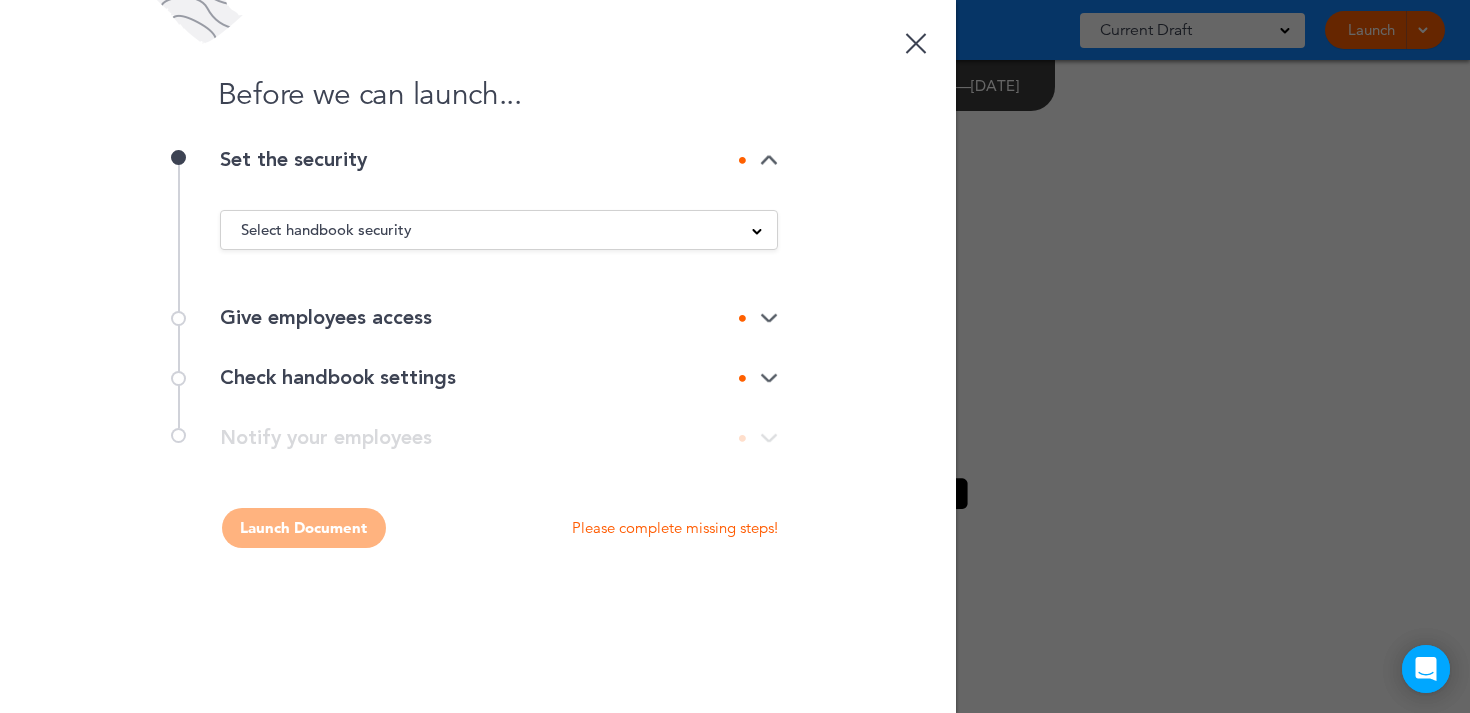 click on "Select handbook security" at bounding box center [499, 230] 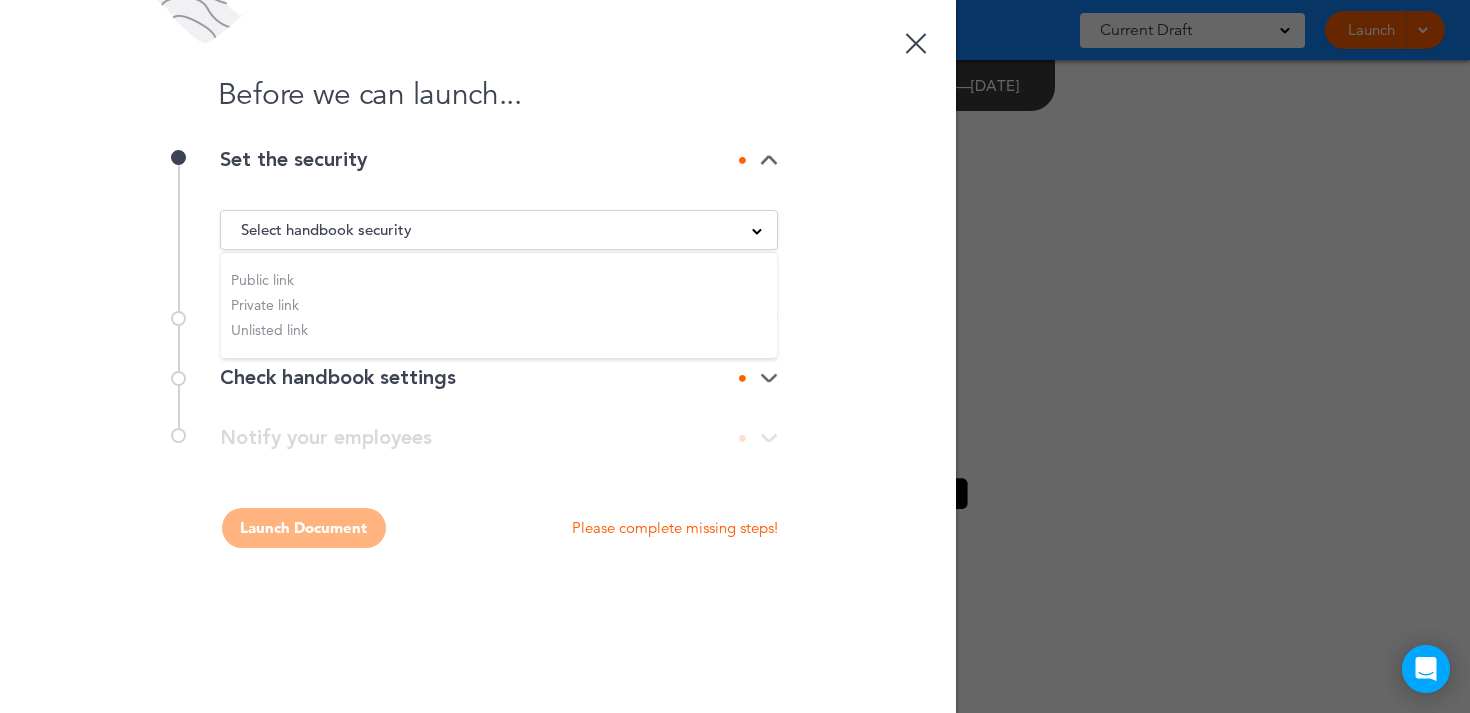 click on "Select handbook security" at bounding box center (499, 230) 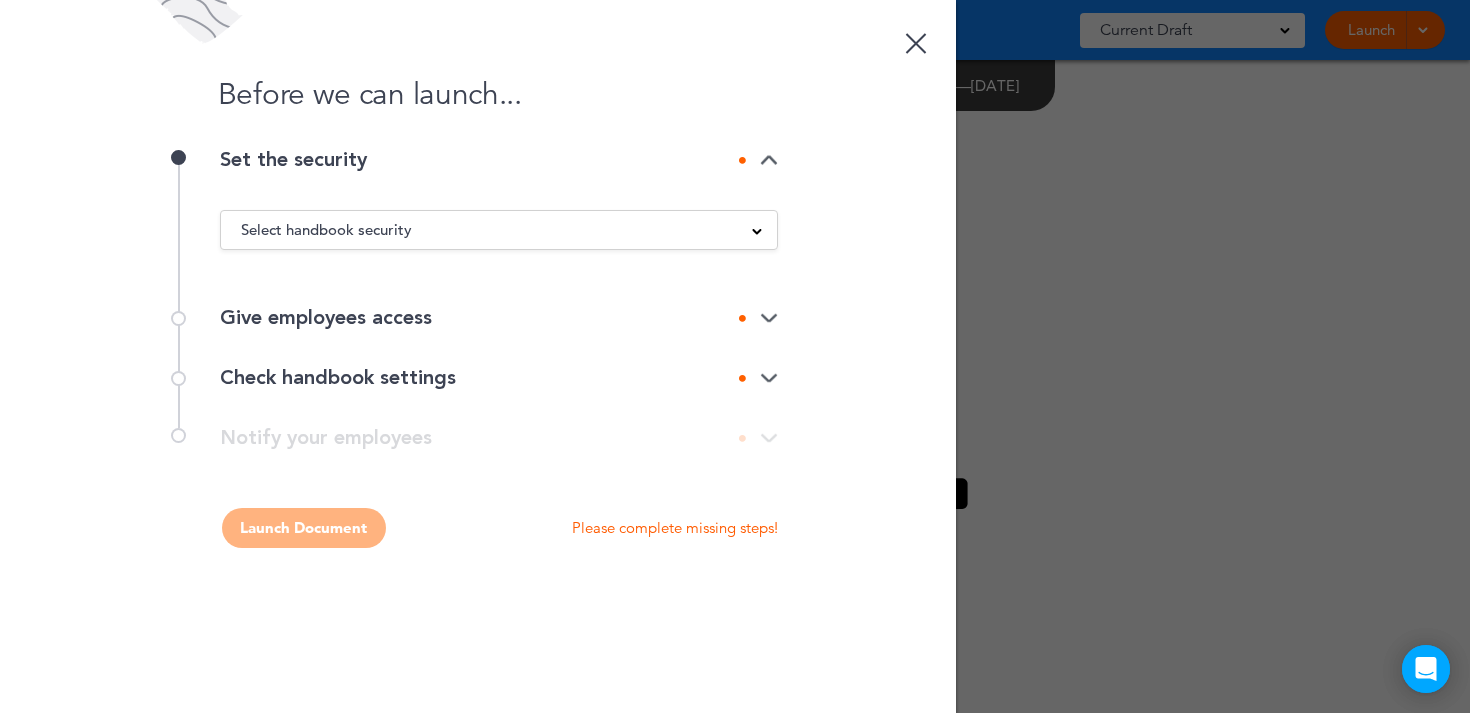 click on "Select handbook security" at bounding box center [499, 230] 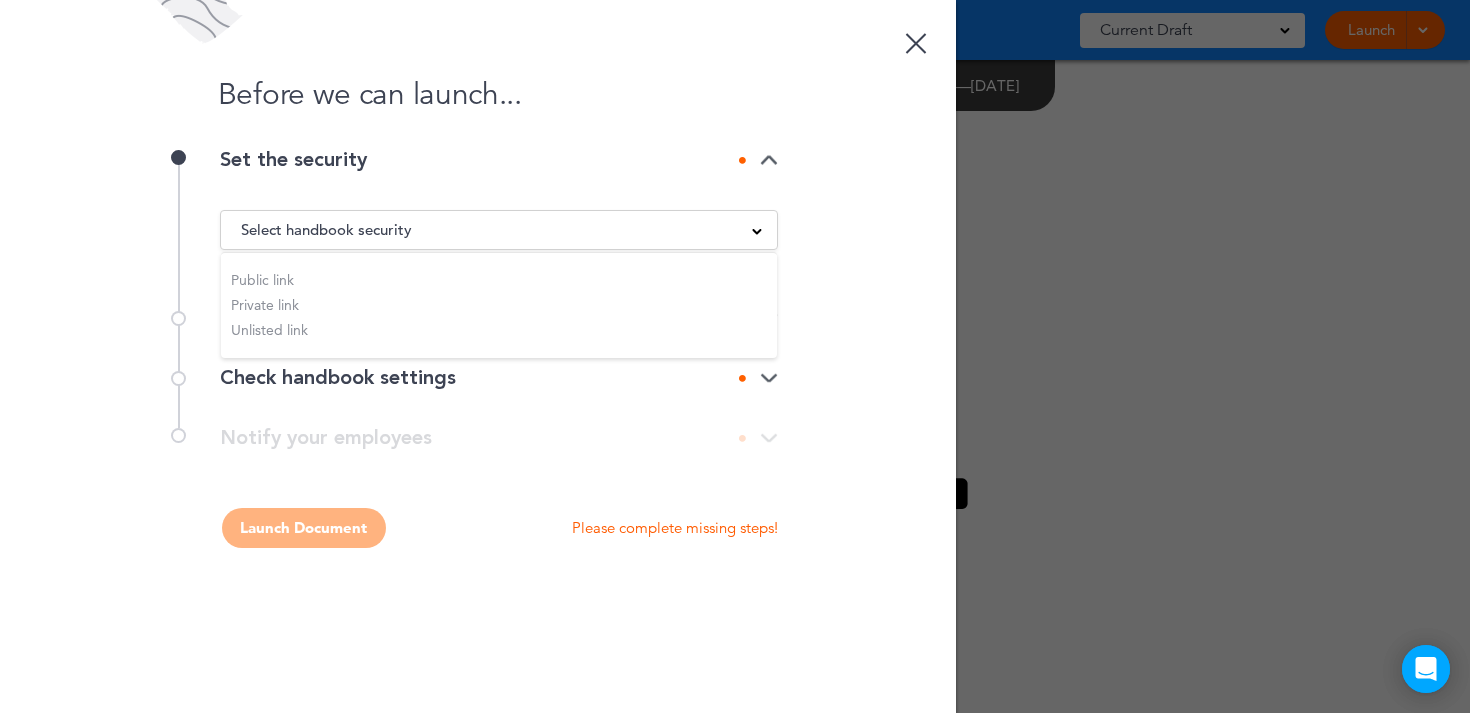 click at bounding box center (916, 40) 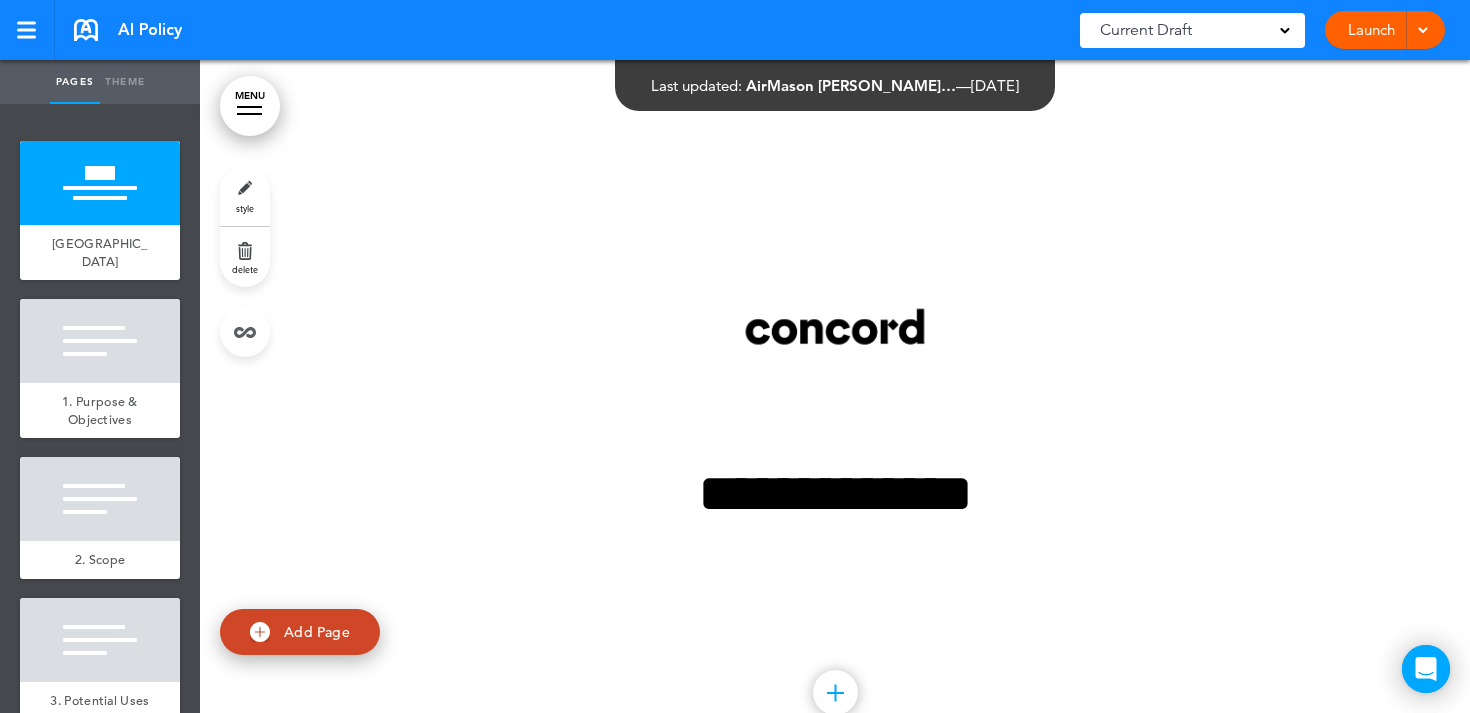 click on "Launch
Launch
Preview Draft" at bounding box center [1385, 30] 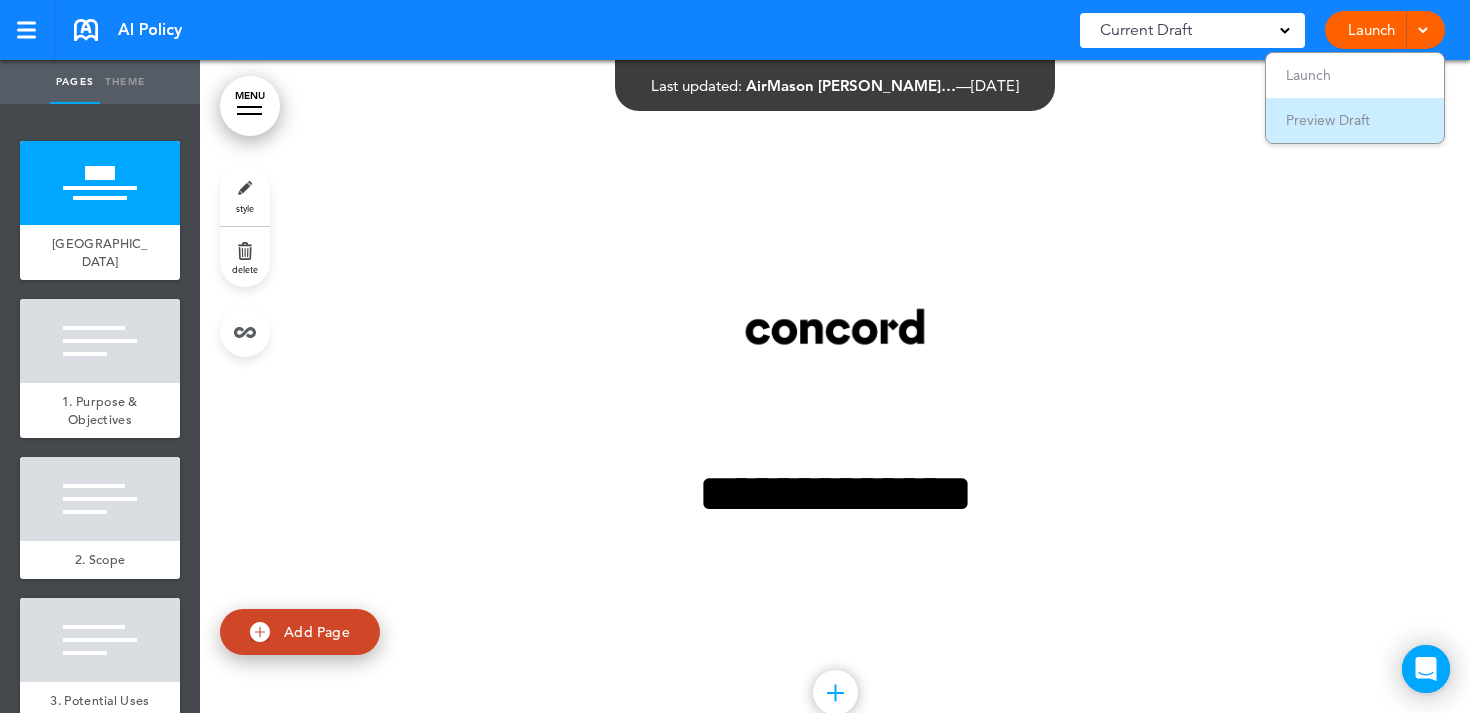 click on "Preview Draft" at bounding box center [1355, 120] 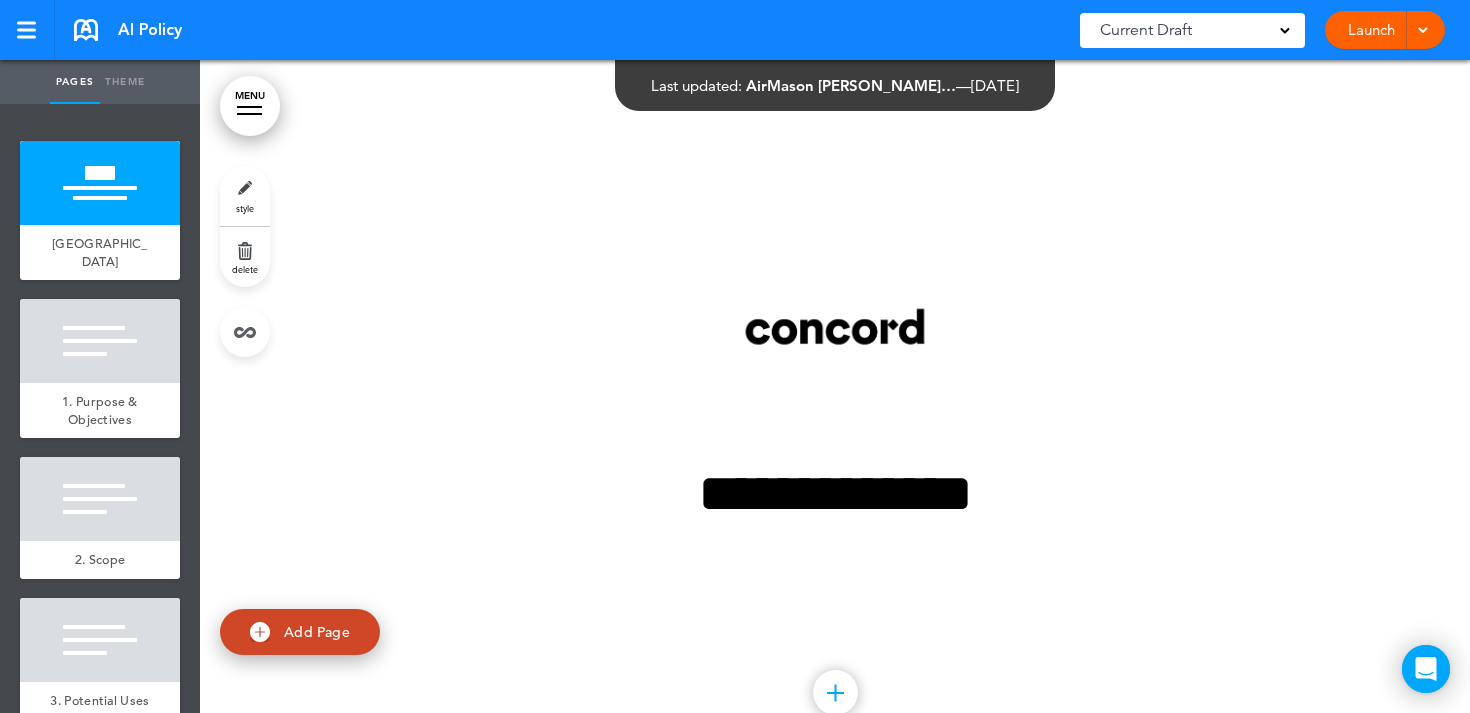 click on "Launch" at bounding box center (1371, 30) 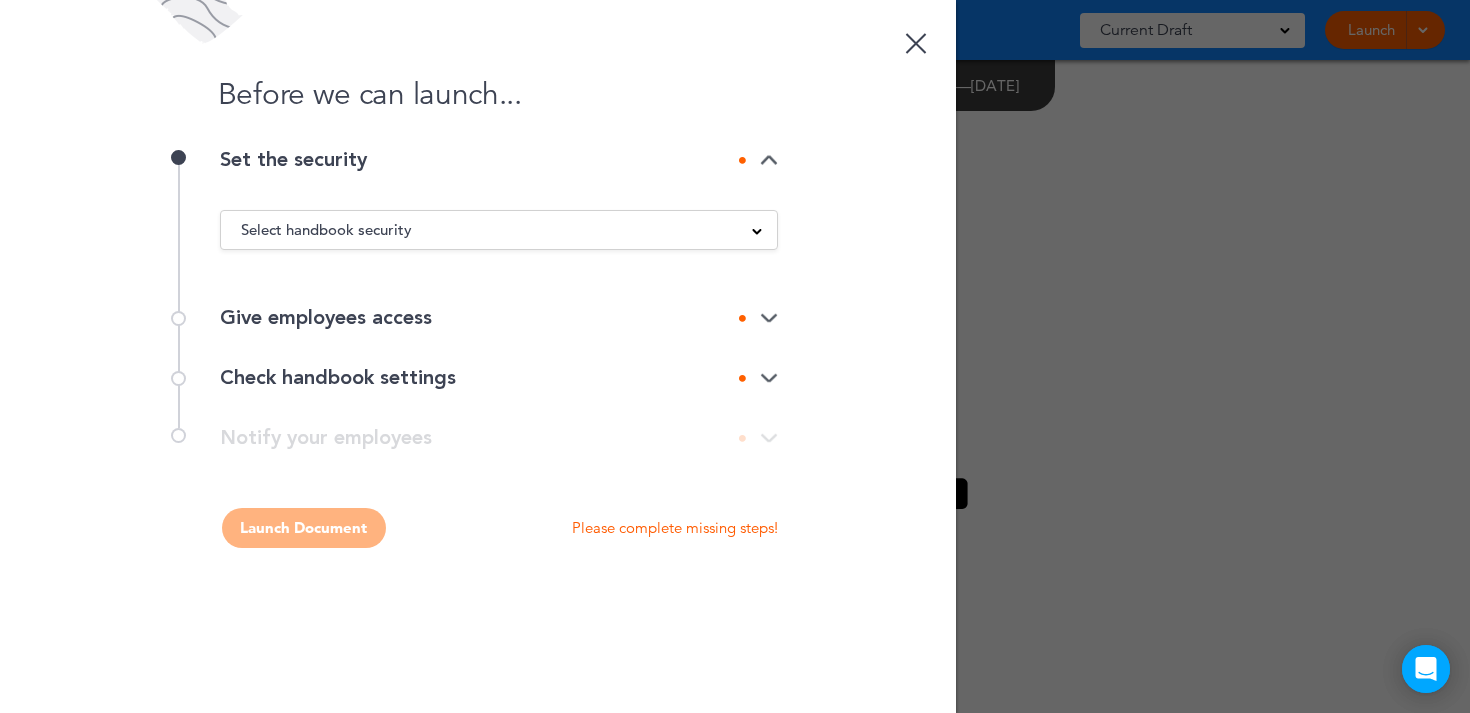click on "Select handbook security" at bounding box center (499, 230) 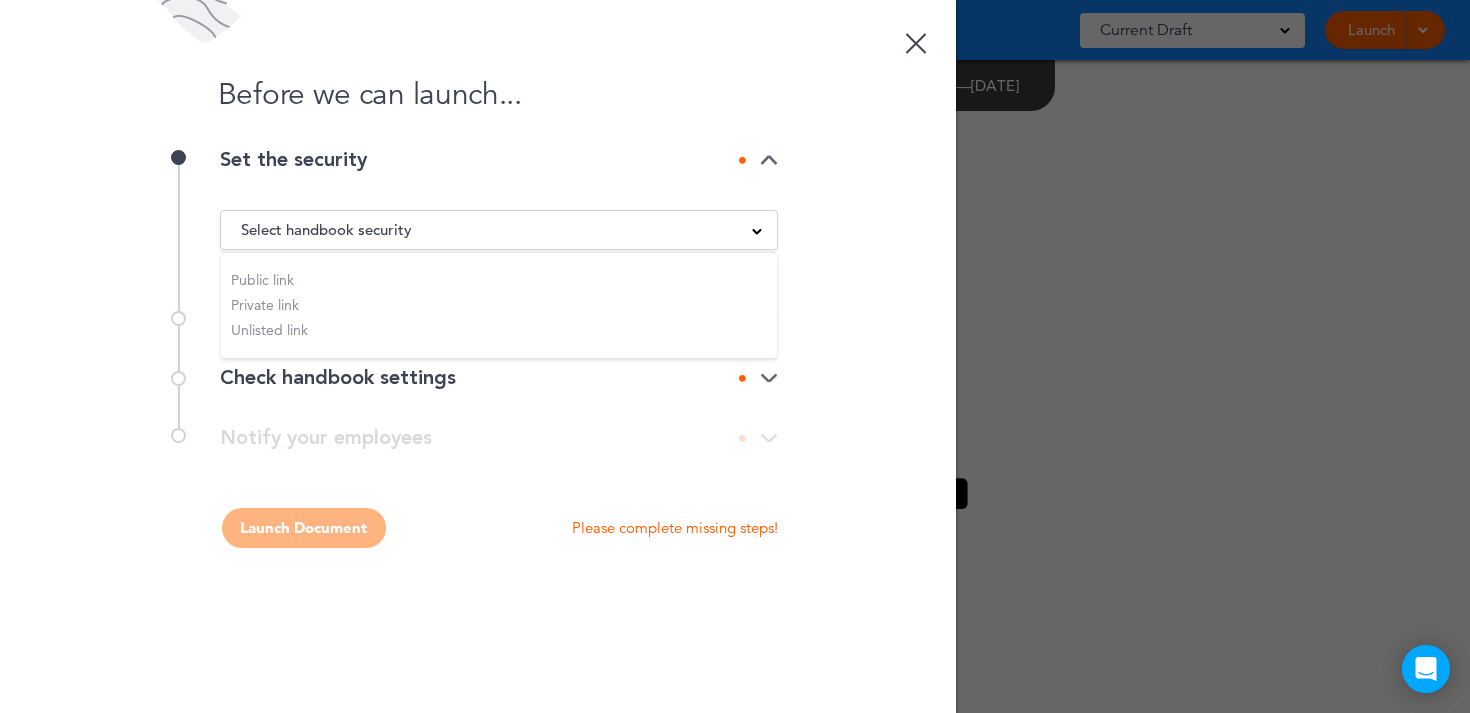 click on "Check handbook settings" at bounding box center [499, 378] 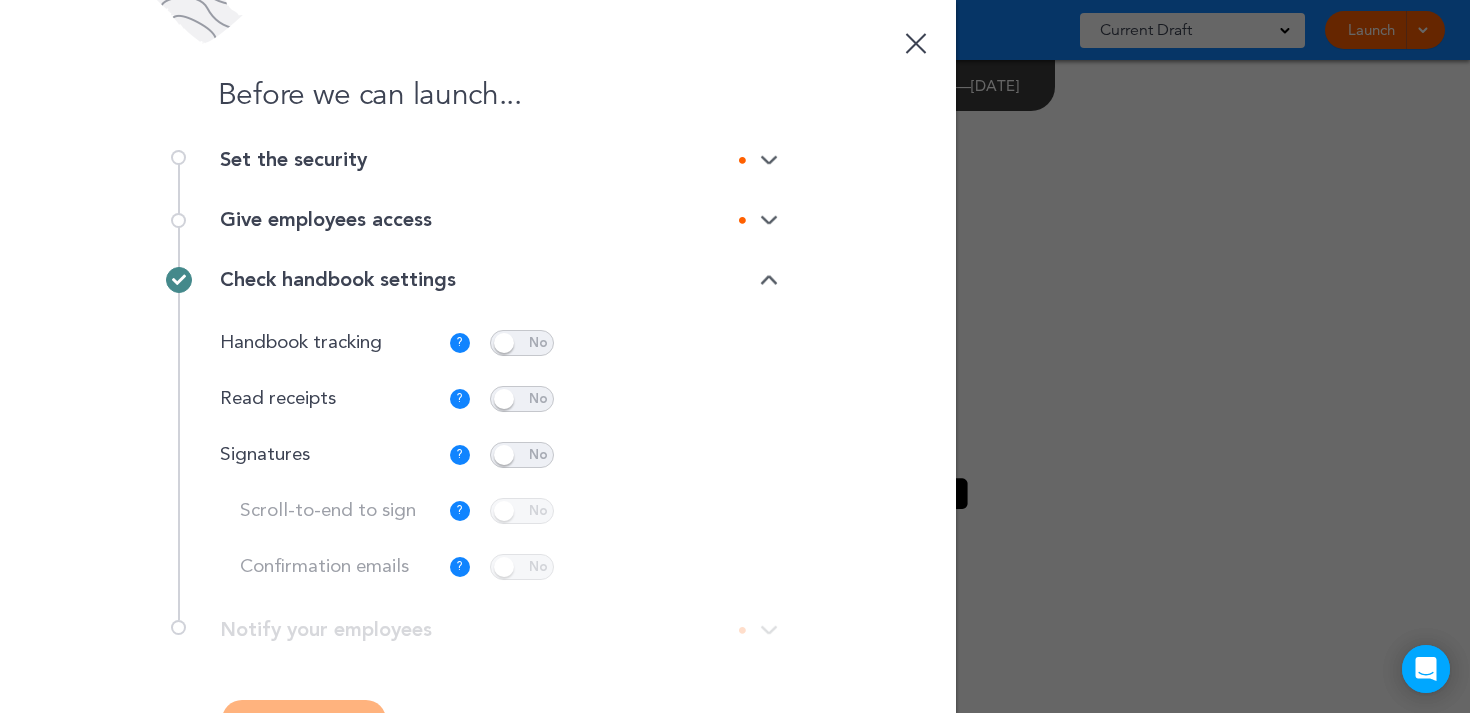 click on "Check handbook settings" at bounding box center (499, 280) 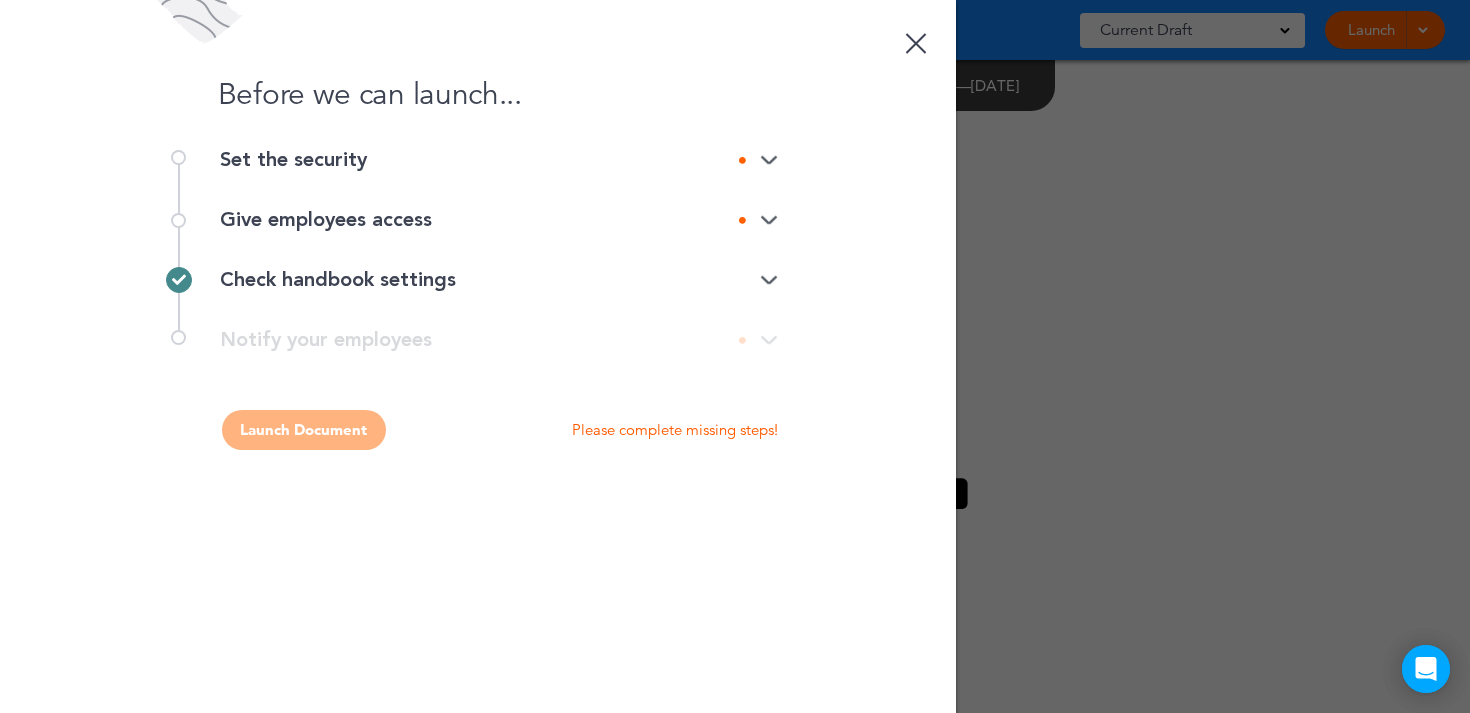 click at bounding box center (916, 40) 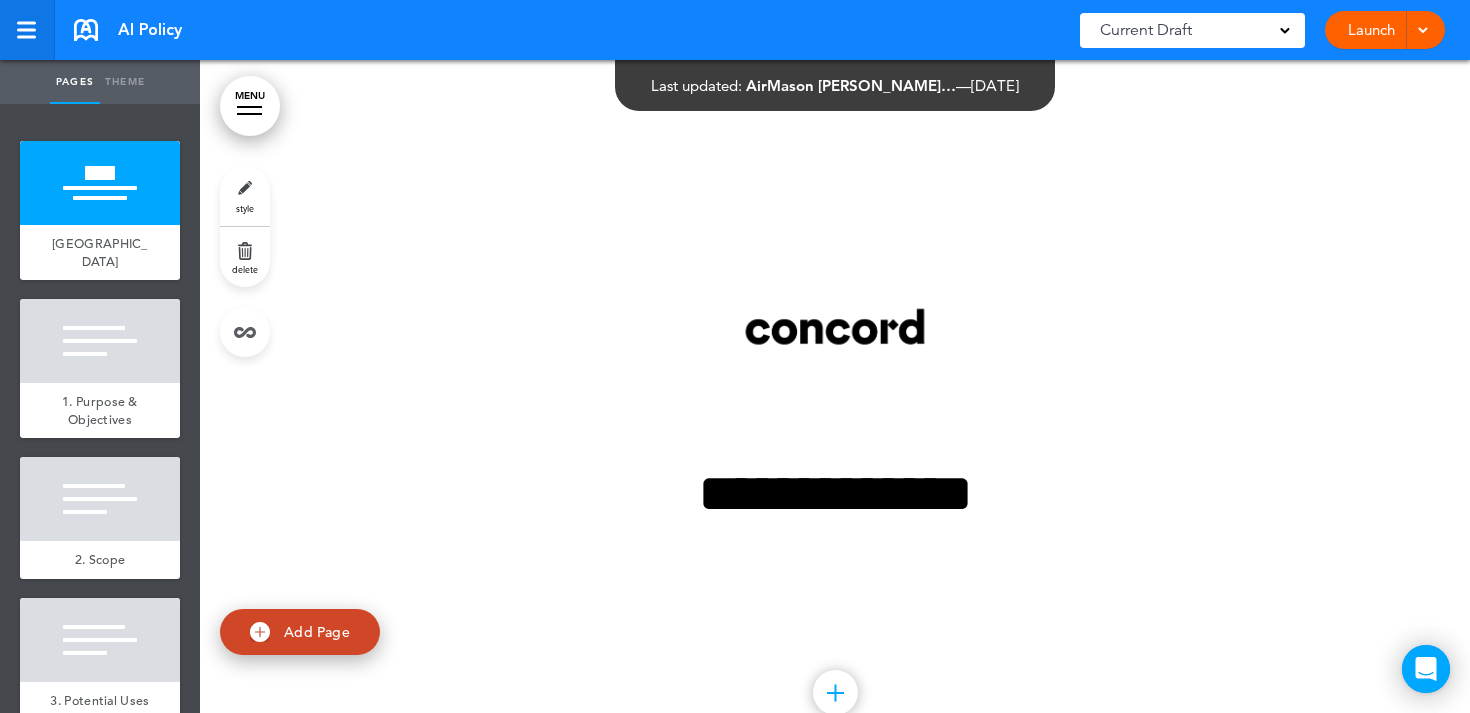click at bounding box center (27, 30) 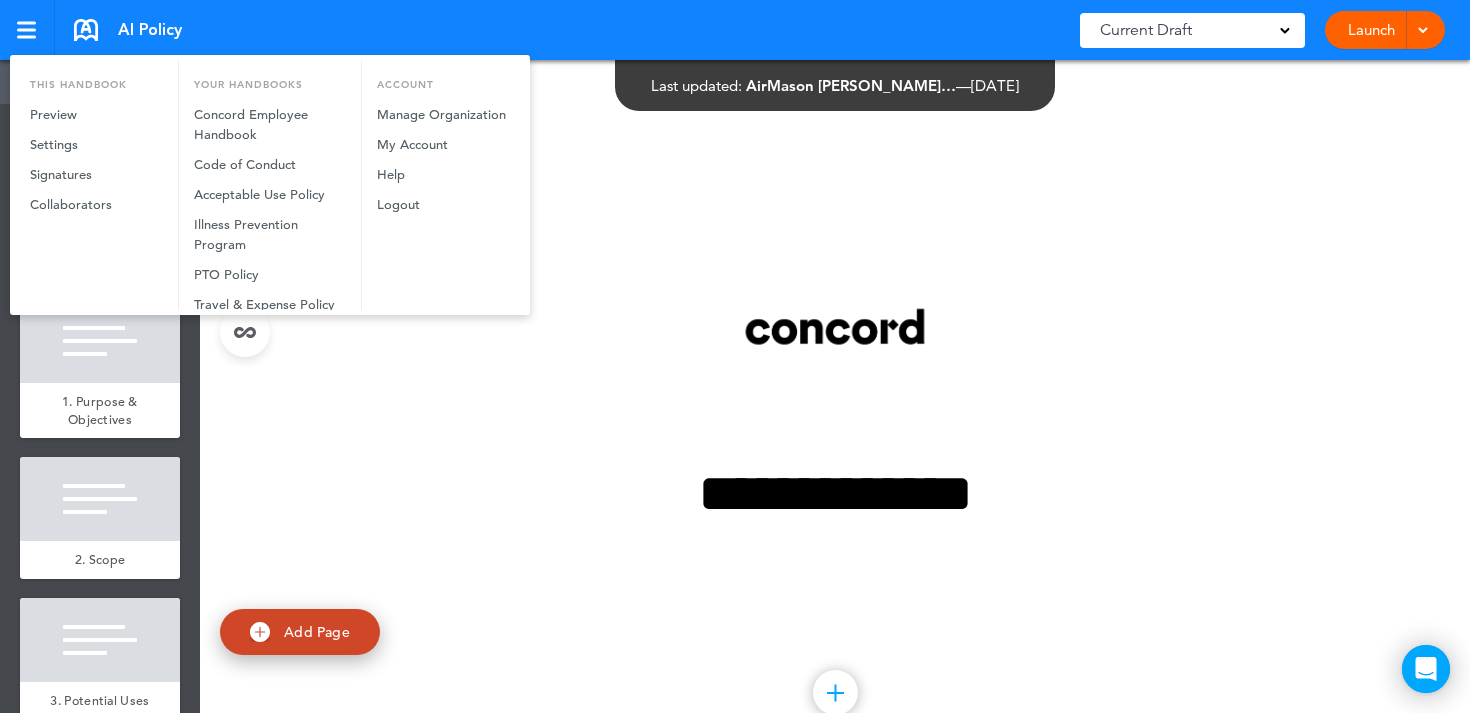 click at bounding box center [735, 356] 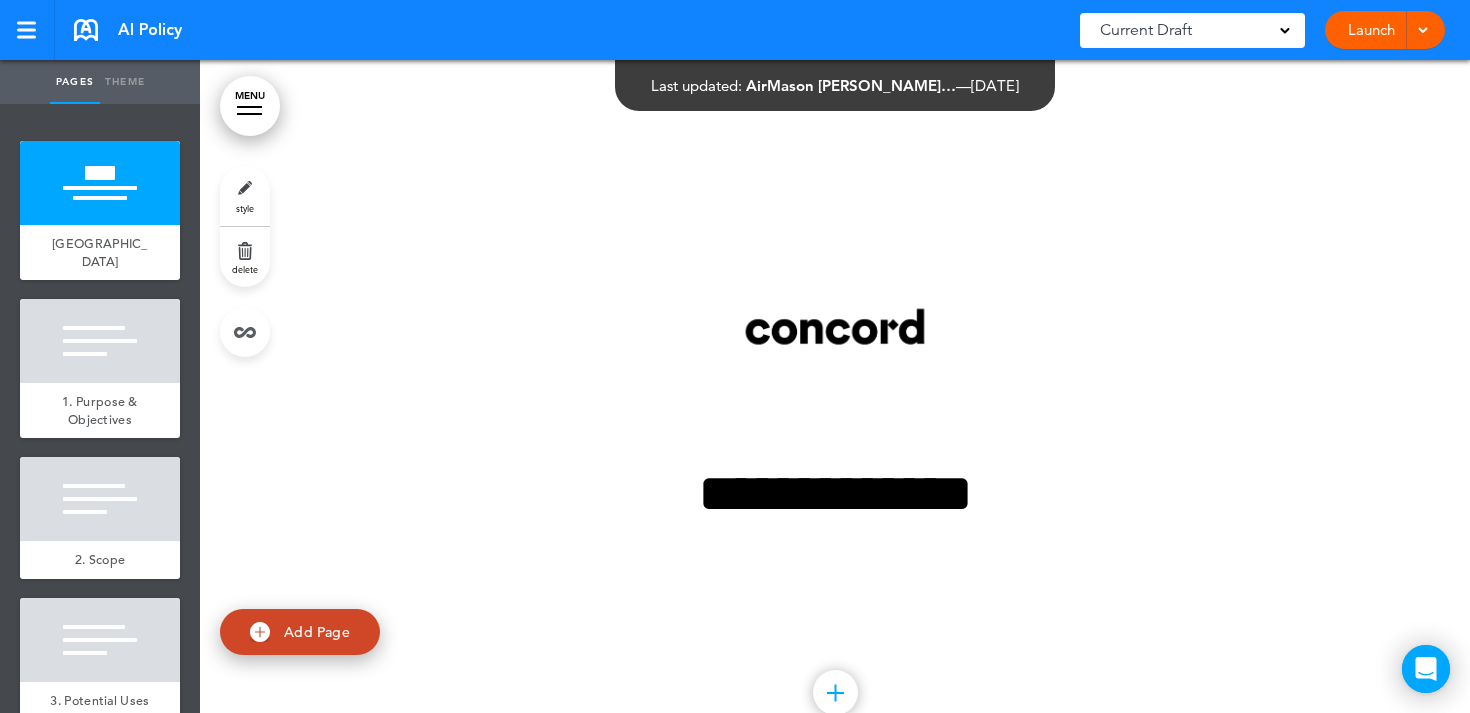 click on "Launch" at bounding box center (1371, 30) 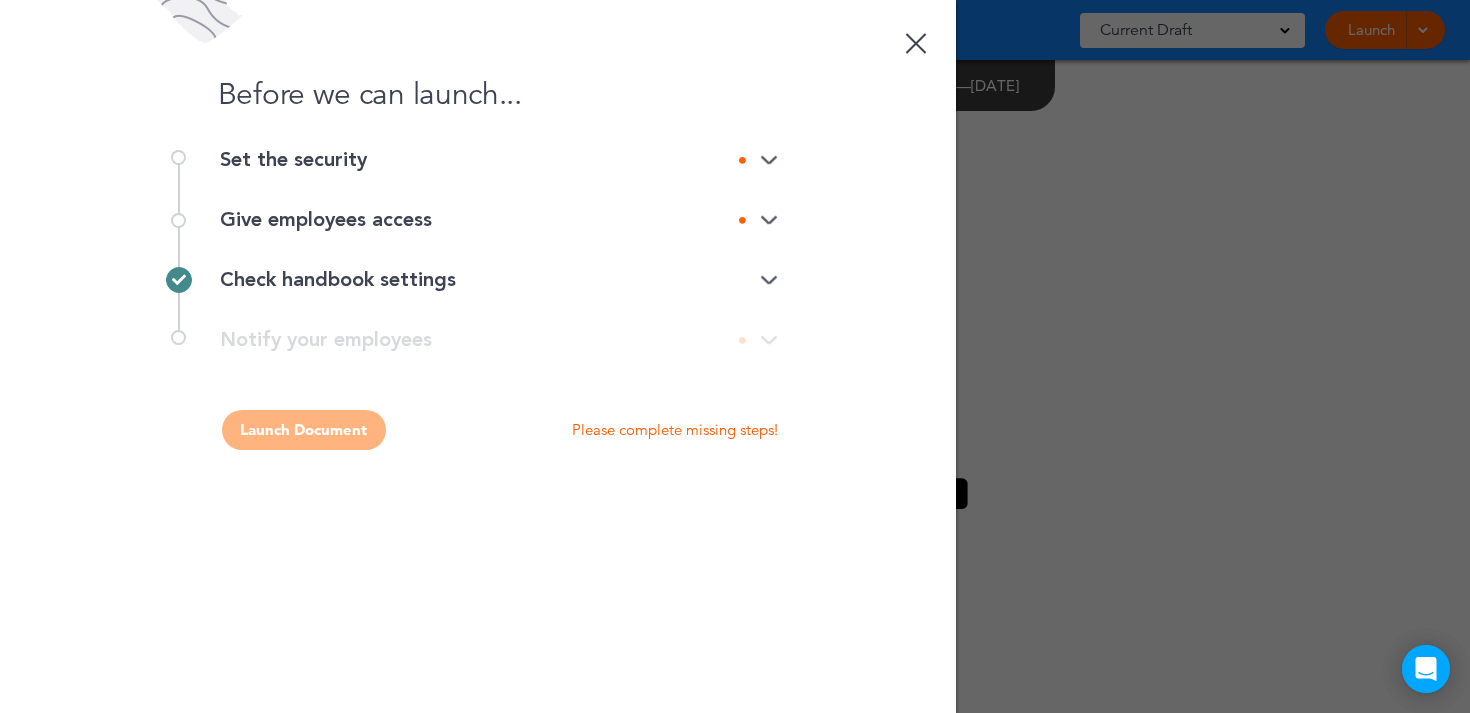 click on "Before we can launch..." at bounding box center [478, 75] 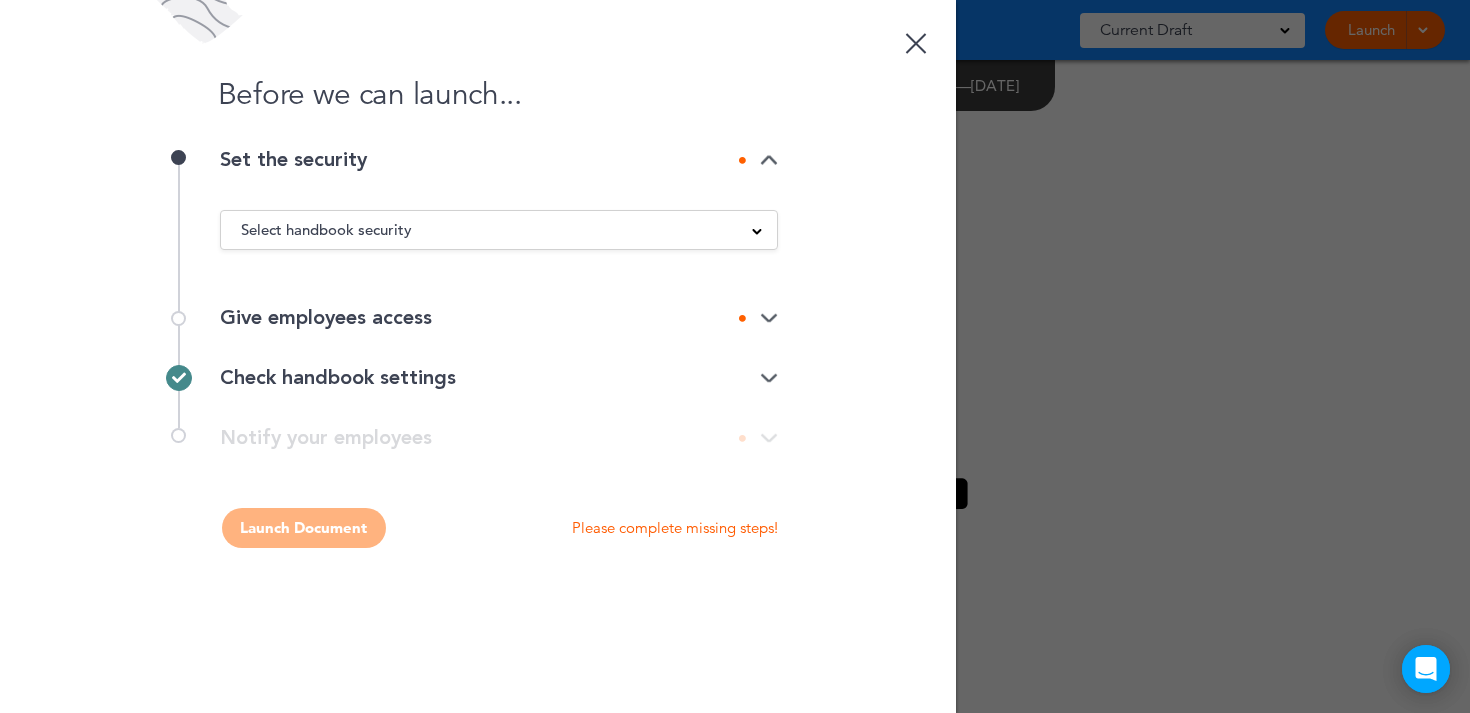 click on "Select handbook security" at bounding box center (499, 230) 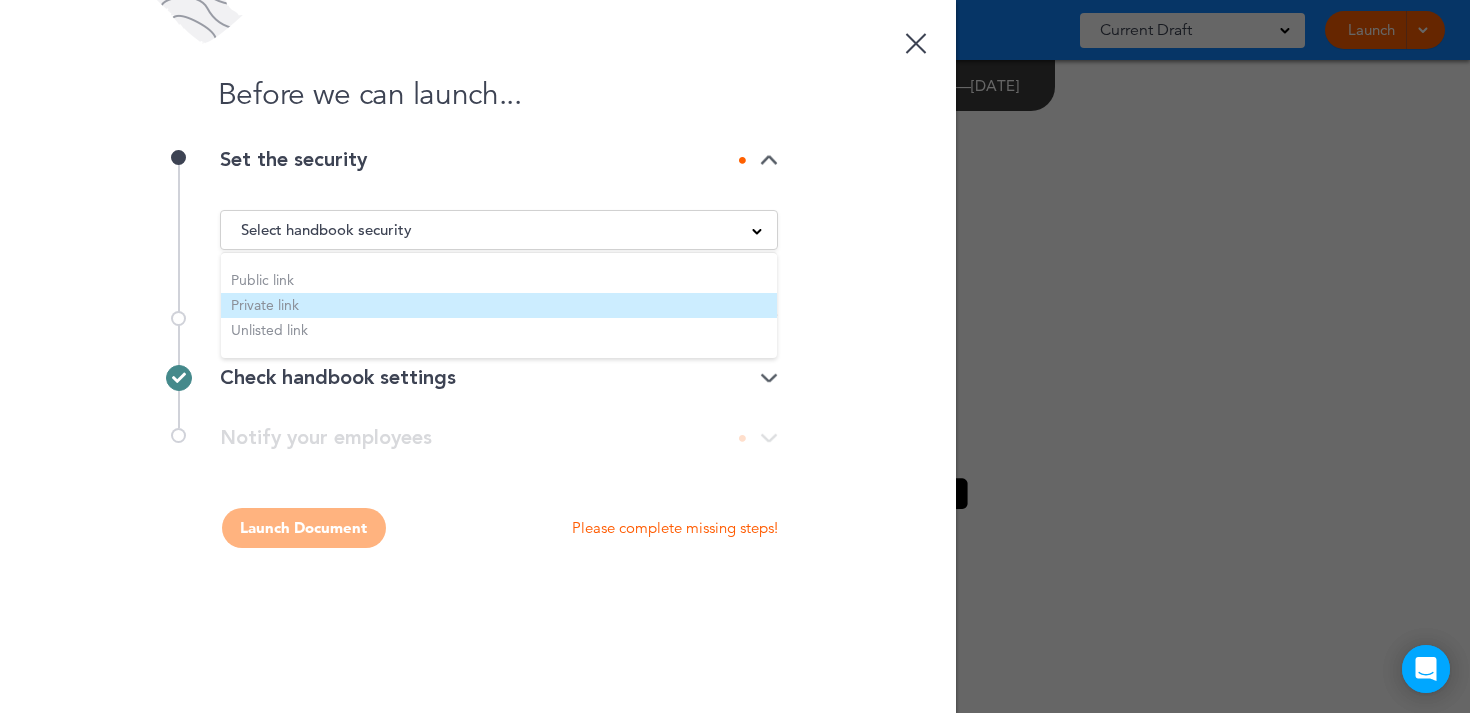 click on "Private link" at bounding box center (499, 305) 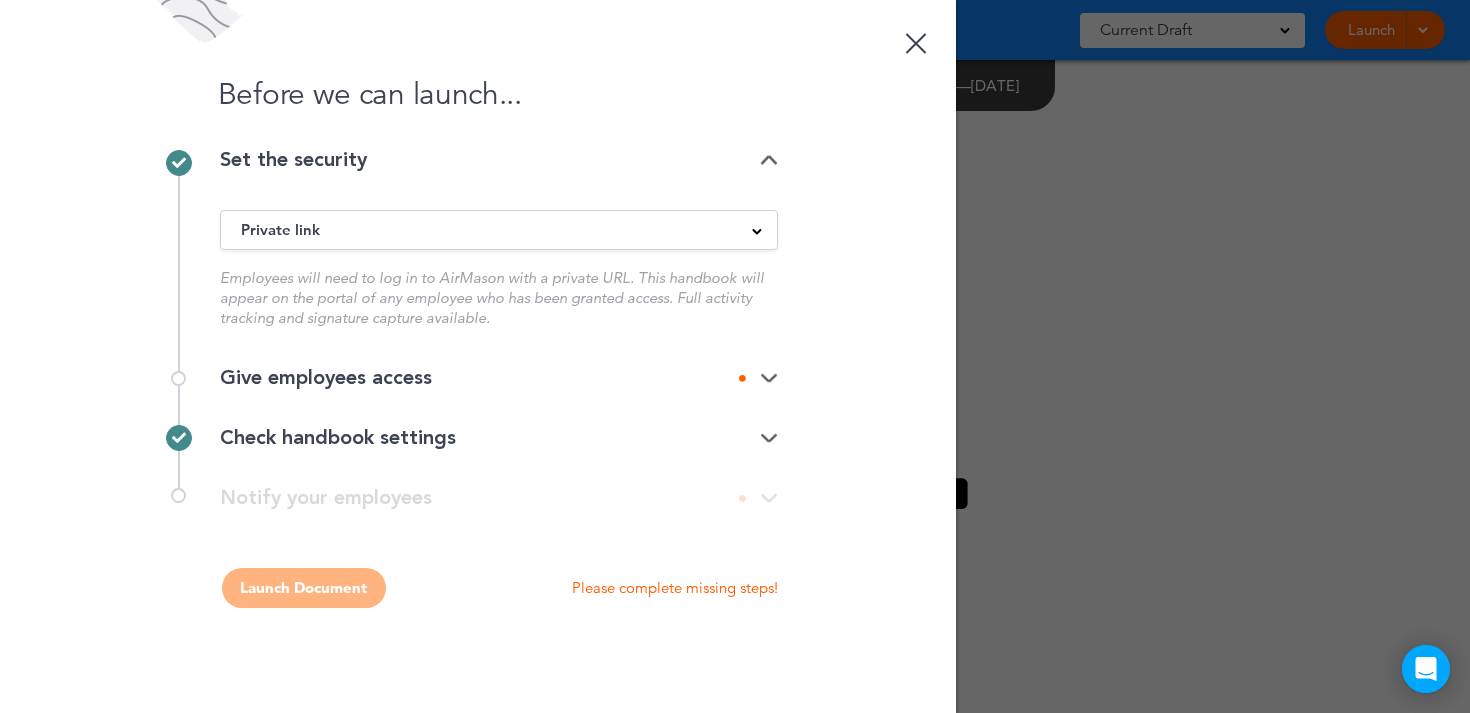 click at bounding box center (769, 378) 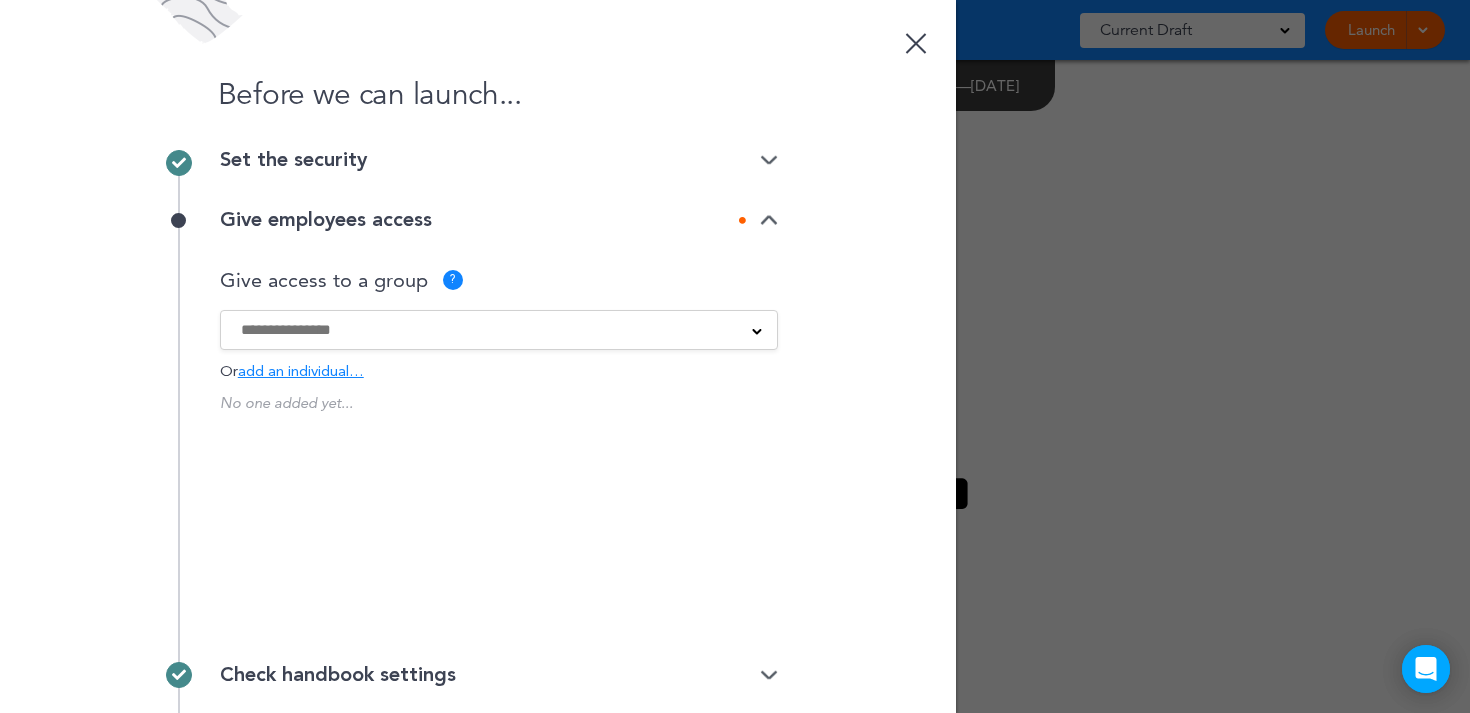 click at bounding box center (486, 330) 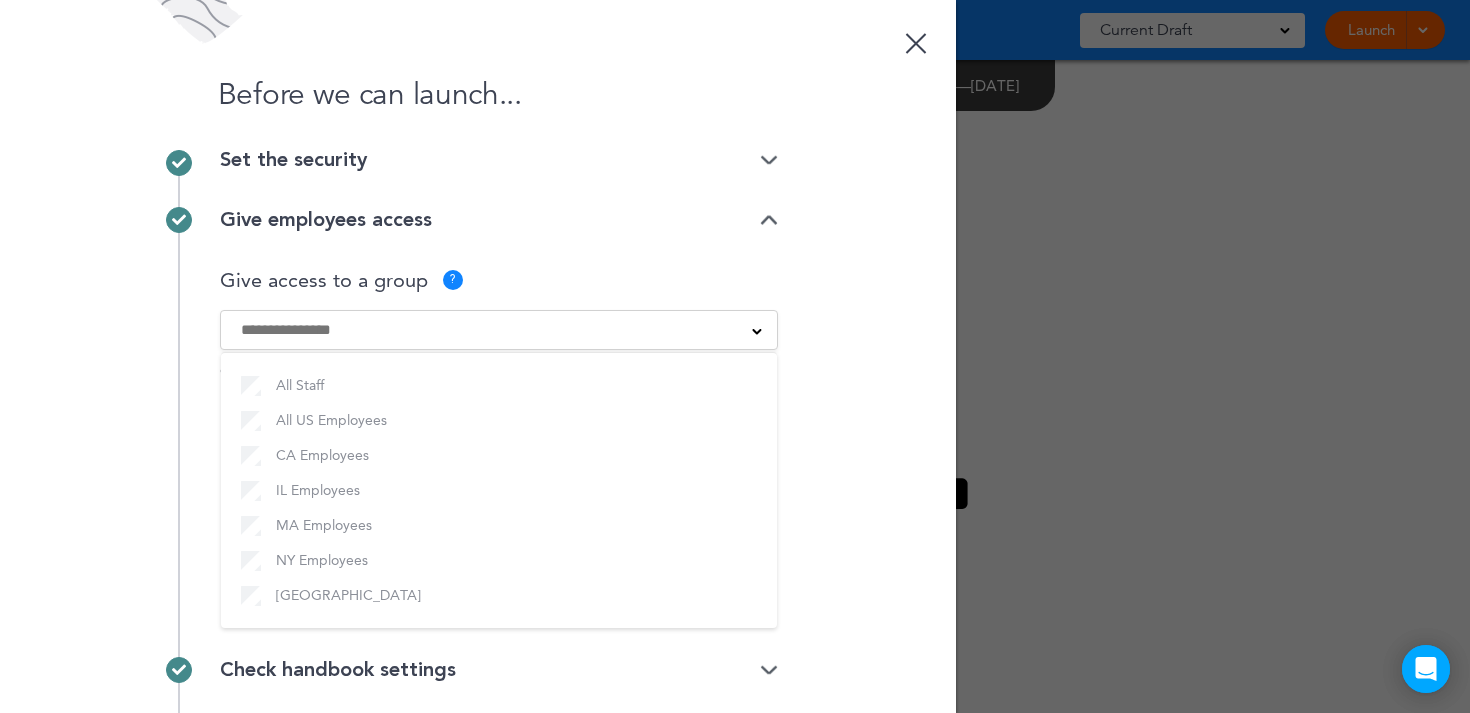 click on "Give employees access" at bounding box center (499, 220) 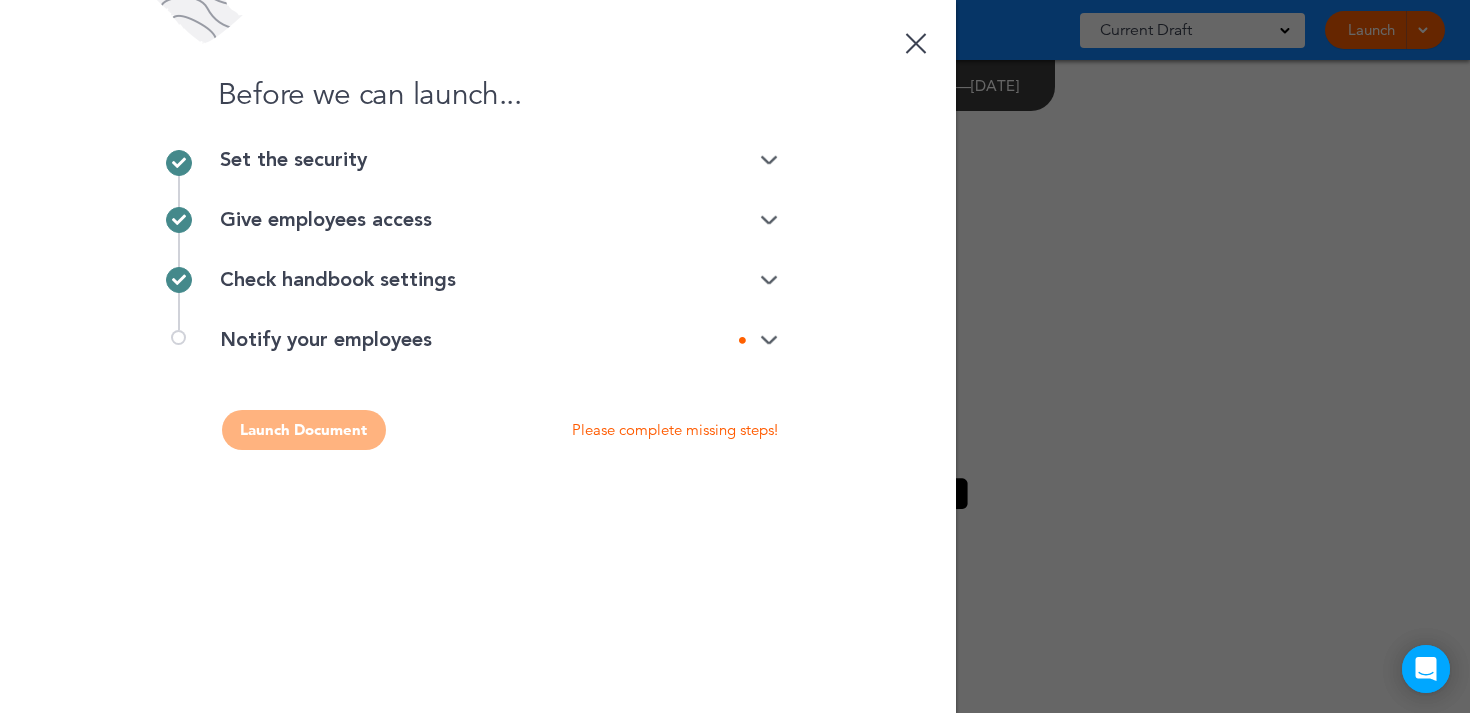 click on "Check handbook settings" at bounding box center [499, 280] 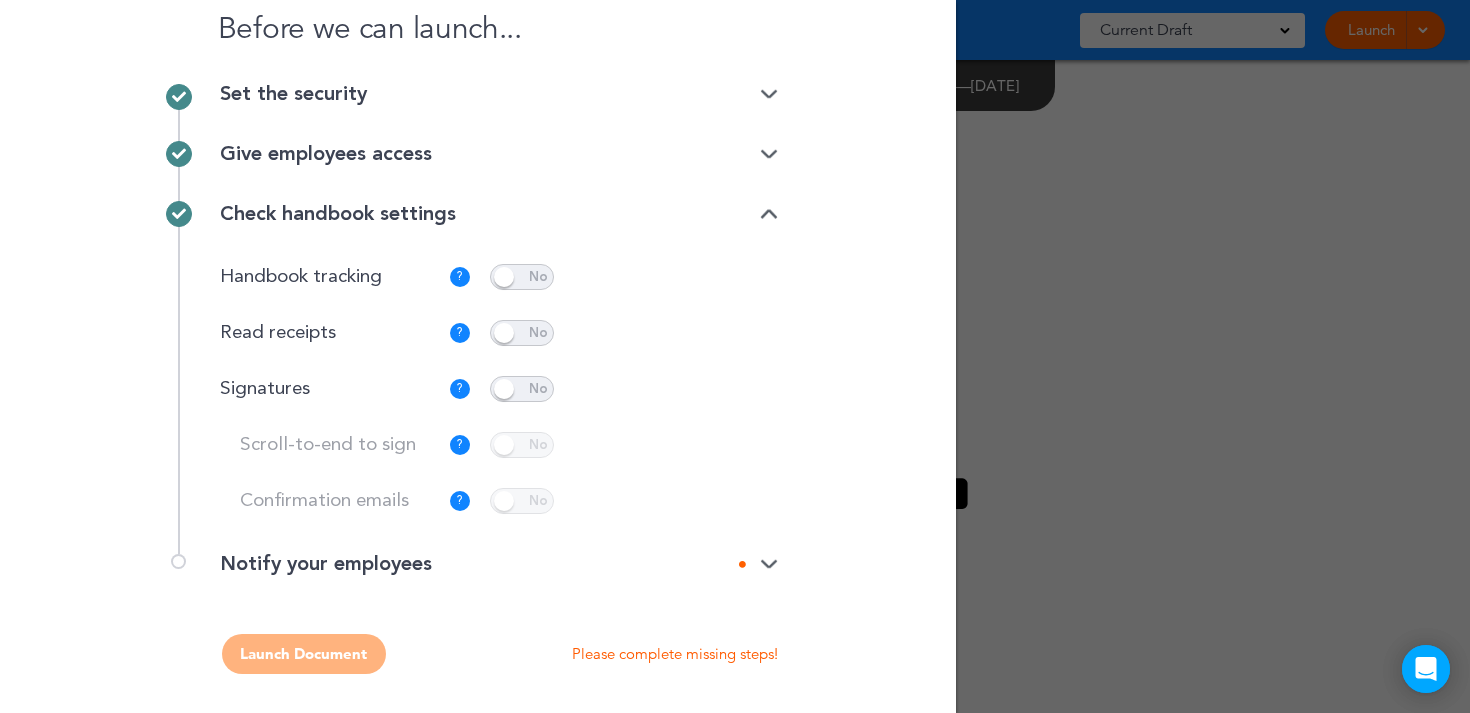 scroll, scrollTop: 67, scrollLeft: 0, axis: vertical 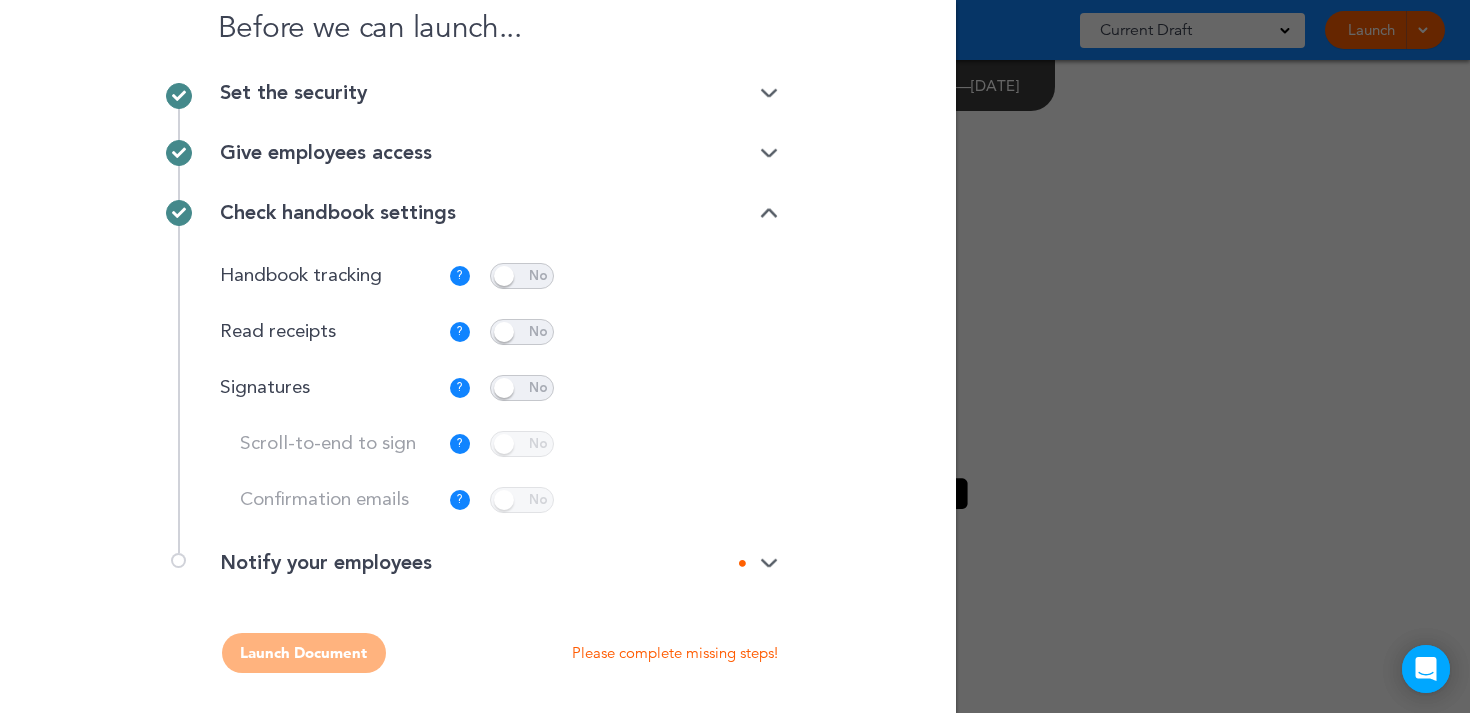 click at bounding box center (522, 388) 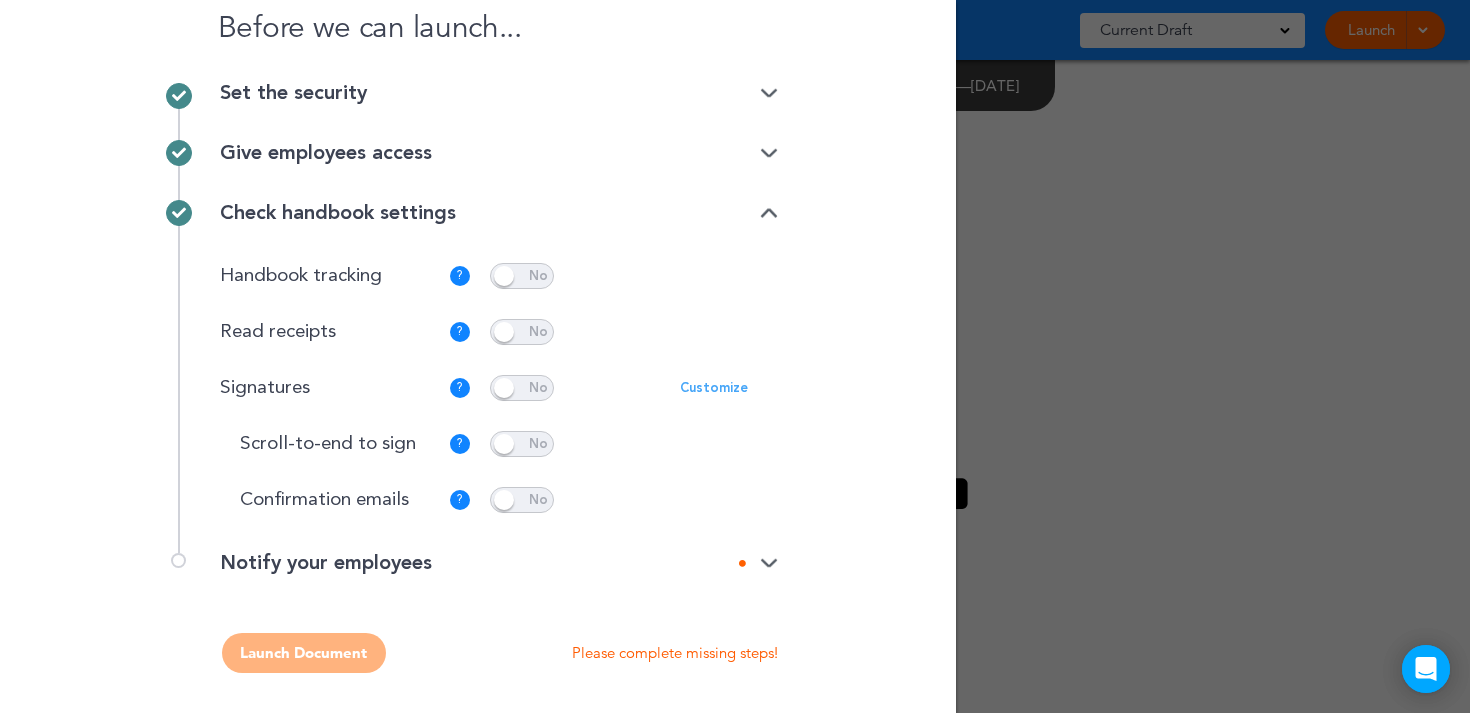 click at bounding box center [522, 444] 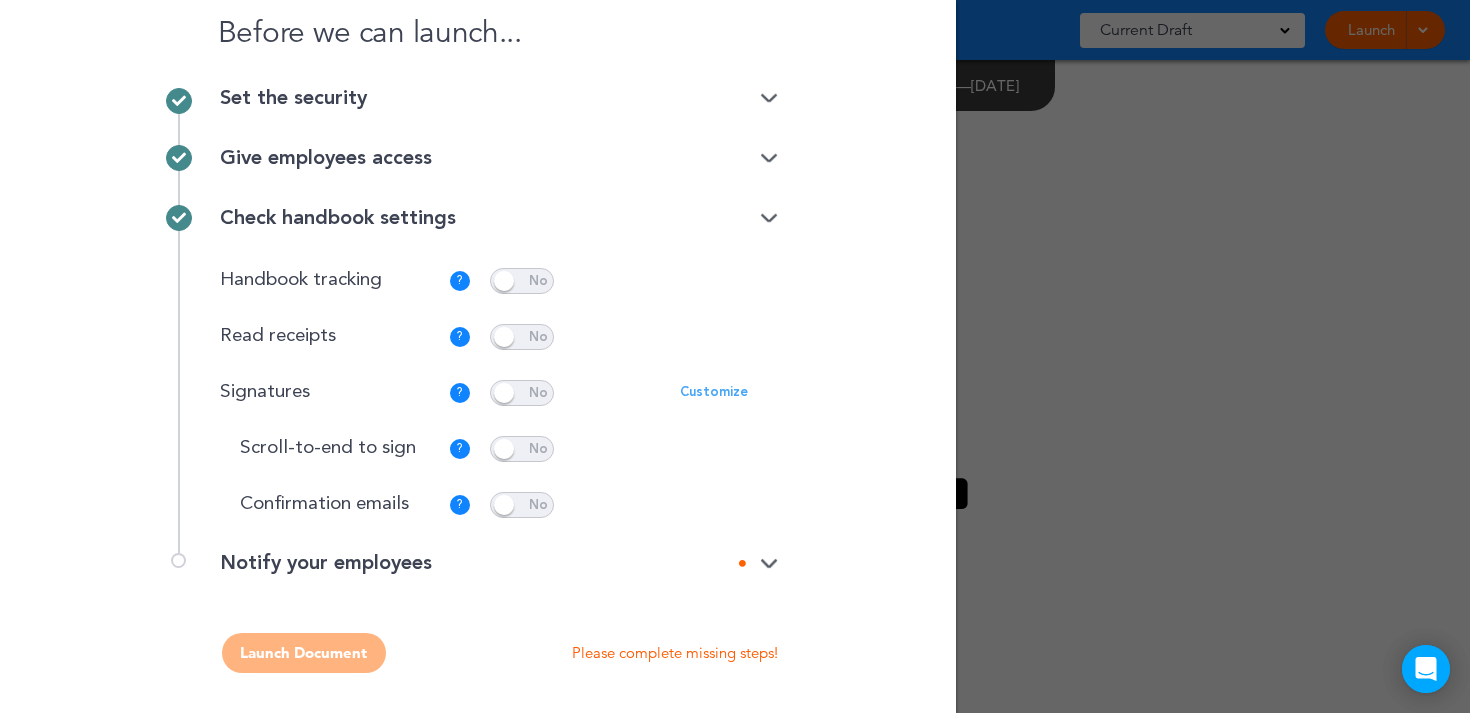 scroll, scrollTop: 0, scrollLeft: 0, axis: both 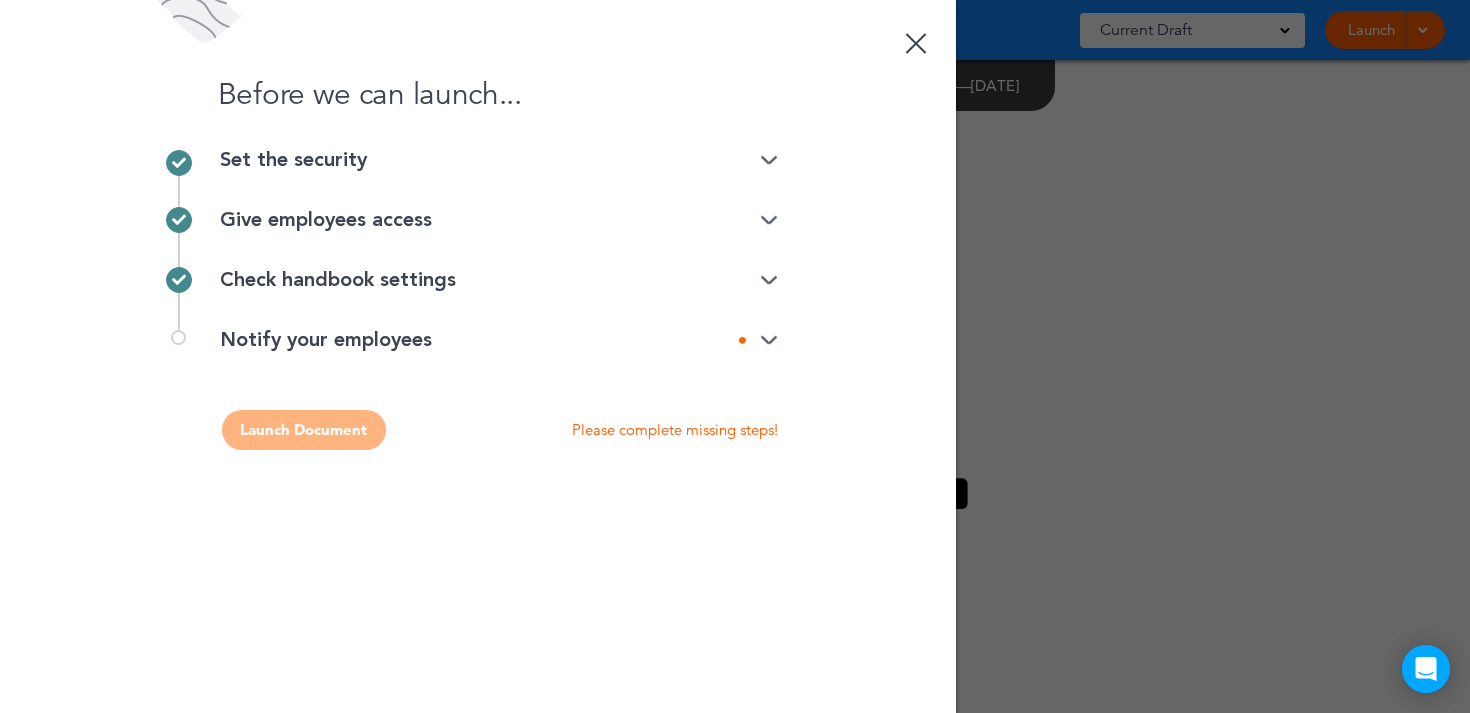 click on "Check handbook settings" at bounding box center (499, 280) 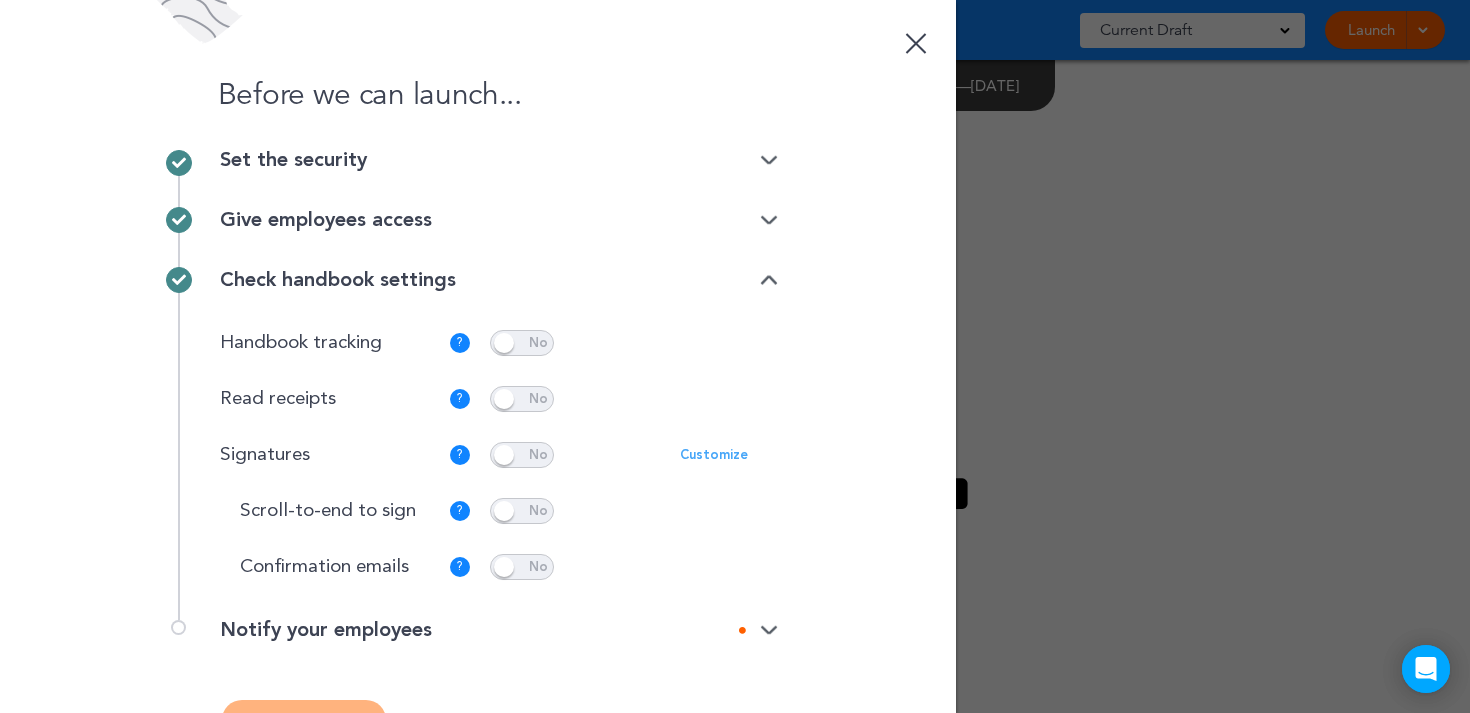 click on "Customize" at bounding box center [714, 455] 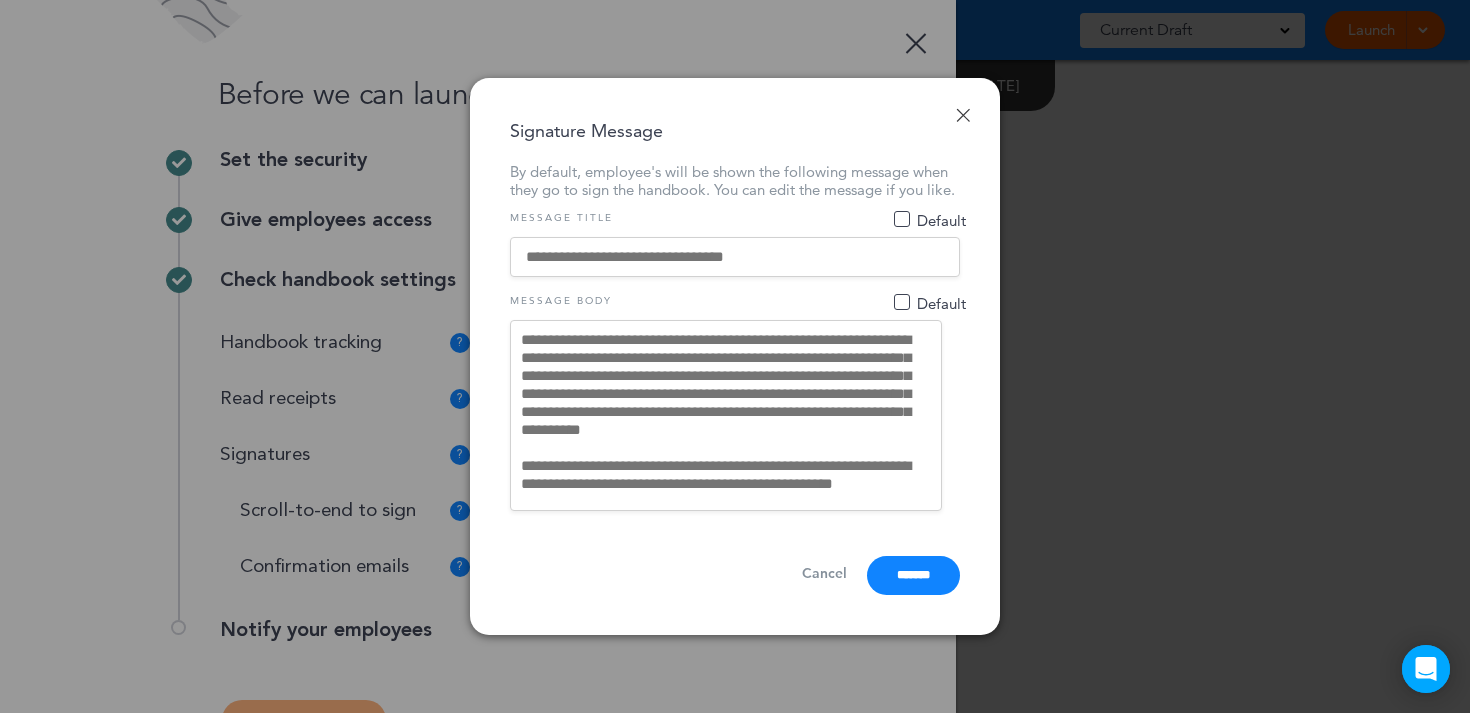click at bounding box center [735, 257] 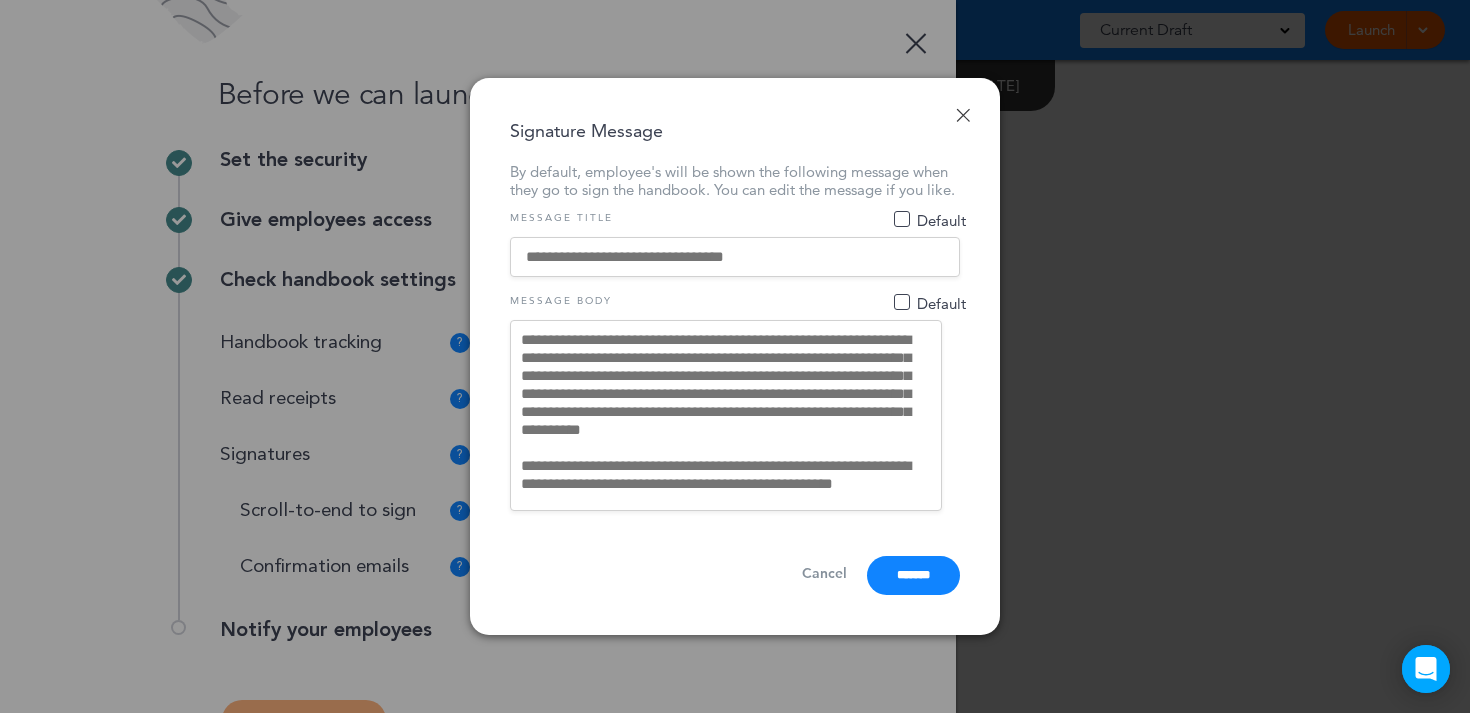 click at bounding box center (735, 257) 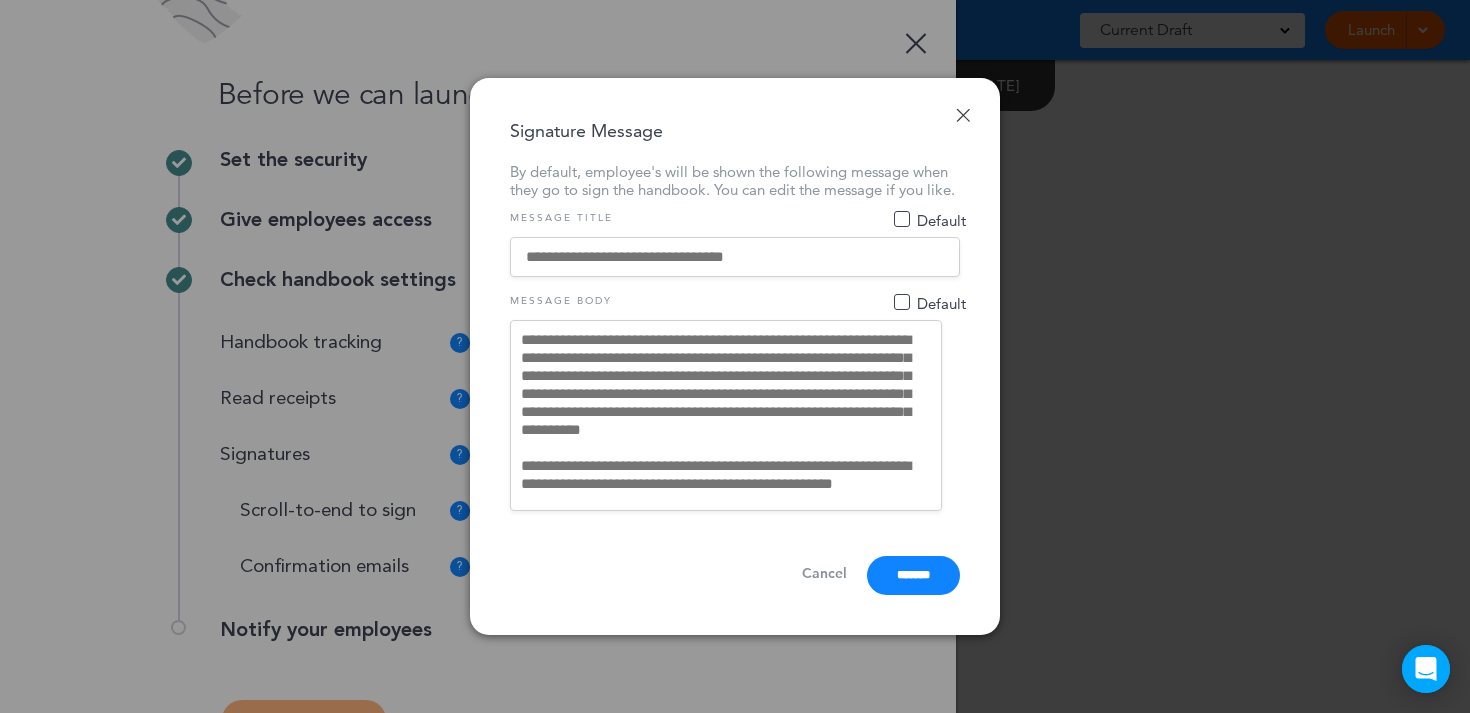 click at bounding box center (735, 257) 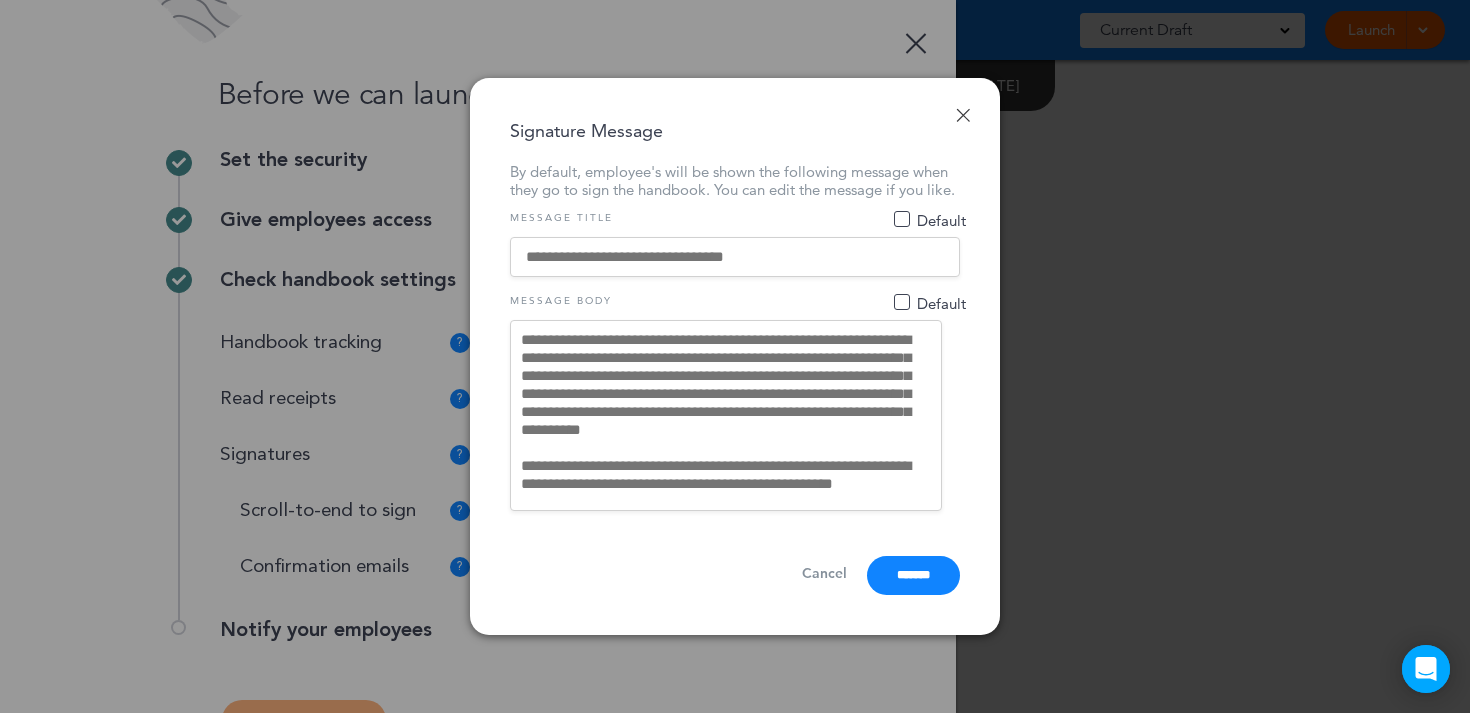 click at bounding box center (735, 257) 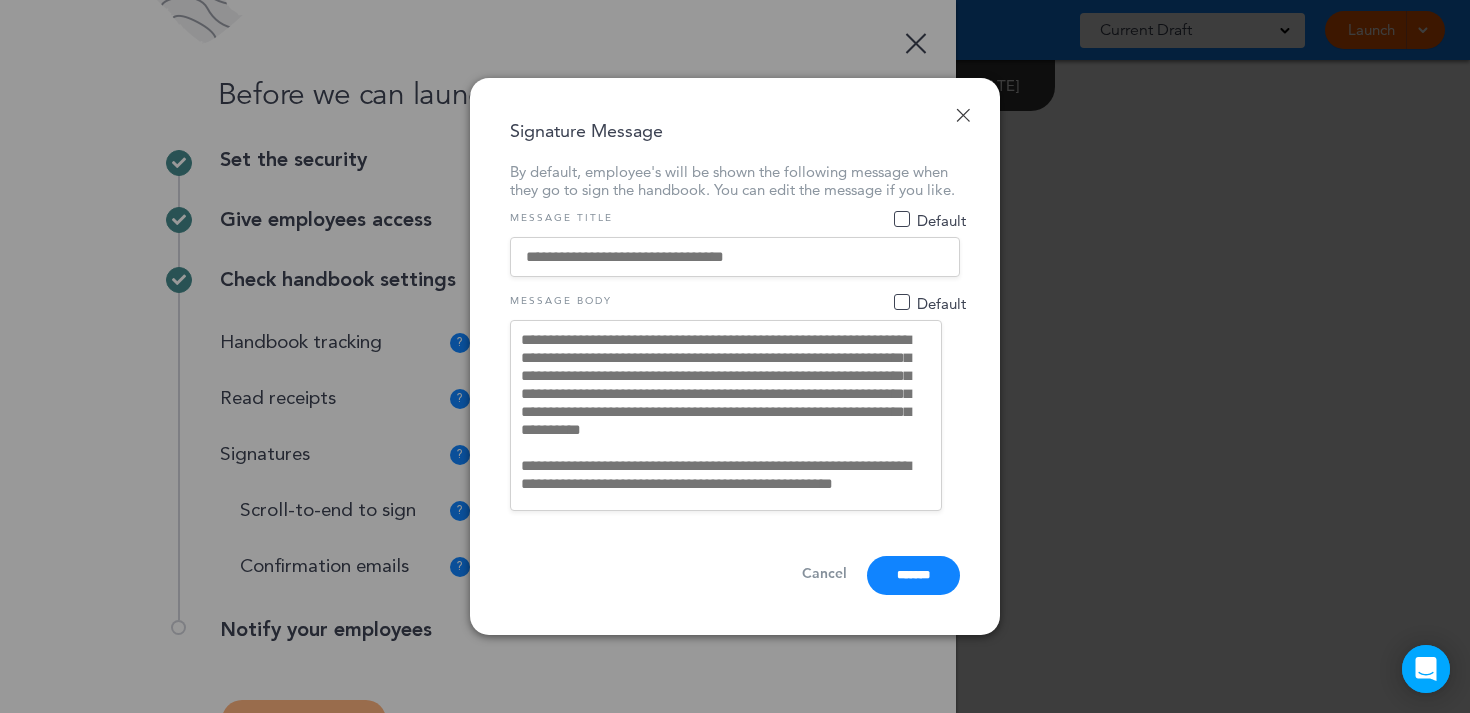 click at bounding box center [735, 257] 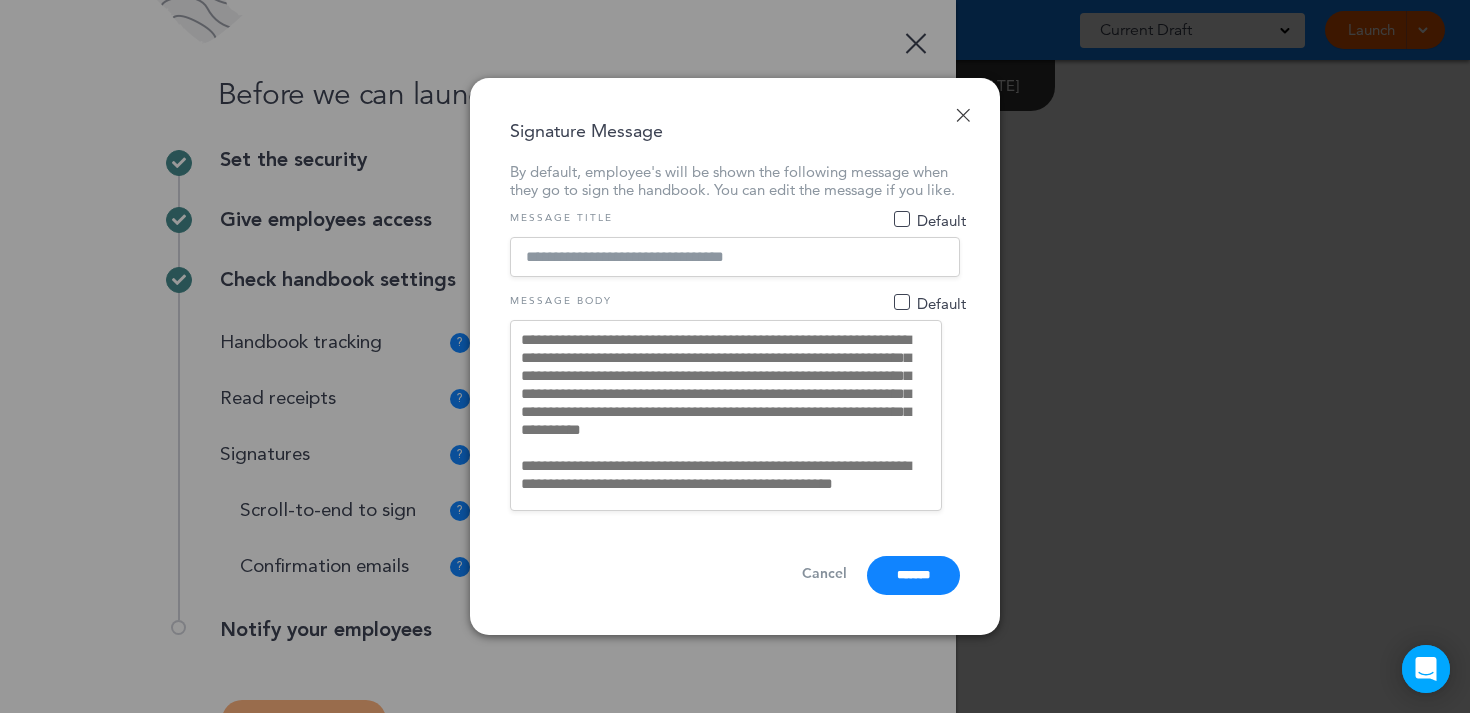 click on "Default" at bounding box center [902, 219] 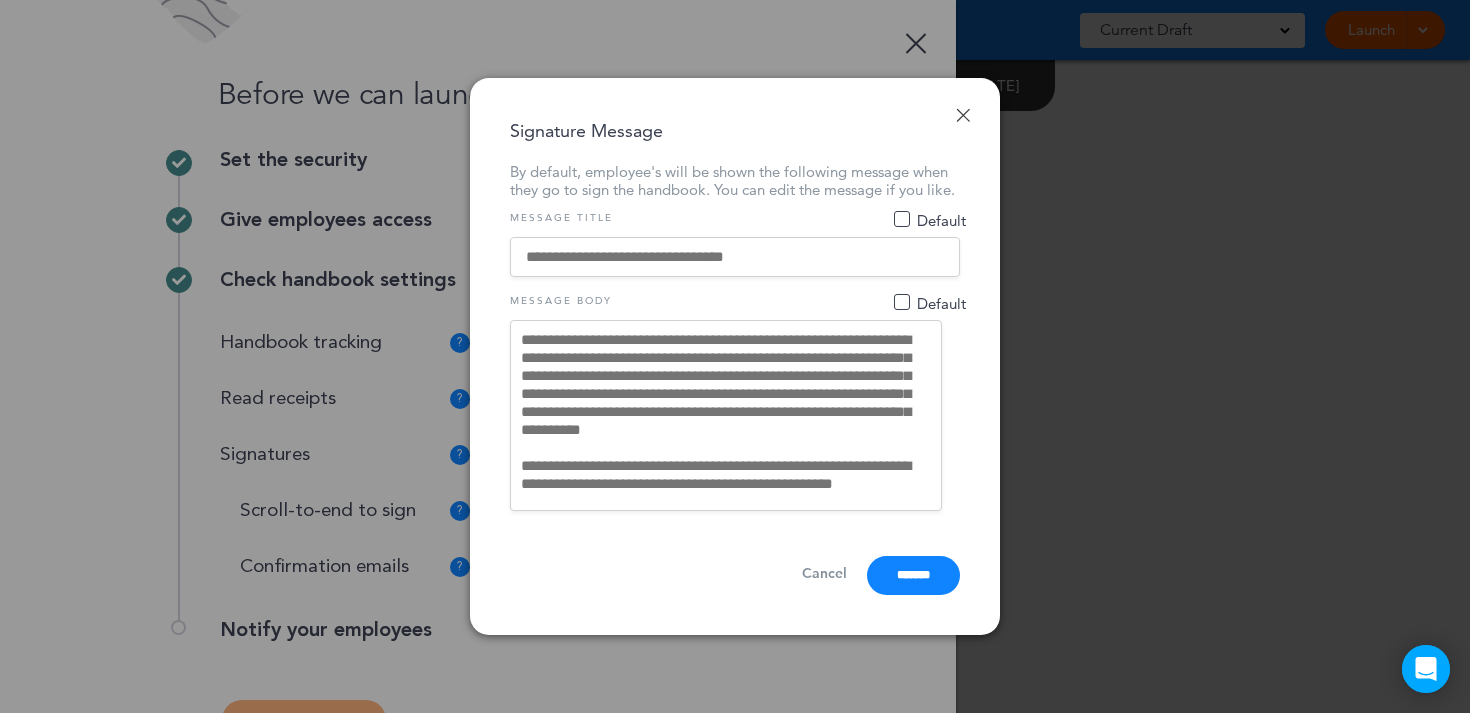 click at bounding box center (735, 257) 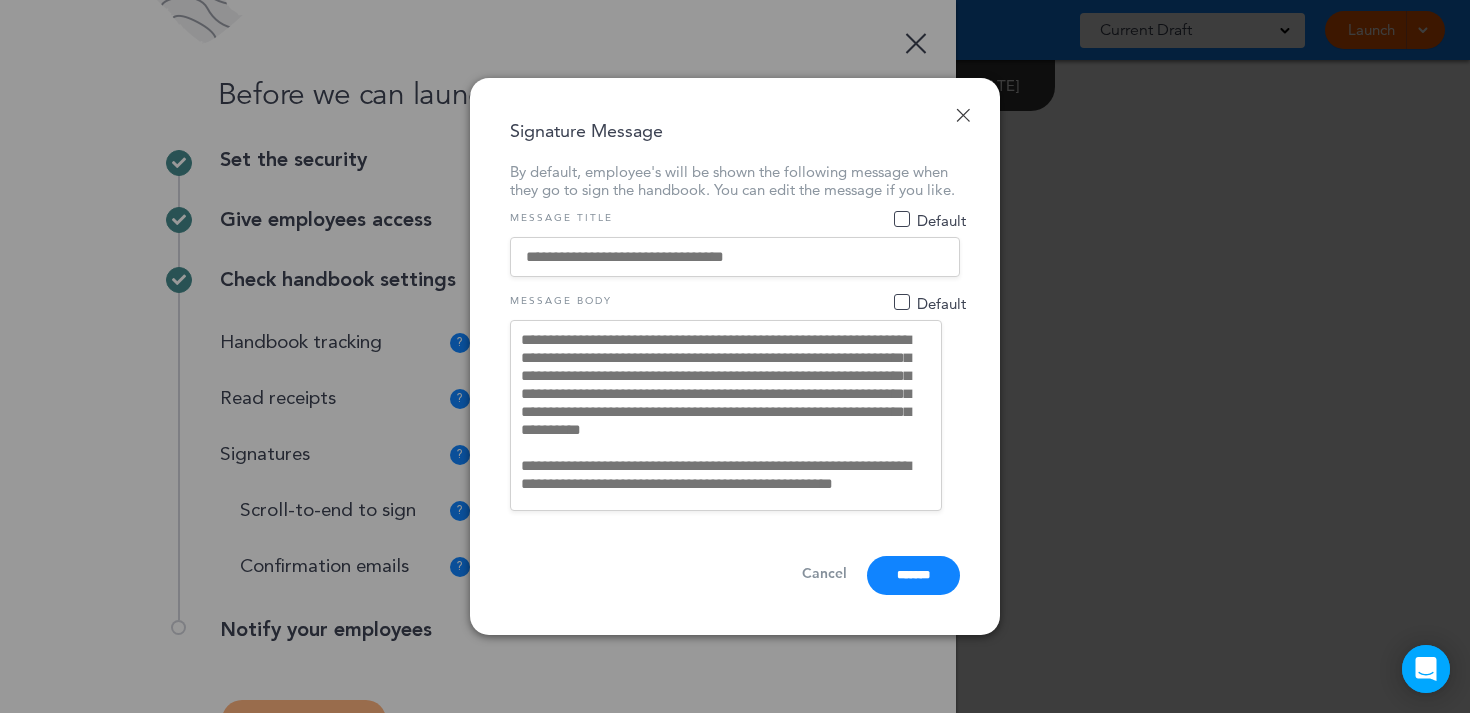 click at bounding box center (735, 257) 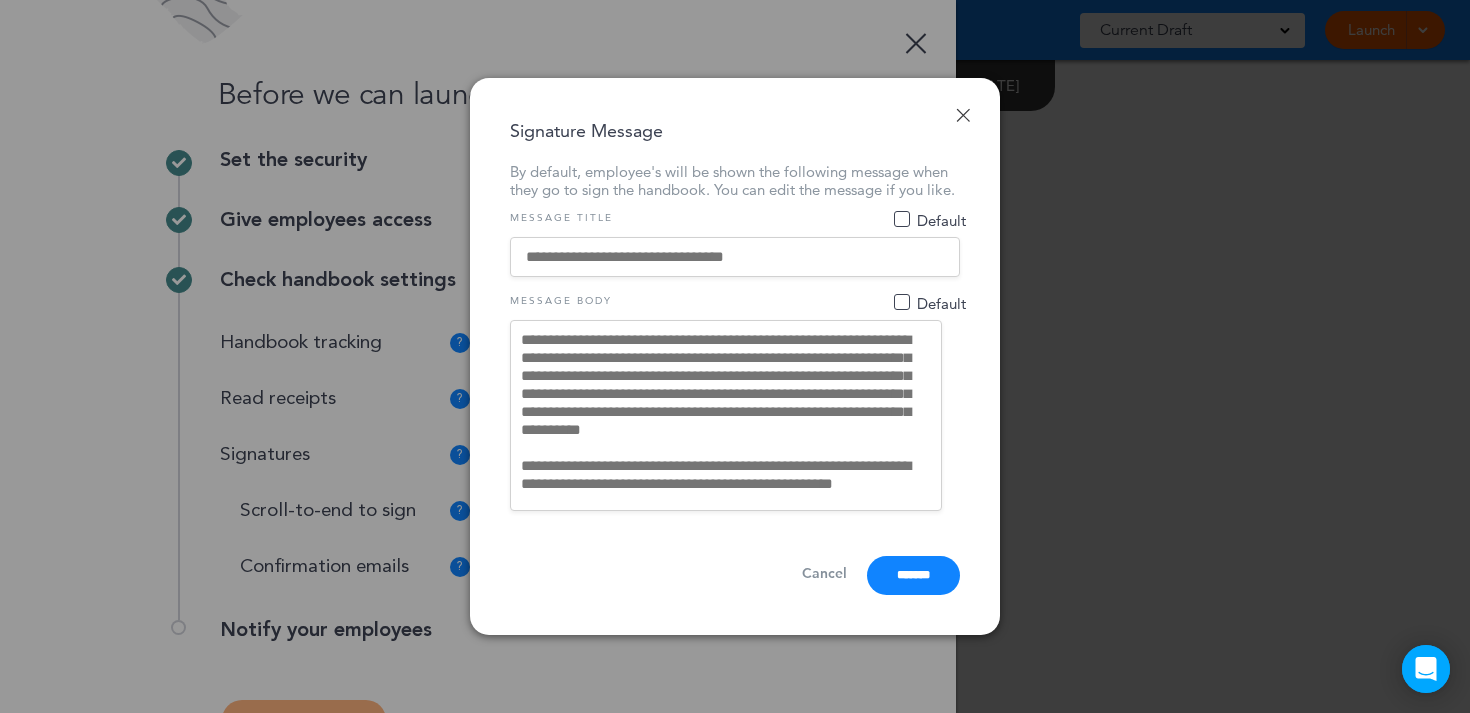 click at bounding box center (735, 257) 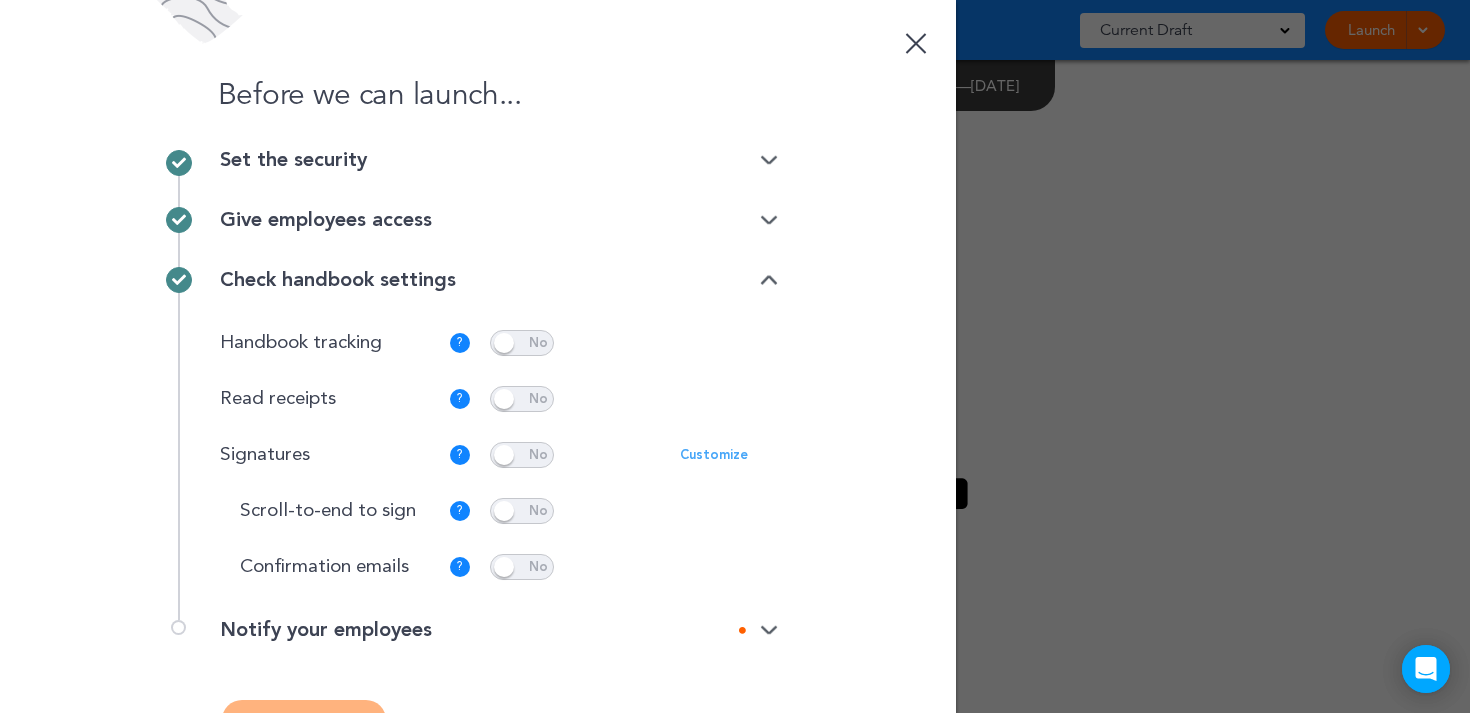 click on "Check handbook settings" at bounding box center [499, 280] 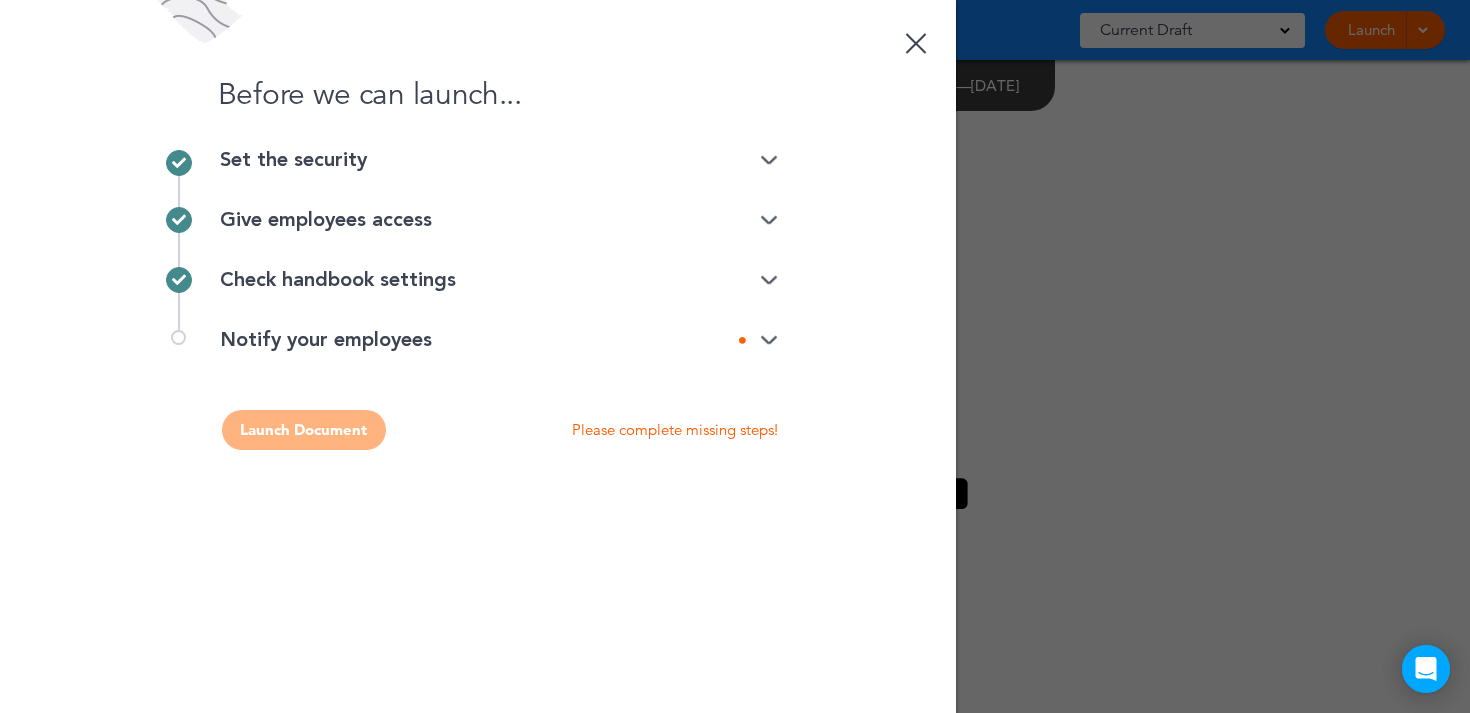 click on "Notify your employees" at bounding box center (499, 350) 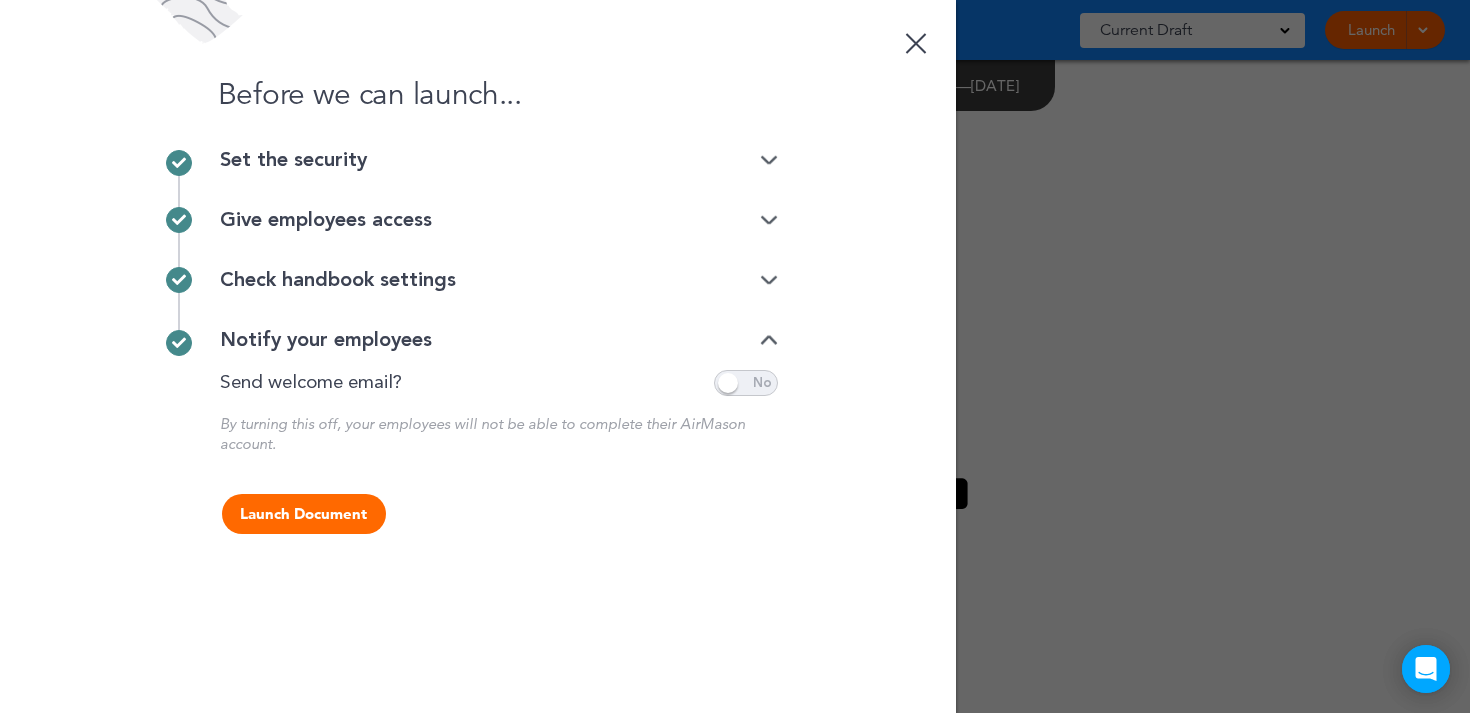 click at bounding box center [746, 383] 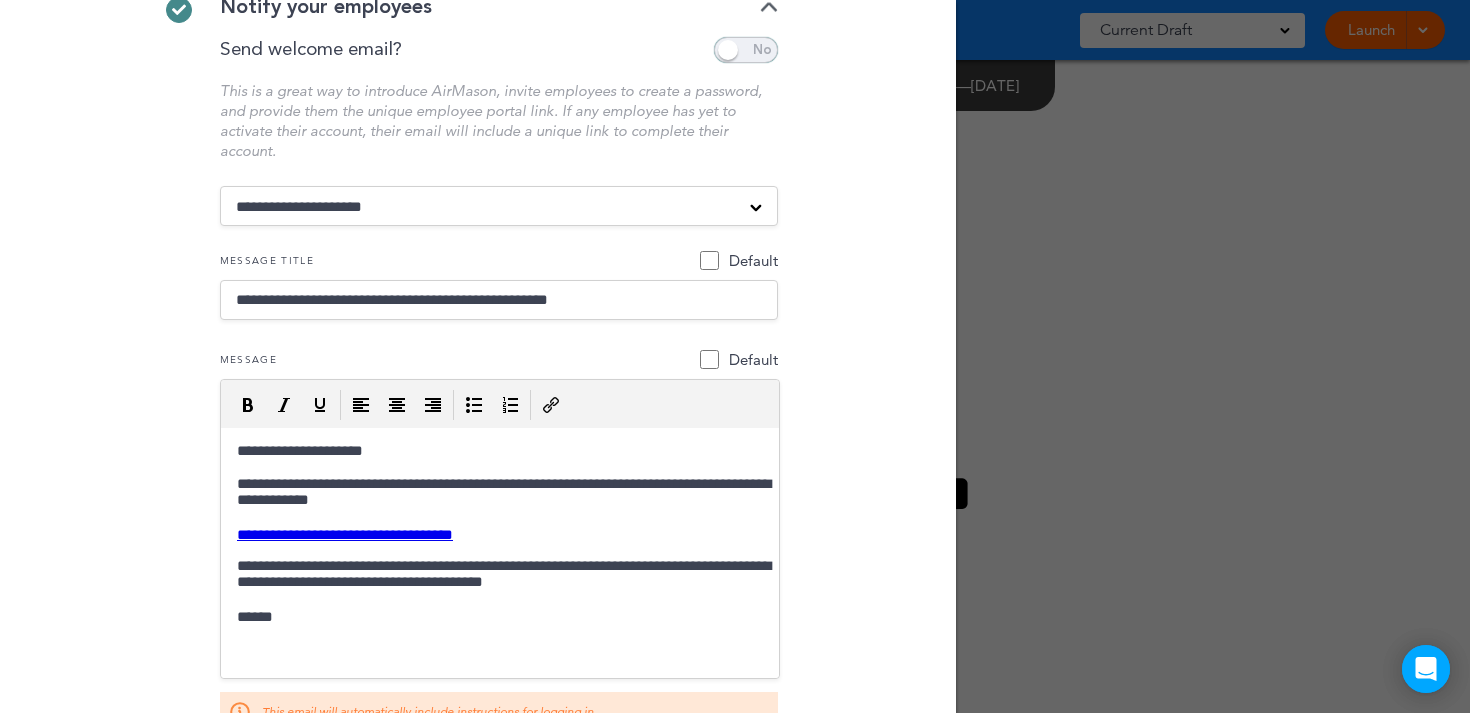 scroll, scrollTop: 346, scrollLeft: 0, axis: vertical 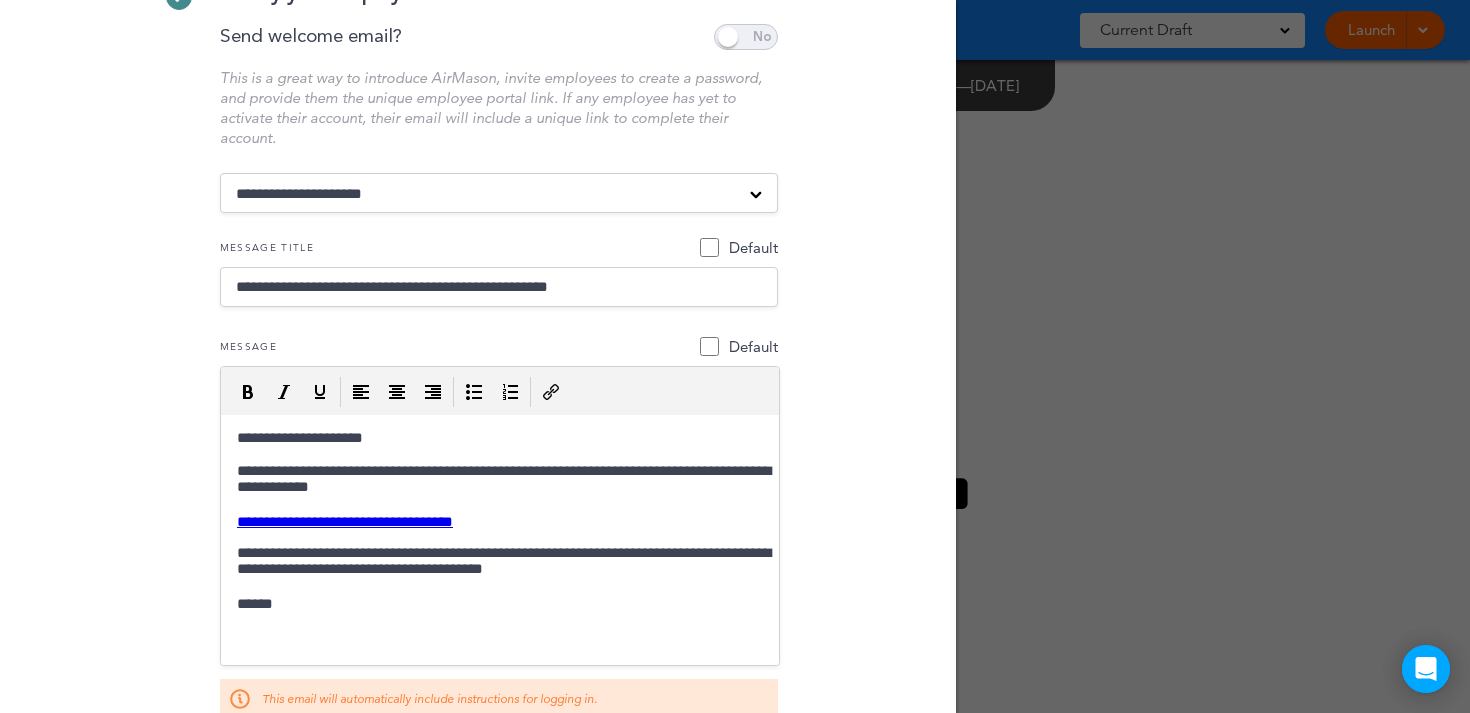 click on "**********" at bounding box center [499, 193] 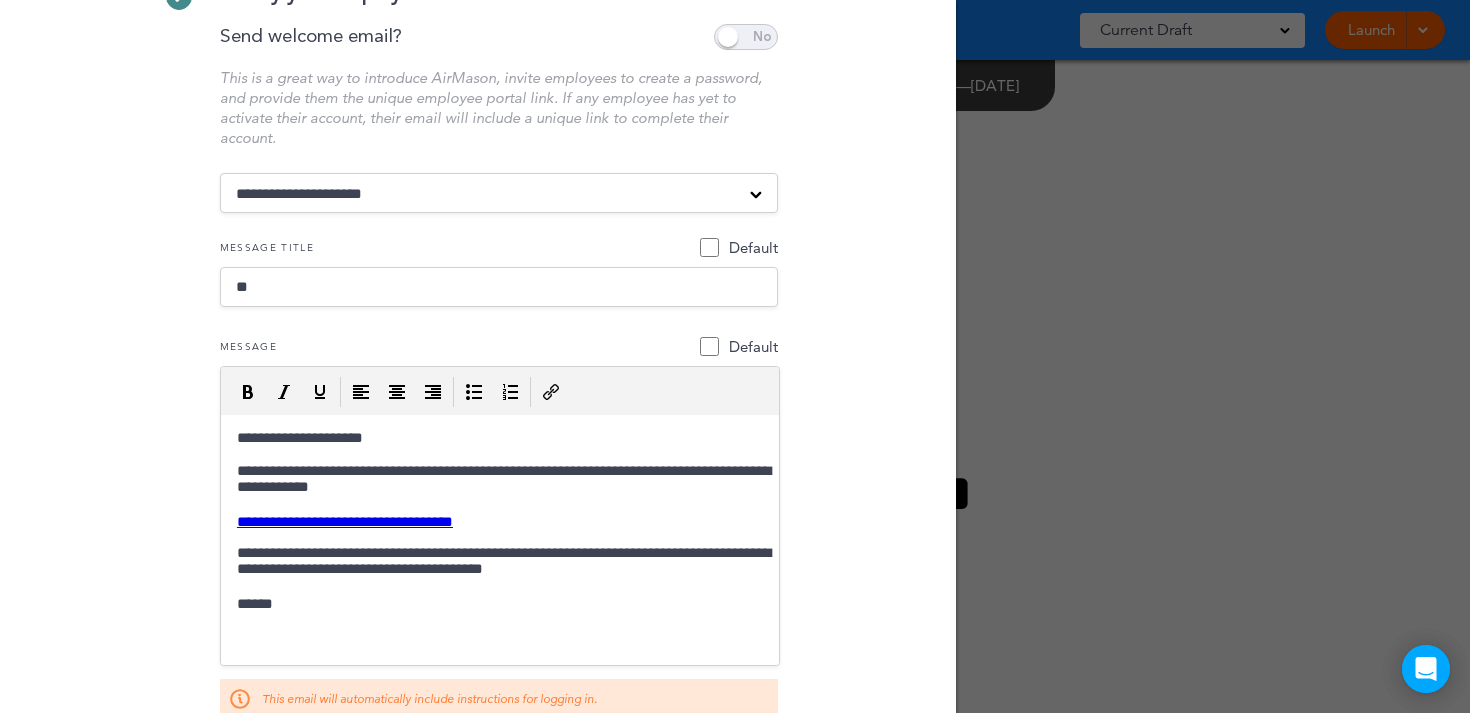 type on "*" 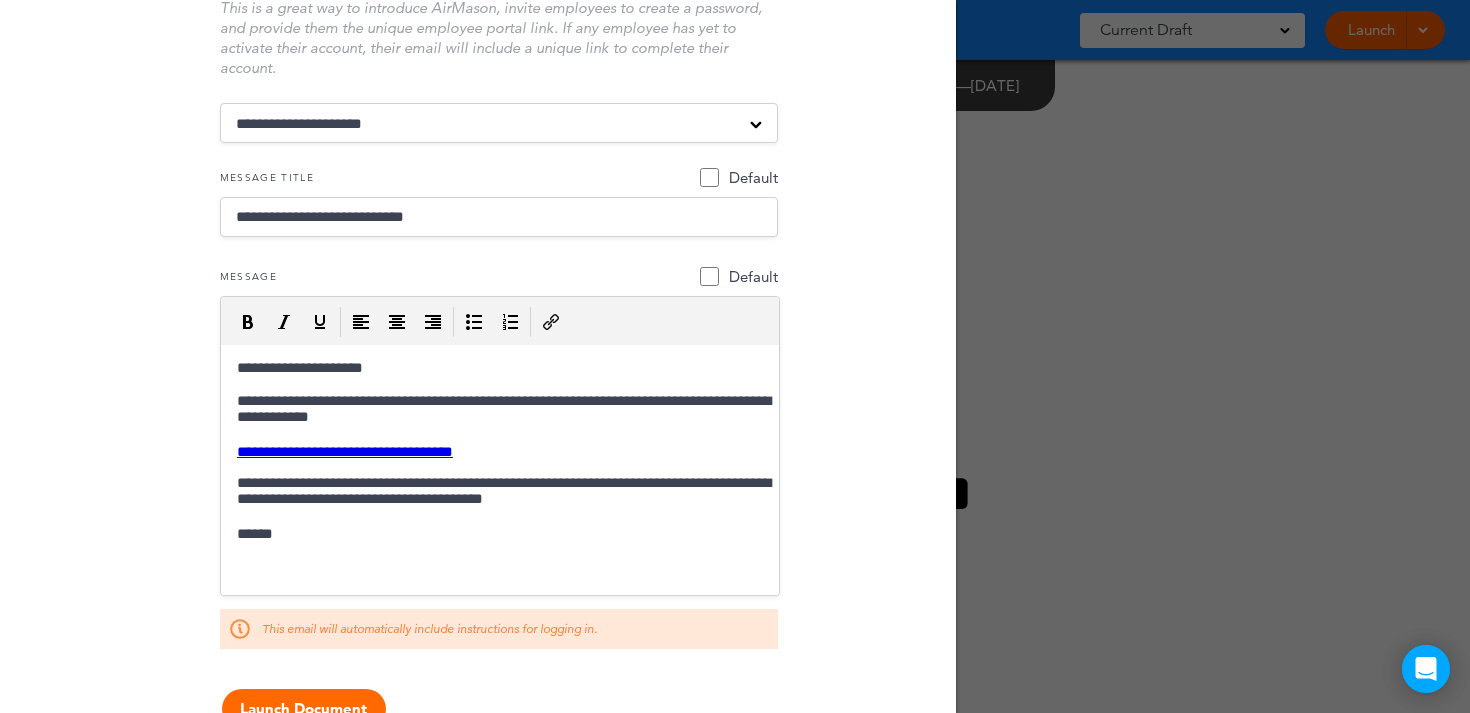 scroll, scrollTop: 433, scrollLeft: 0, axis: vertical 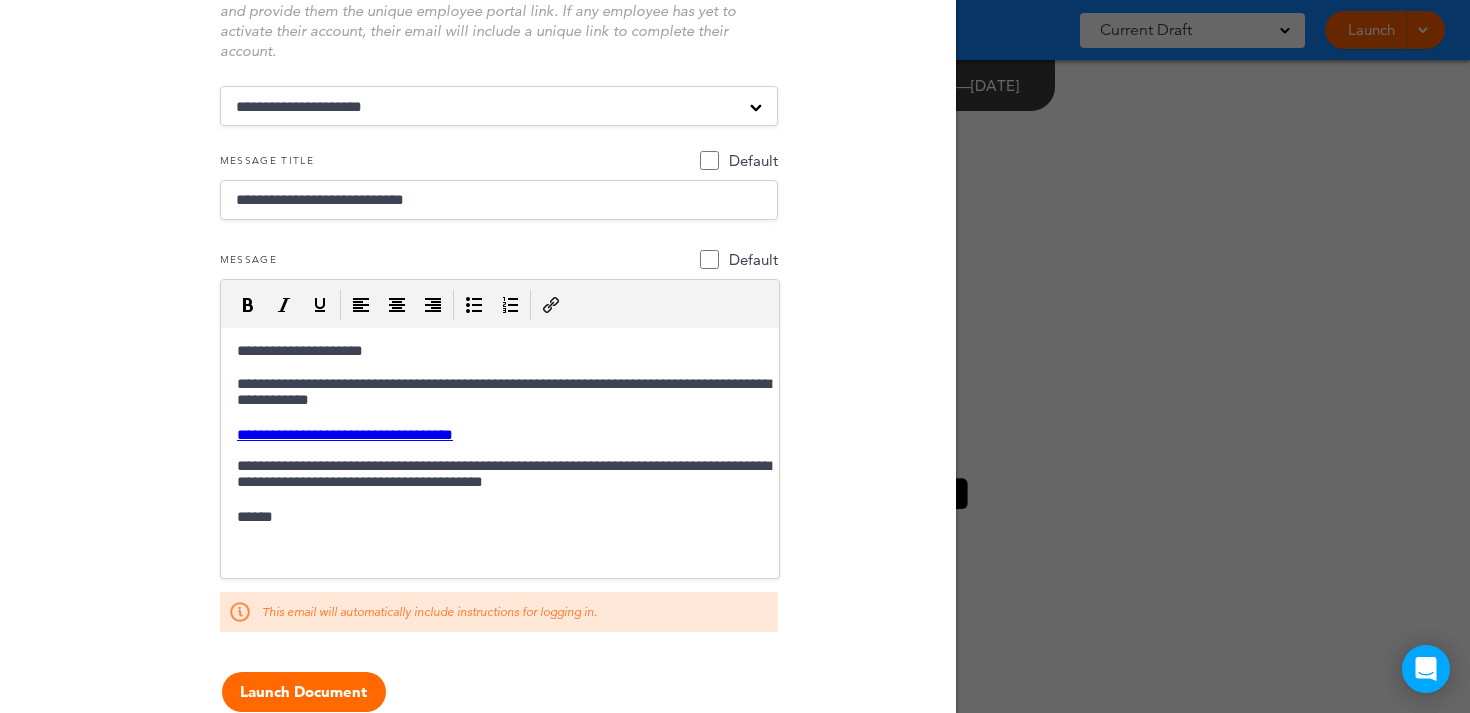 click on "******" at bounding box center (499, 518) 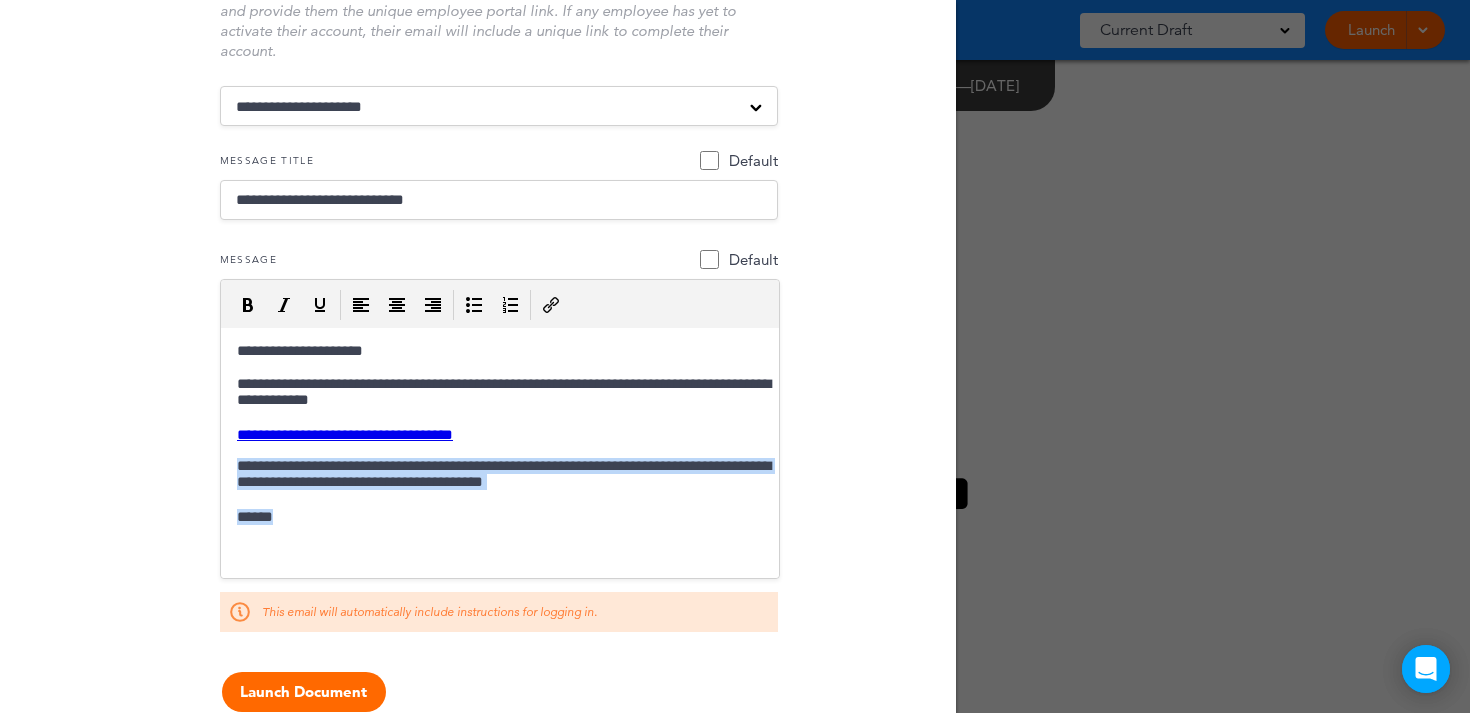 drag, startPoint x: 290, startPoint y: 522, endPoint x: 225, endPoint y: 470, distance: 83.240616 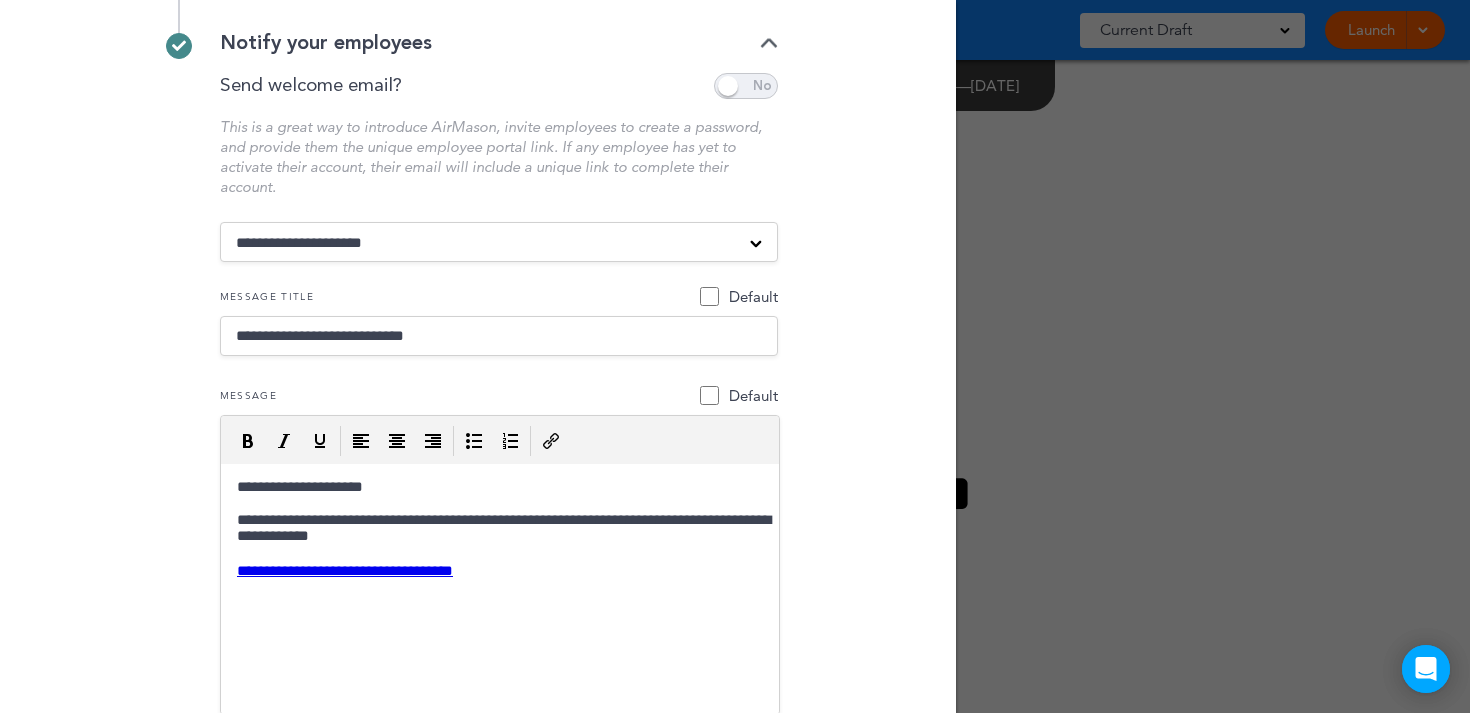 scroll, scrollTop: 262, scrollLeft: 0, axis: vertical 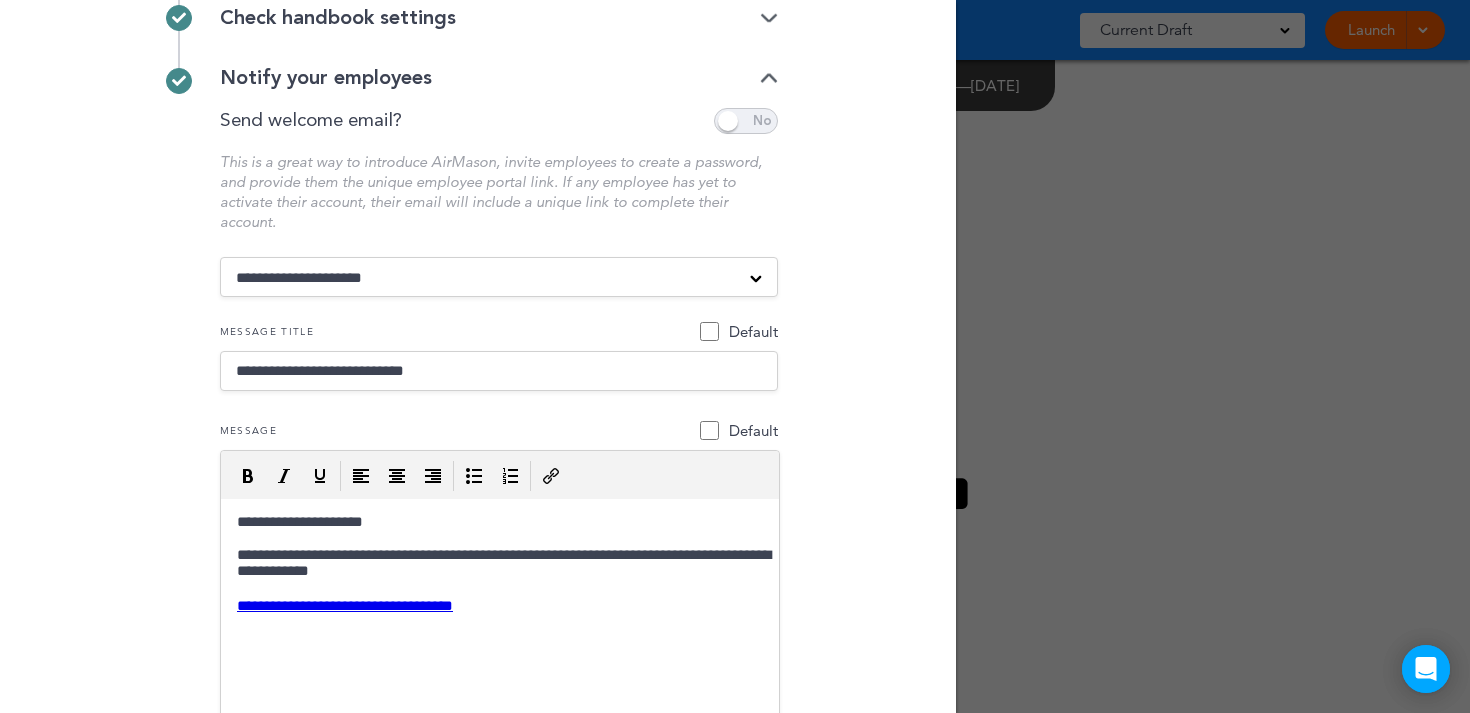 click at bounding box center (746, 121) 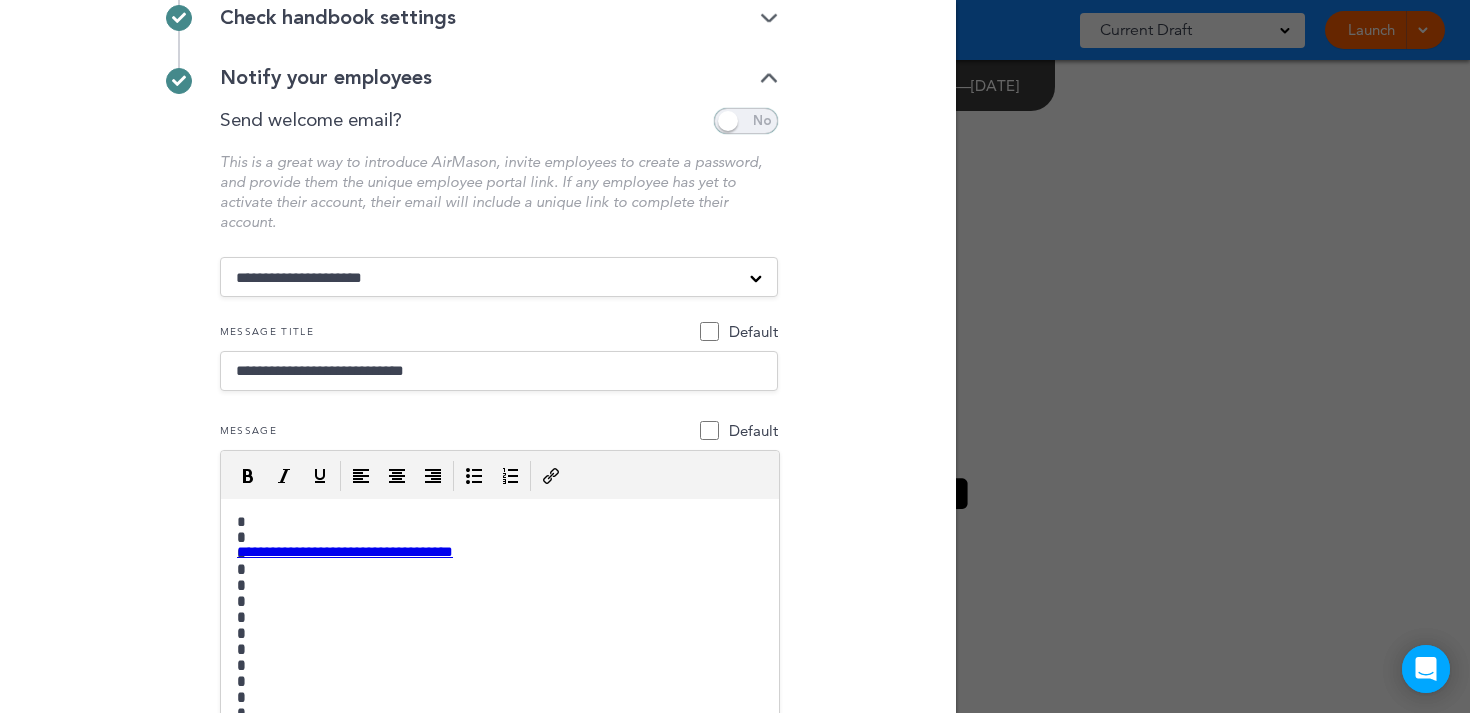 scroll, scrollTop: 0, scrollLeft: 0, axis: both 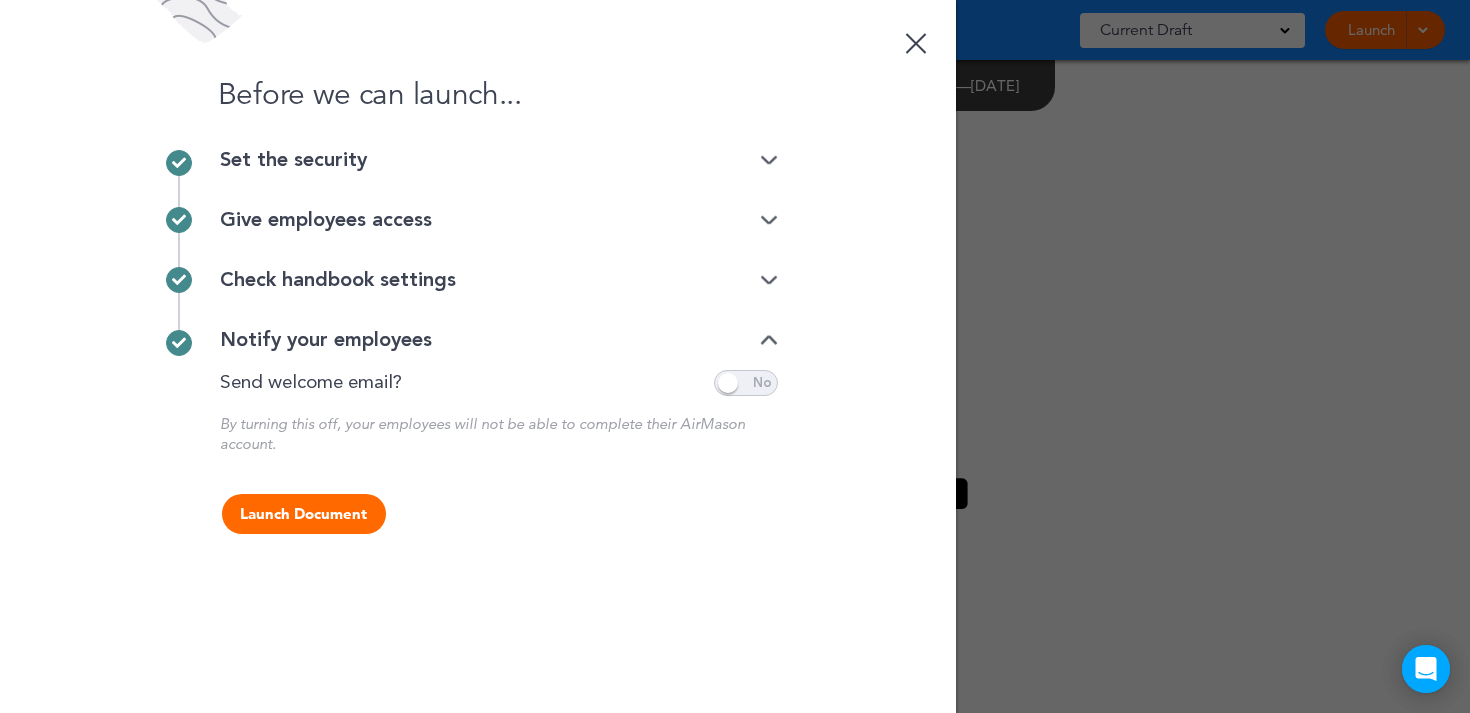 click at bounding box center (746, 383) 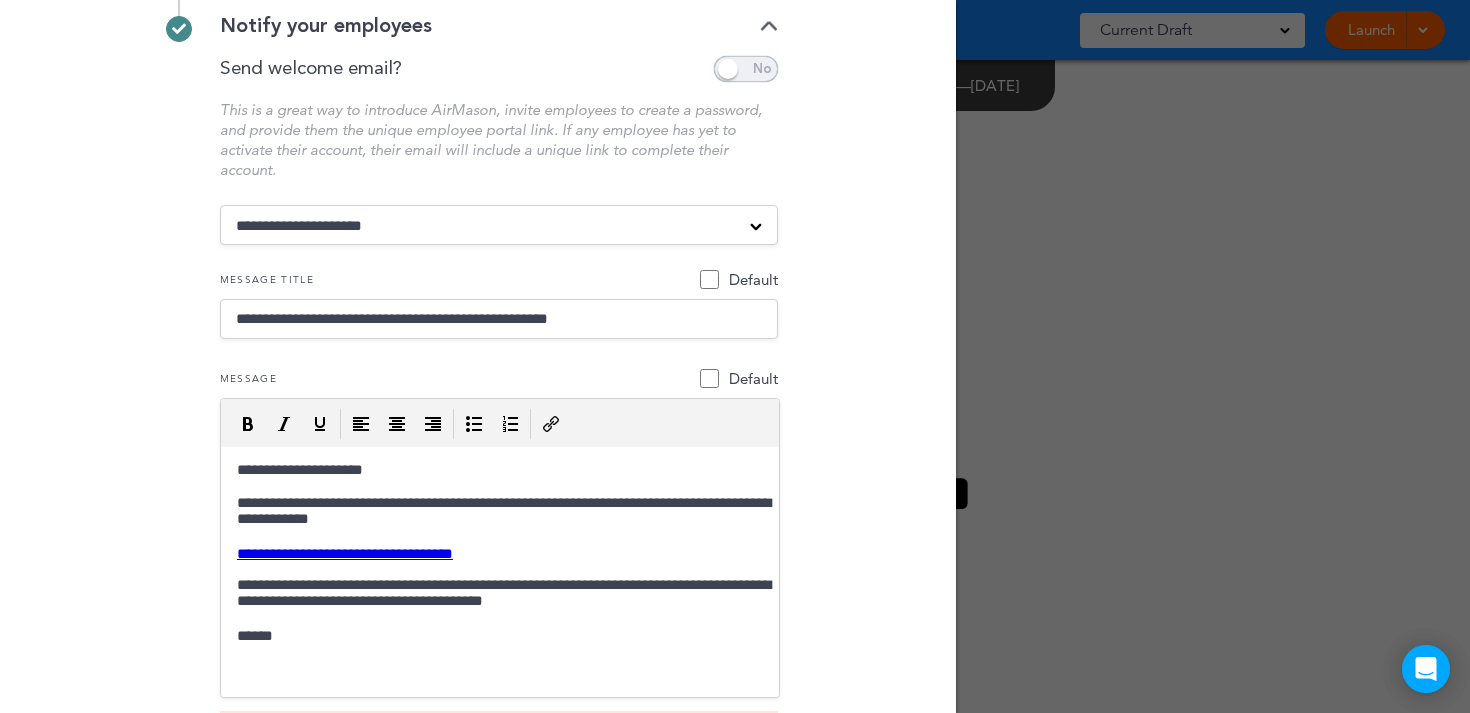 scroll, scrollTop: 316, scrollLeft: 0, axis: vertical 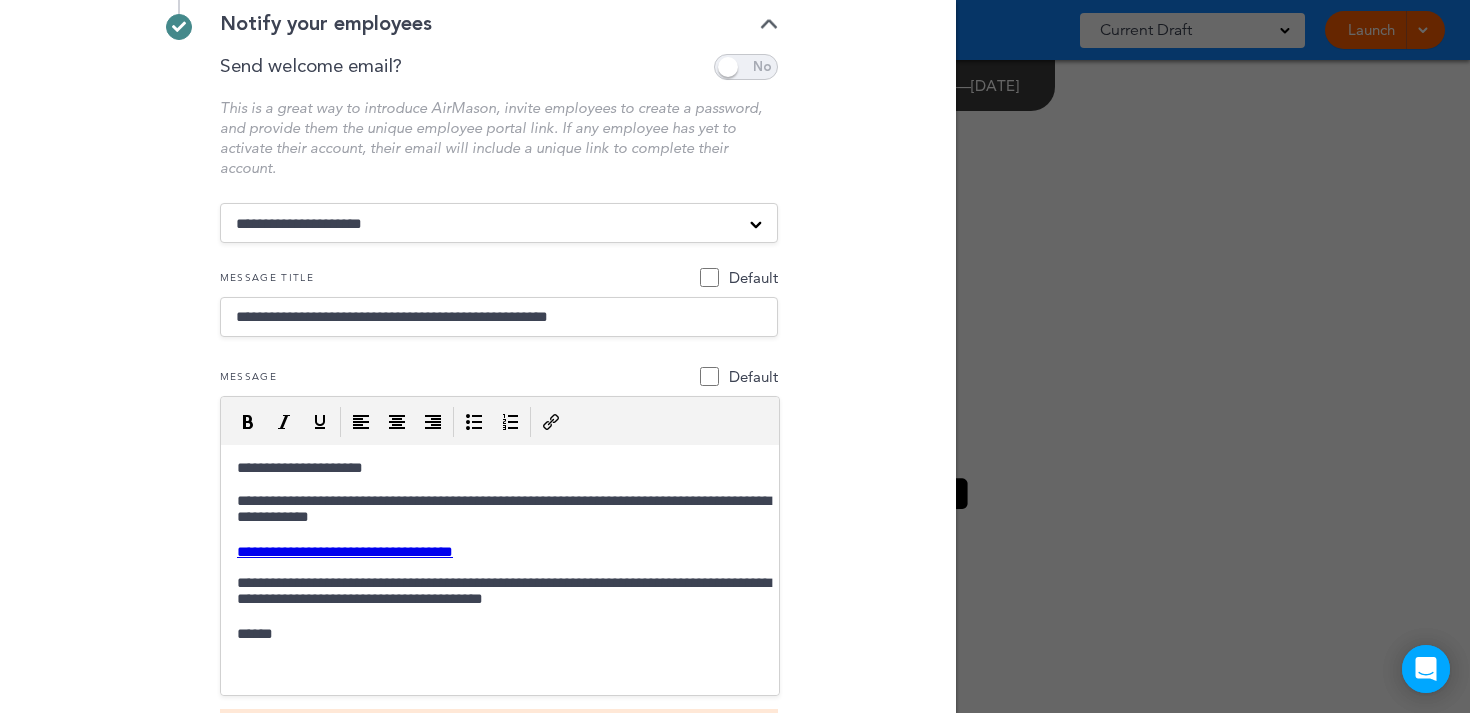 drag, startPoint x: 649, startPoint y: 321, endPoint x: 210, endPoint y: 307, distance: 439.22318 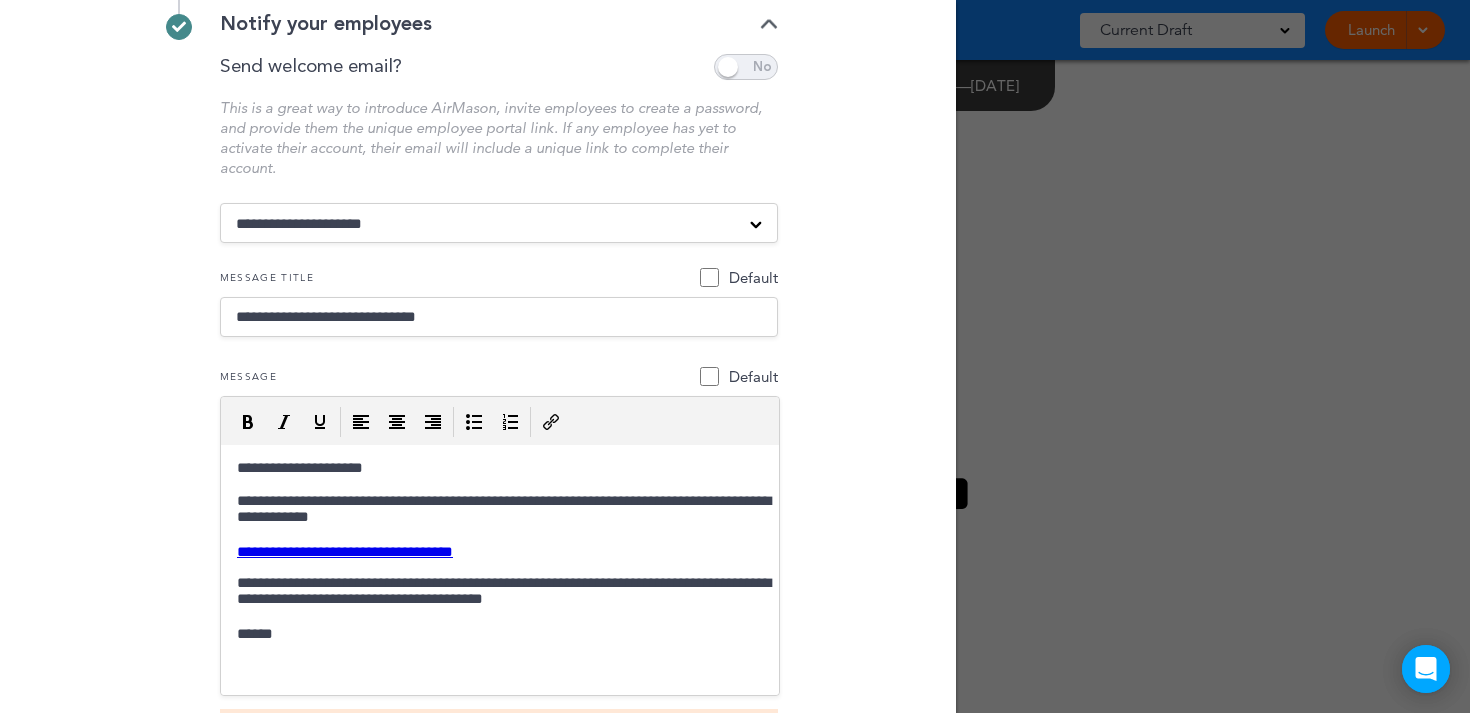 click on "**********" at bounding box center [499, 317] 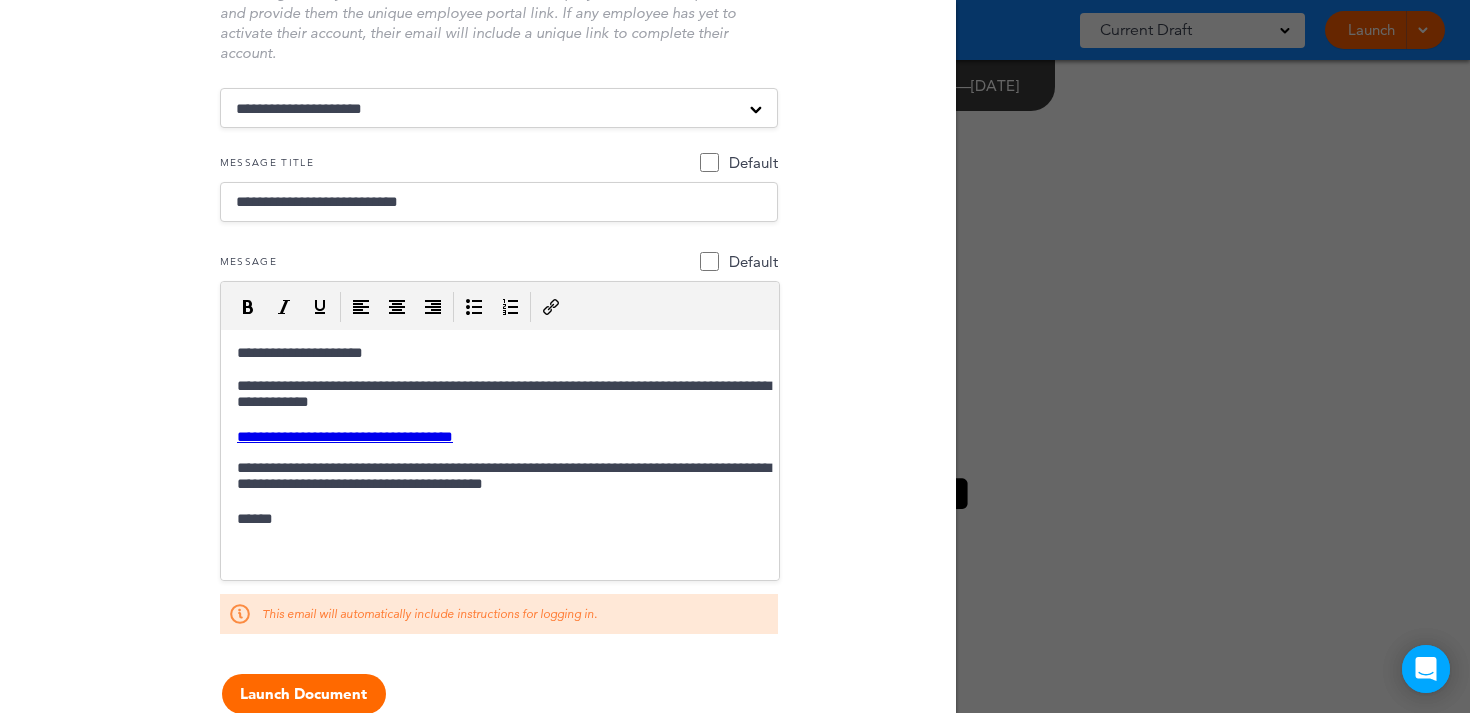 scroll, scrollTop: 440, scrollLeft: 0, axis: vertical 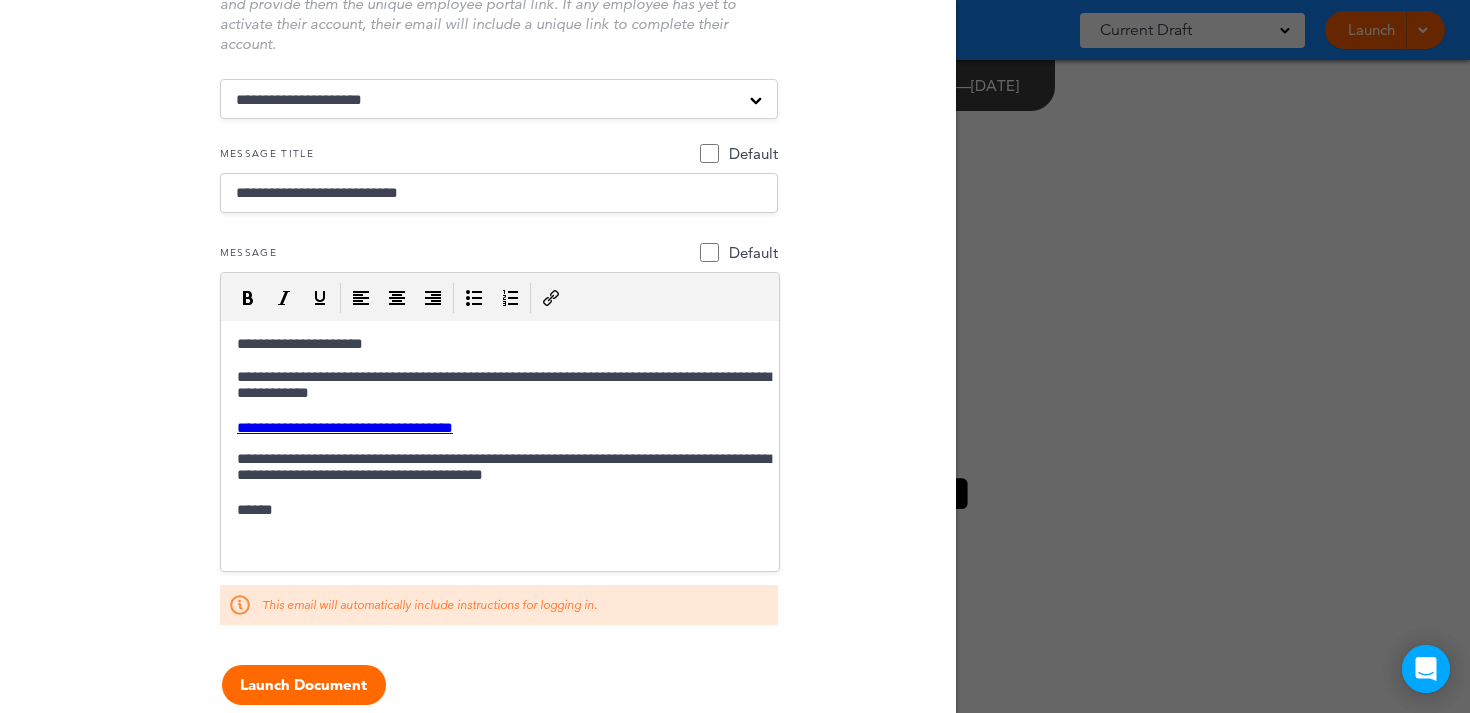 type on "**********" 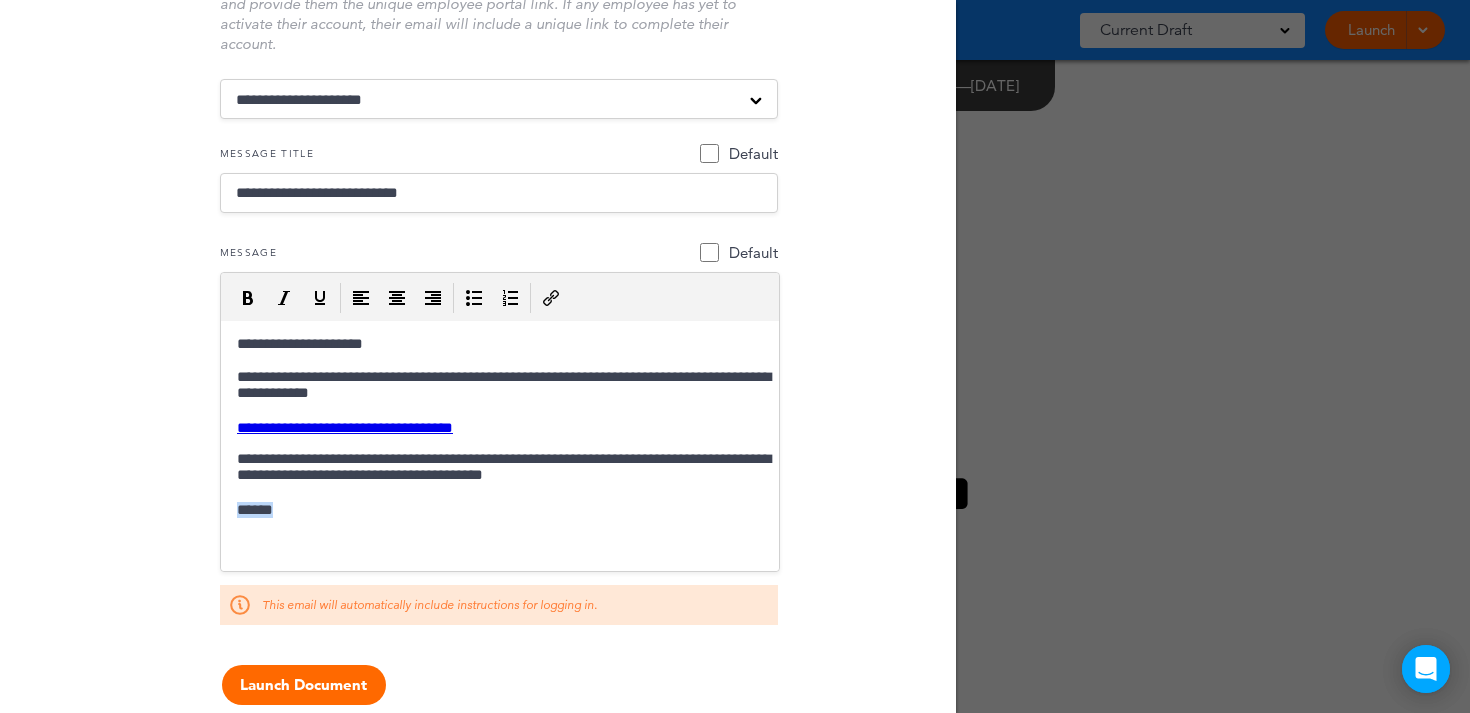 drag, startPoint x: 289, startPoint y: 510, endPoint x: 219, endPoint y: 512, distance: 70.028564 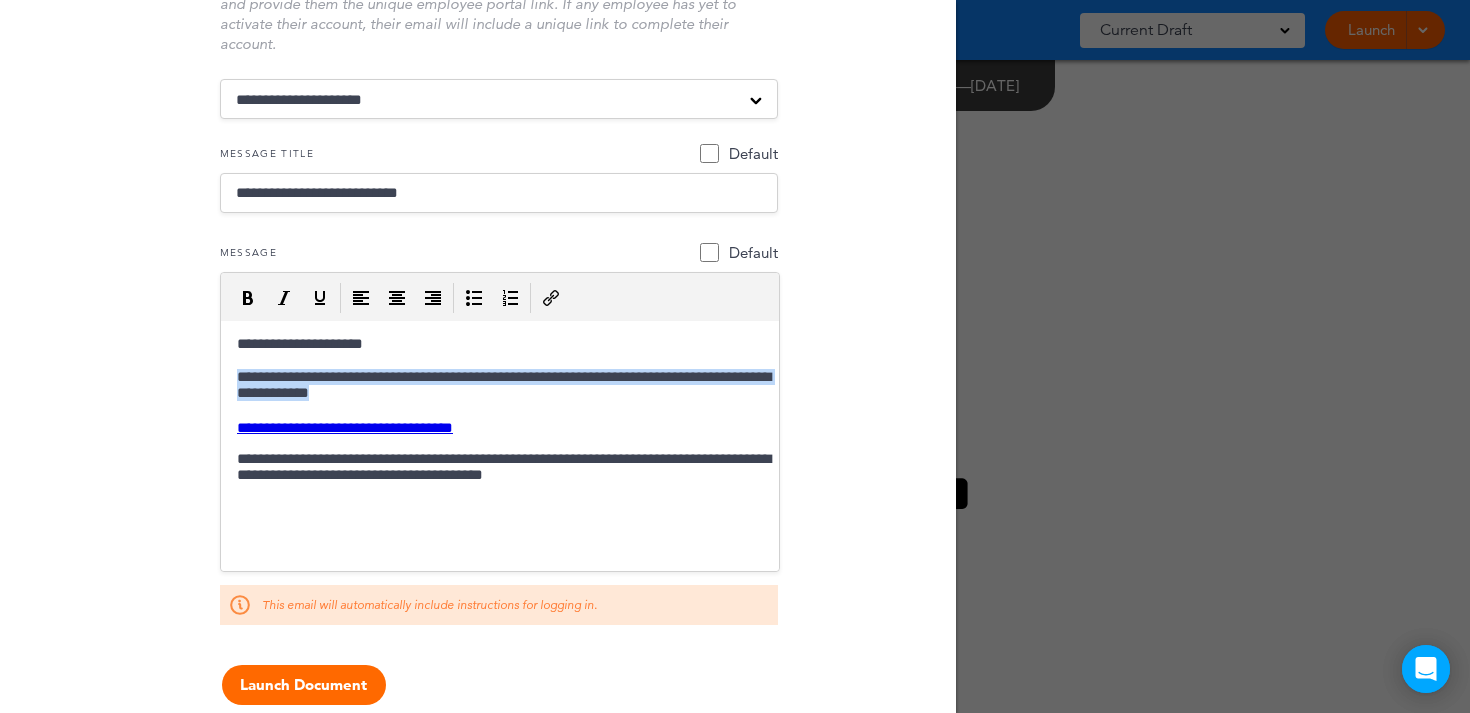 drag, startPoint x: 409, startPoint y: 404, endPoint x: 229, endPoint y: 383, distance: 181.22086 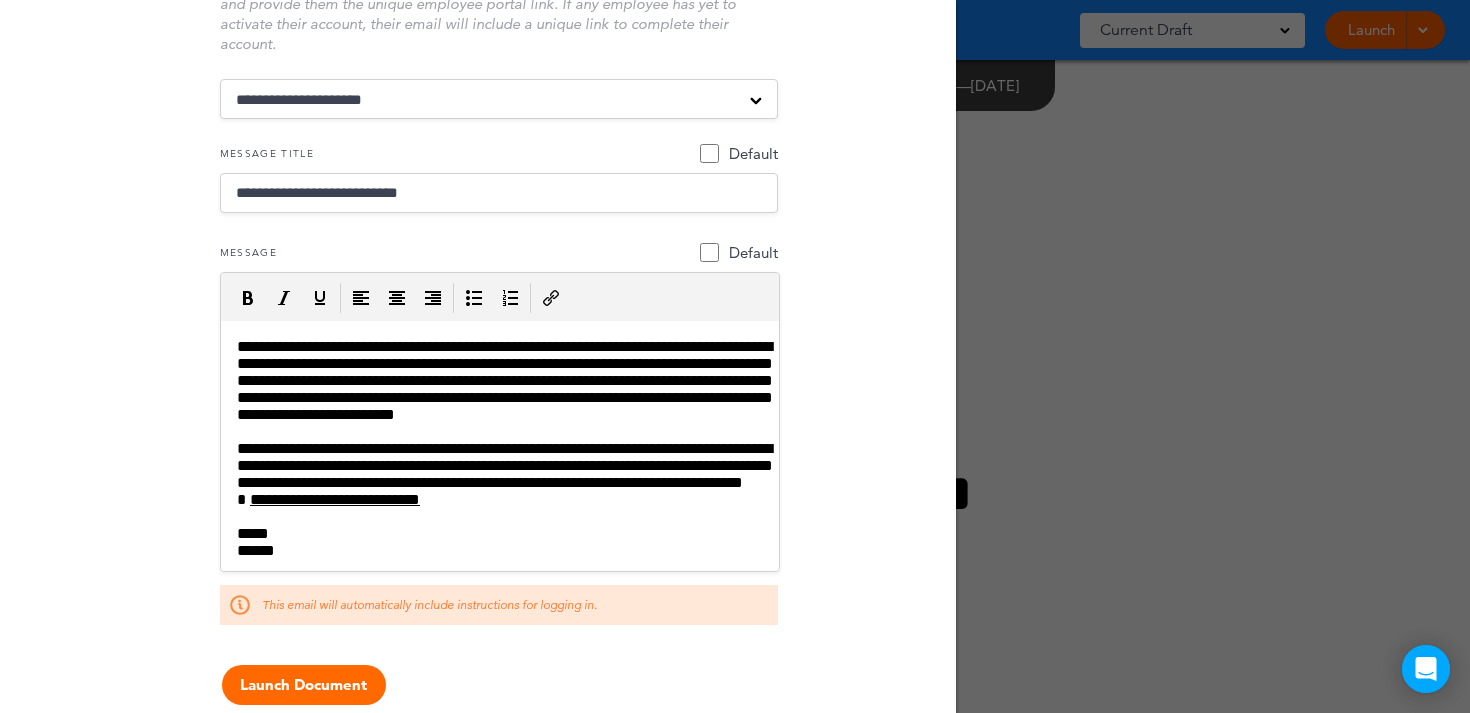 scroll, scrollTop: 0, scrollLeft: 0, axis: both 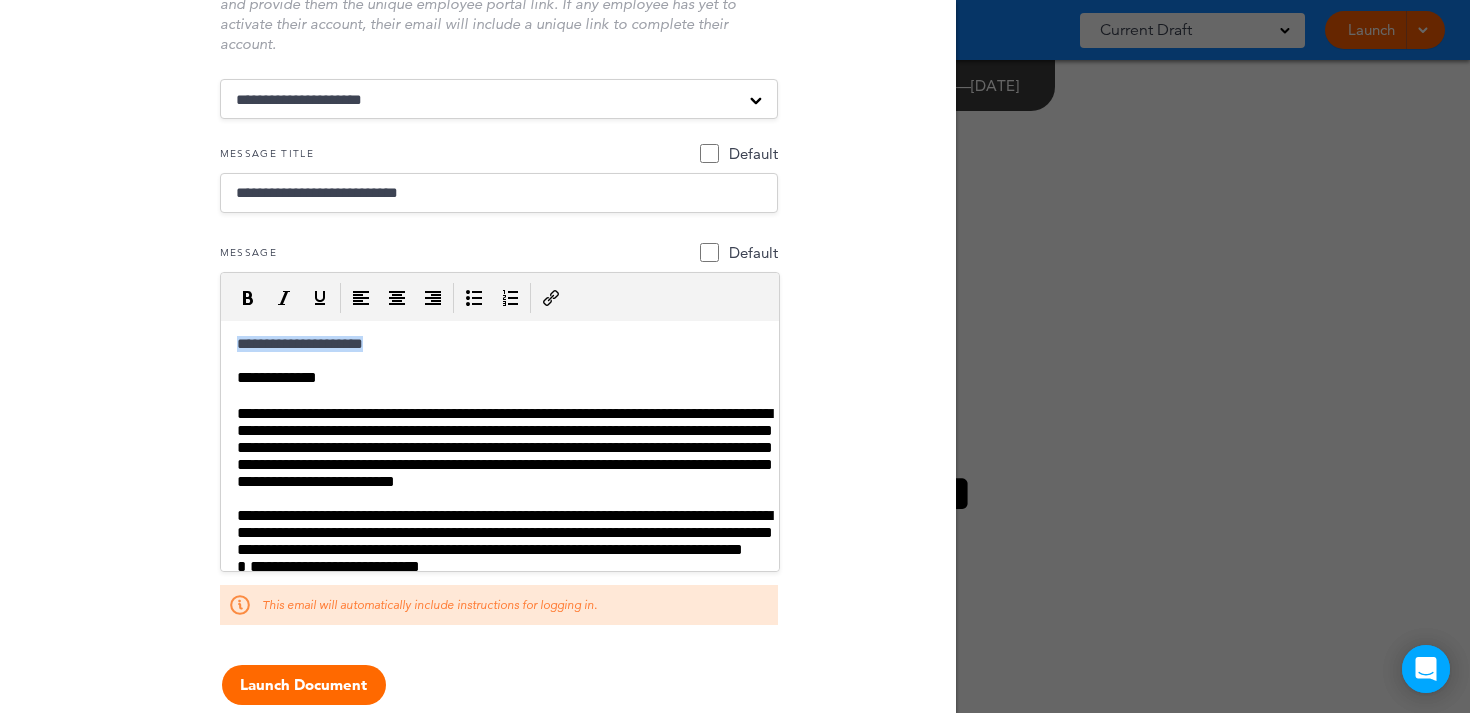 drag, startPoint x: 393, startPoint y: 351, endPoint x: 216, endPoint y: 341, distance: 177.28226 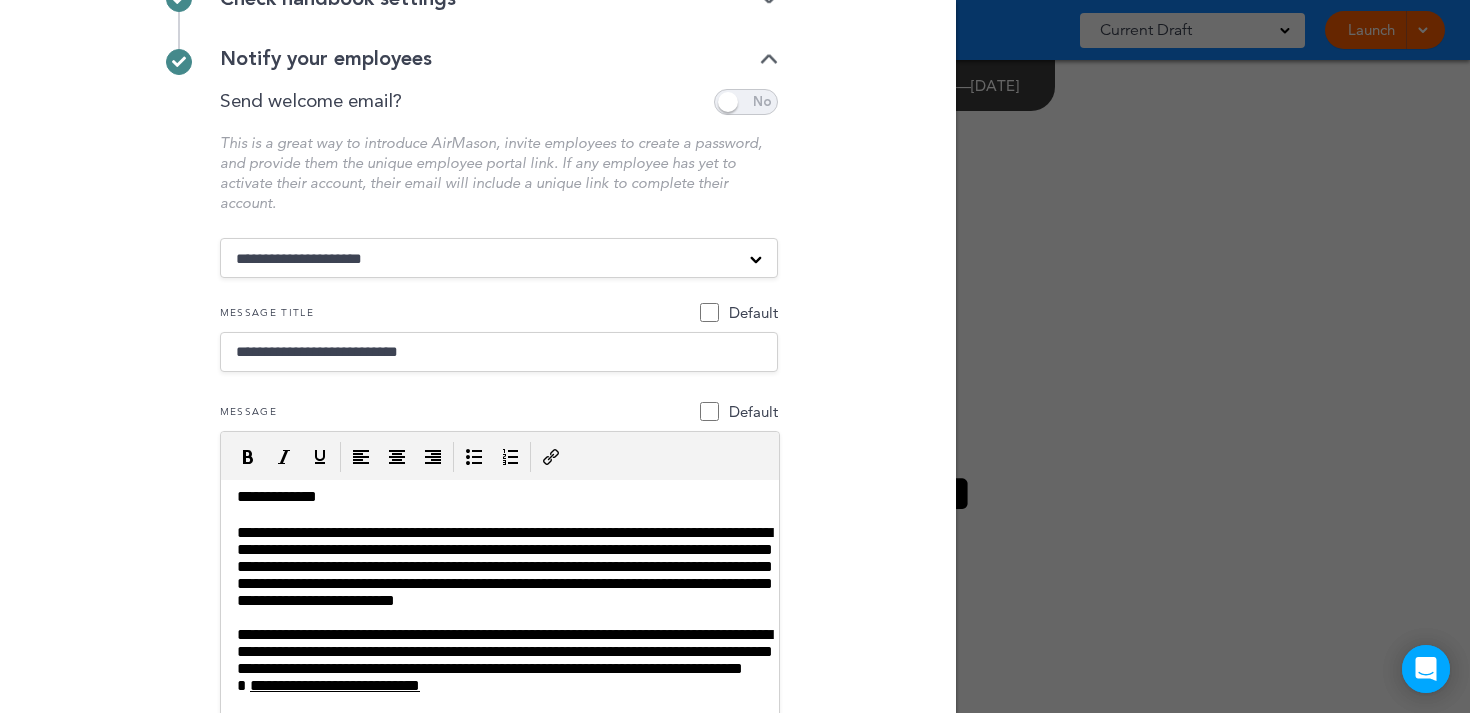 scroll, scrollTop: 265, scrollLeft: 0, axis: vertical 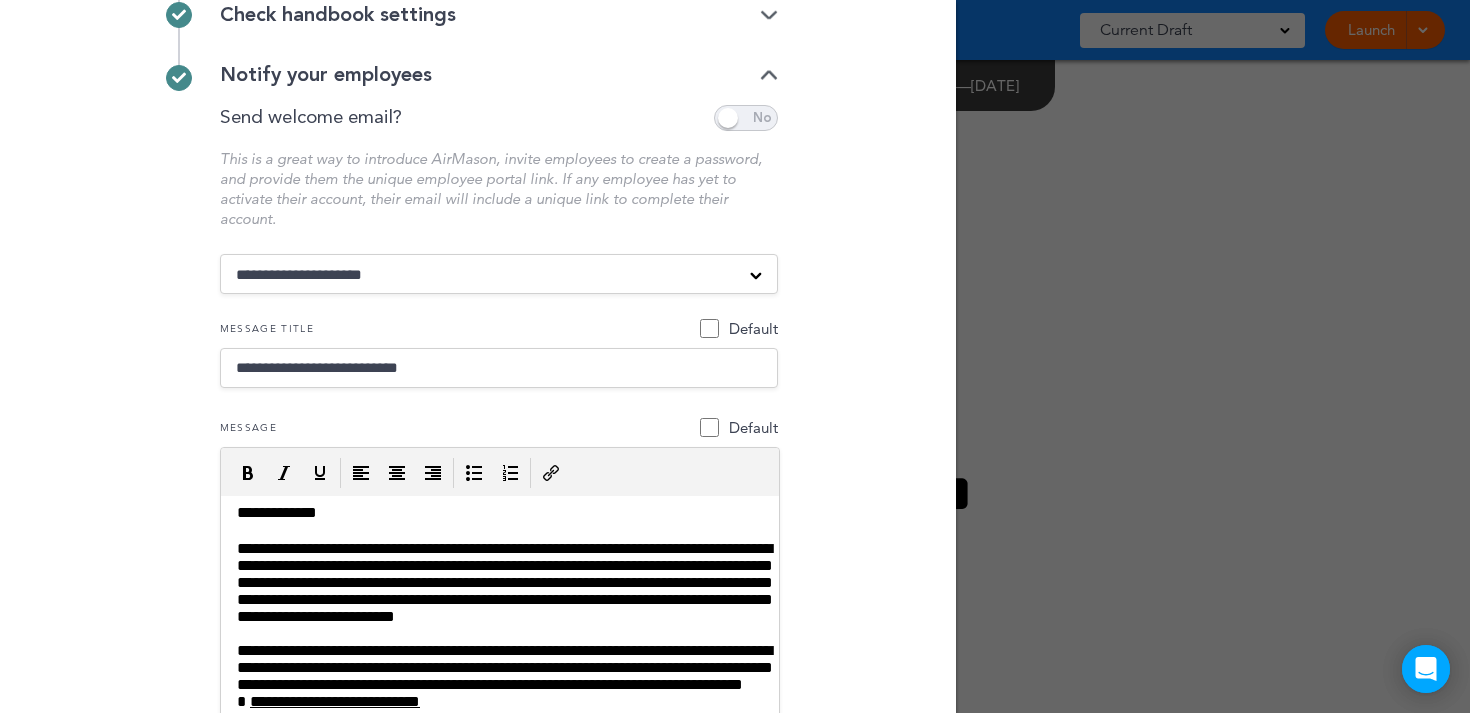 click at bounding box center (746, 118) 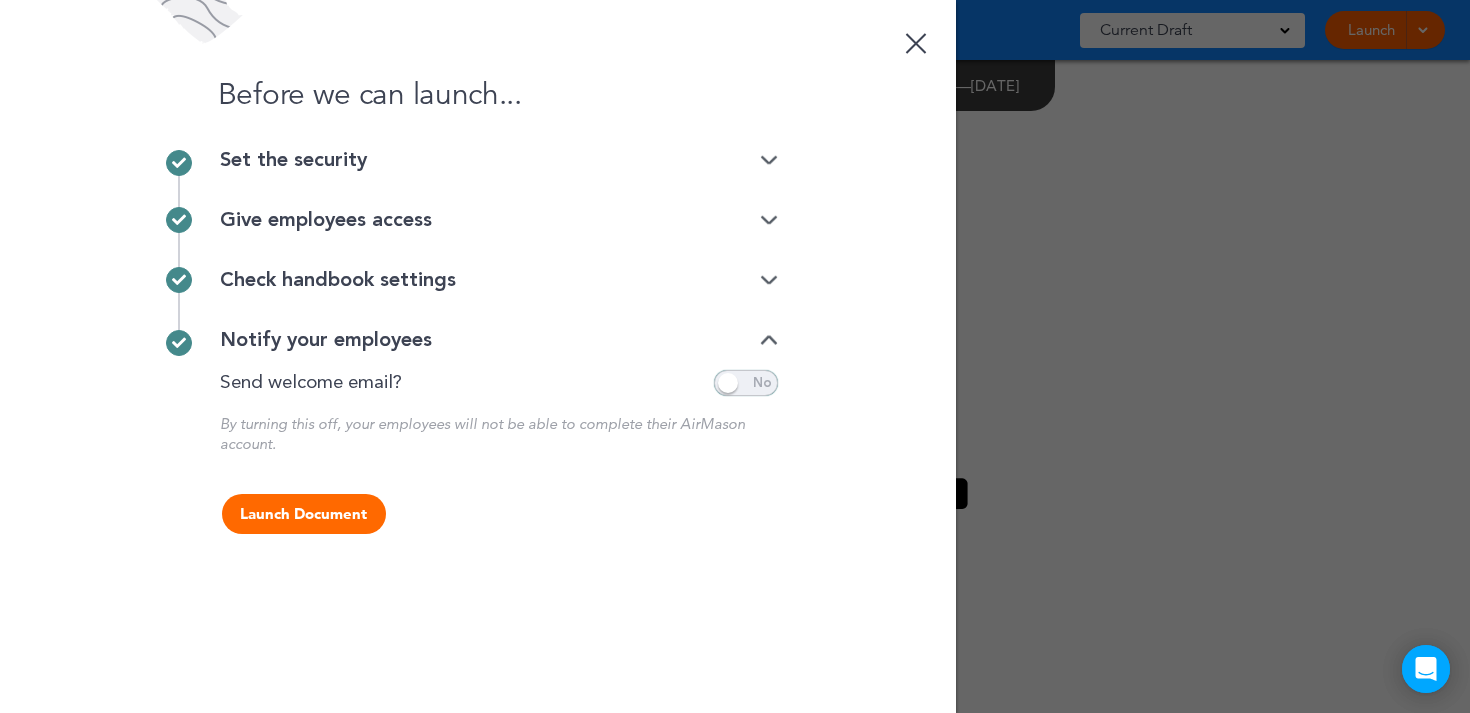scroll, scrollTop: 0, scrollLeft: 0, axis: both 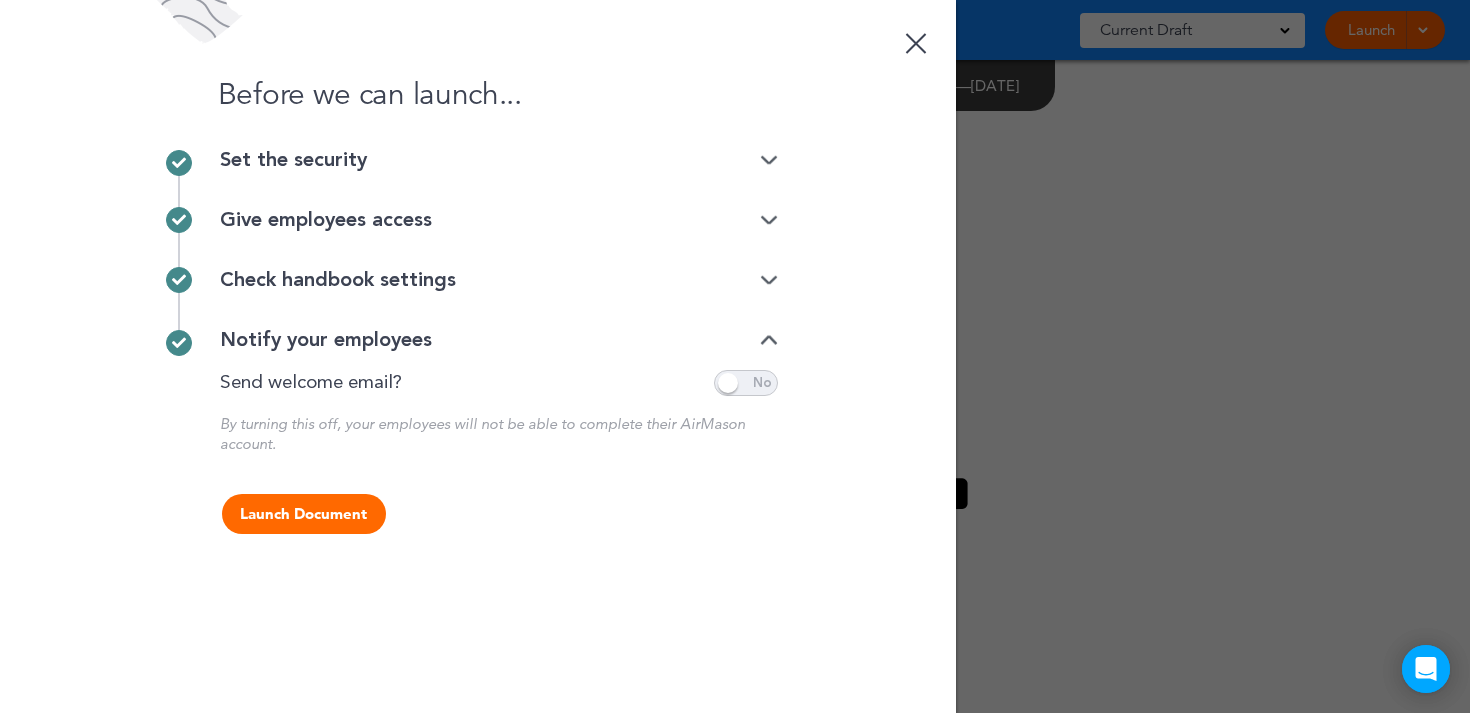 click at bounding box center (746, 383) 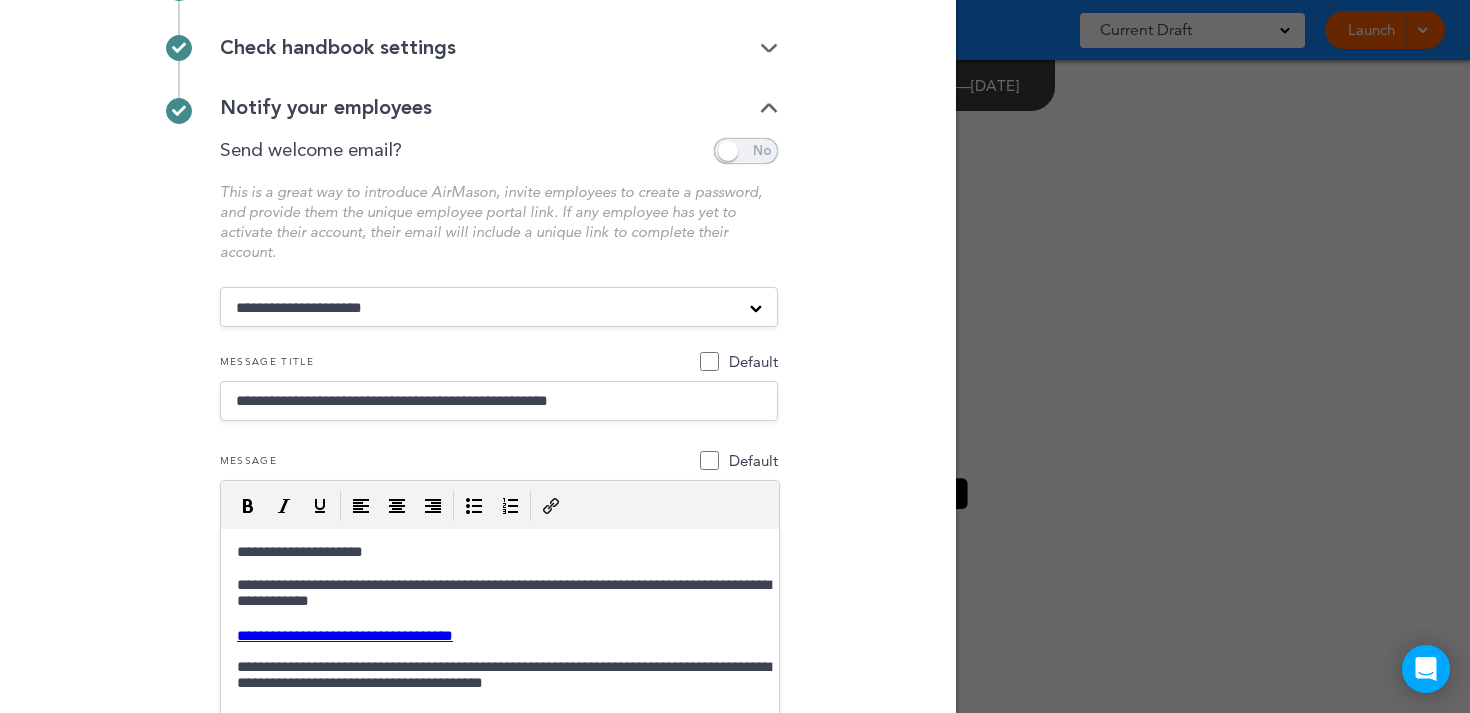 scroll, scrollTop: 261, scrollLeft: 0, axis: vertical 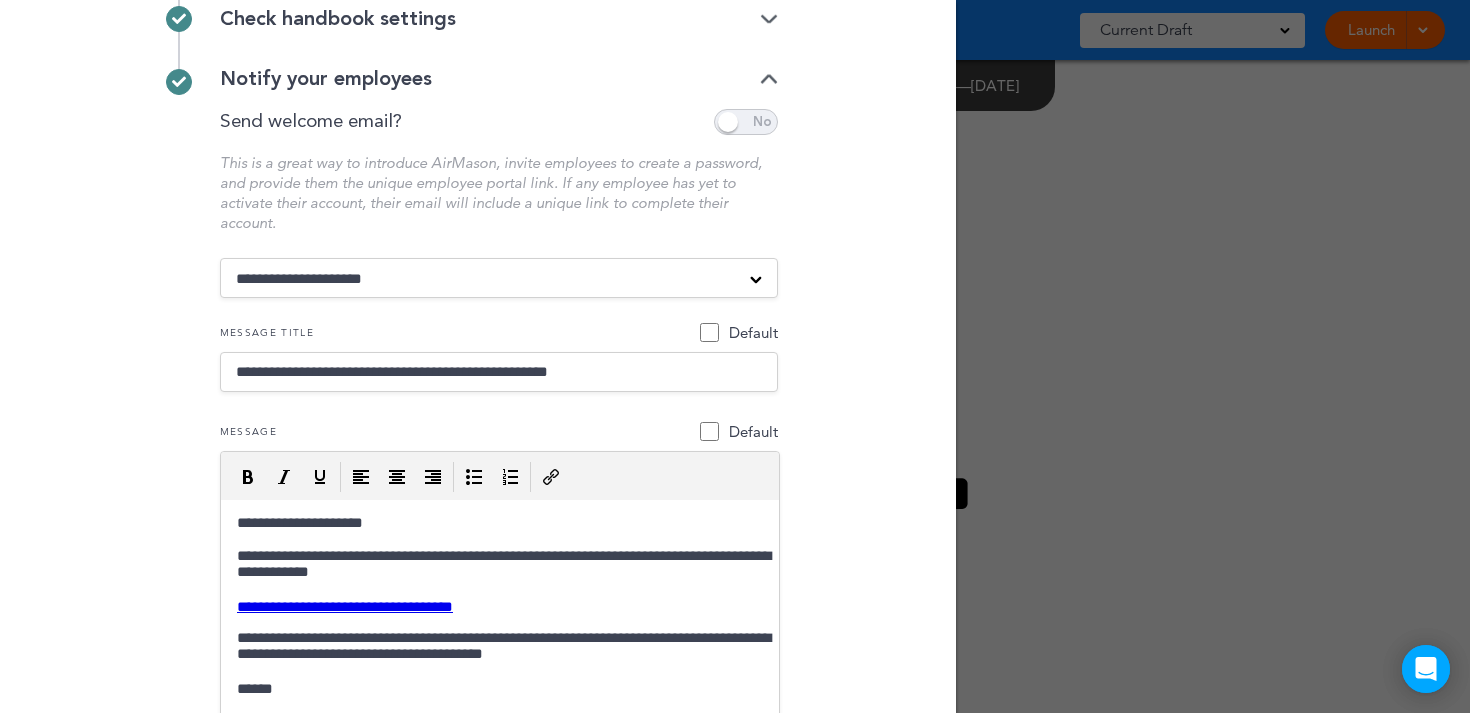 drag, startPoint x: 654, startPoint y: 374, endPoint x: 158, endPoint y: 341, distance: 497.09656 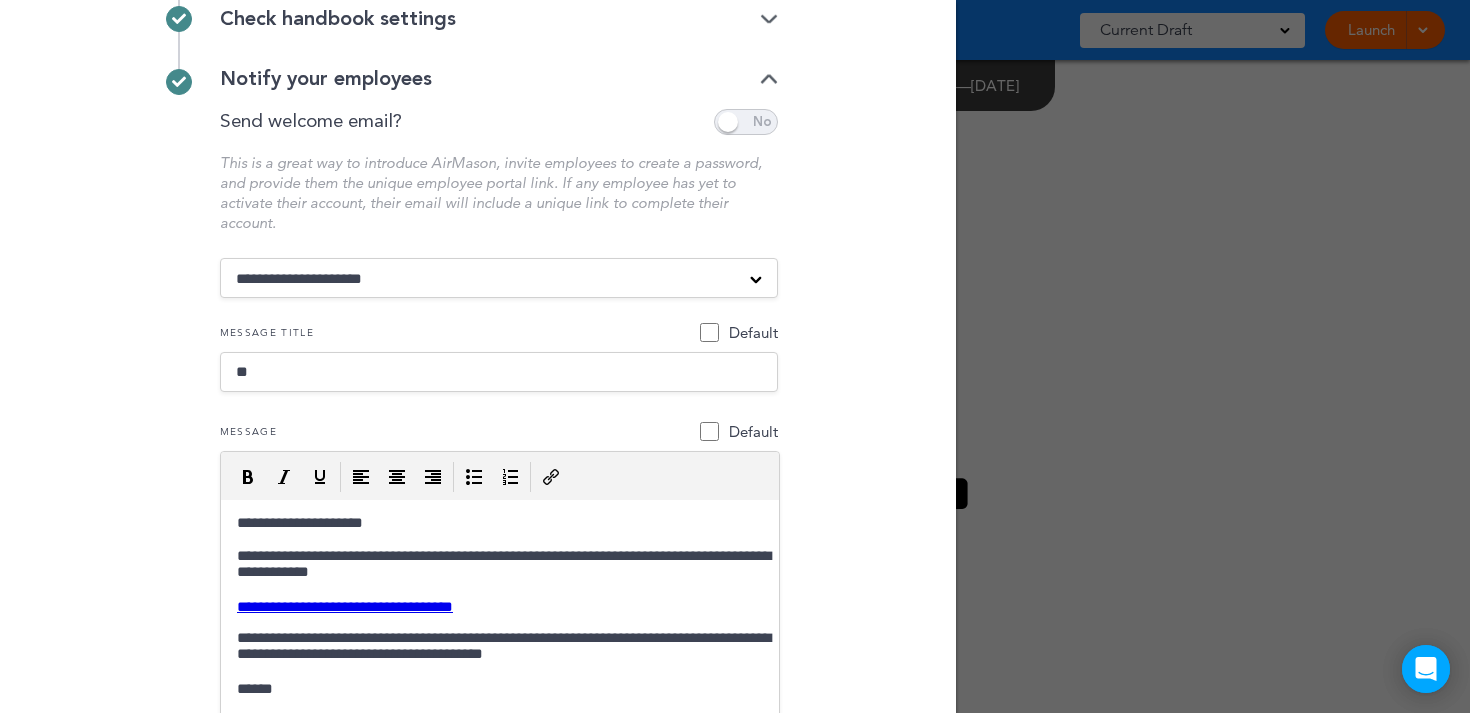 type on "*" 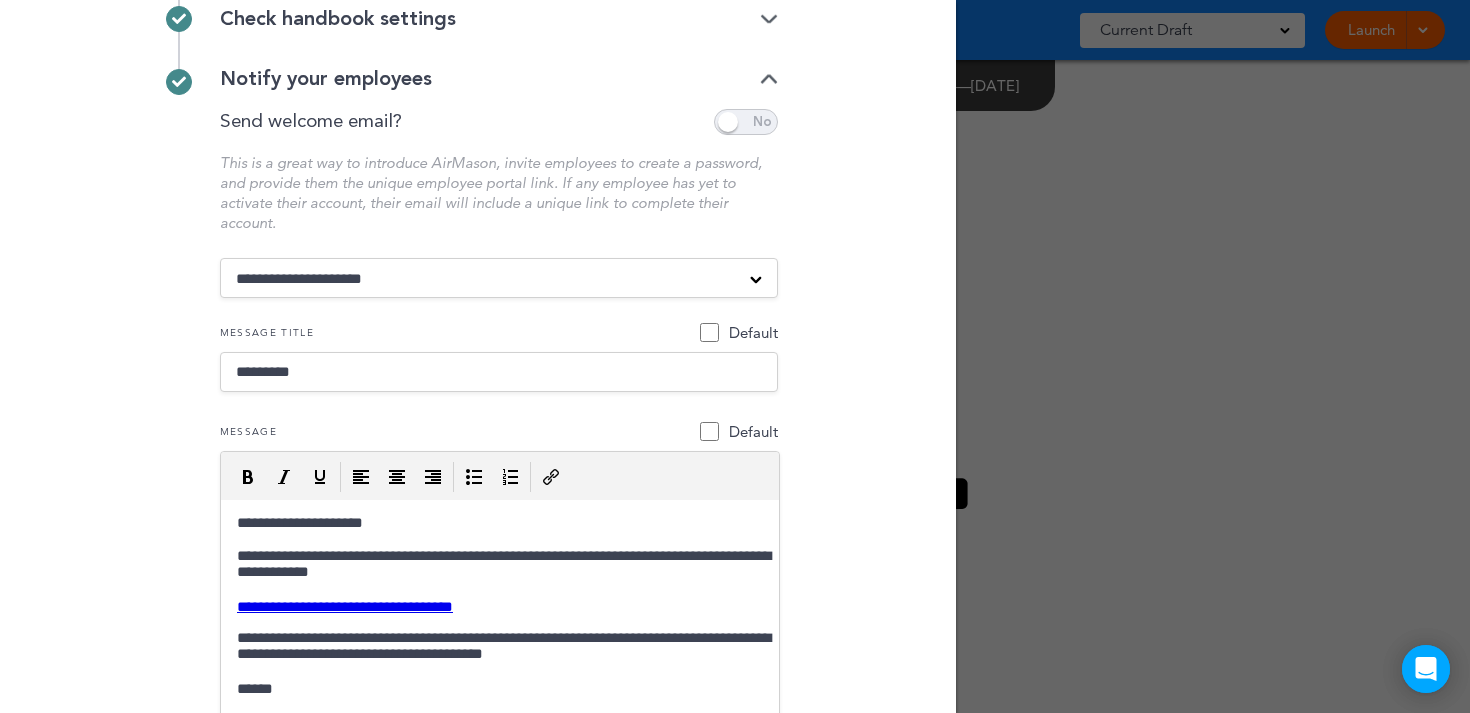 type on "**********" 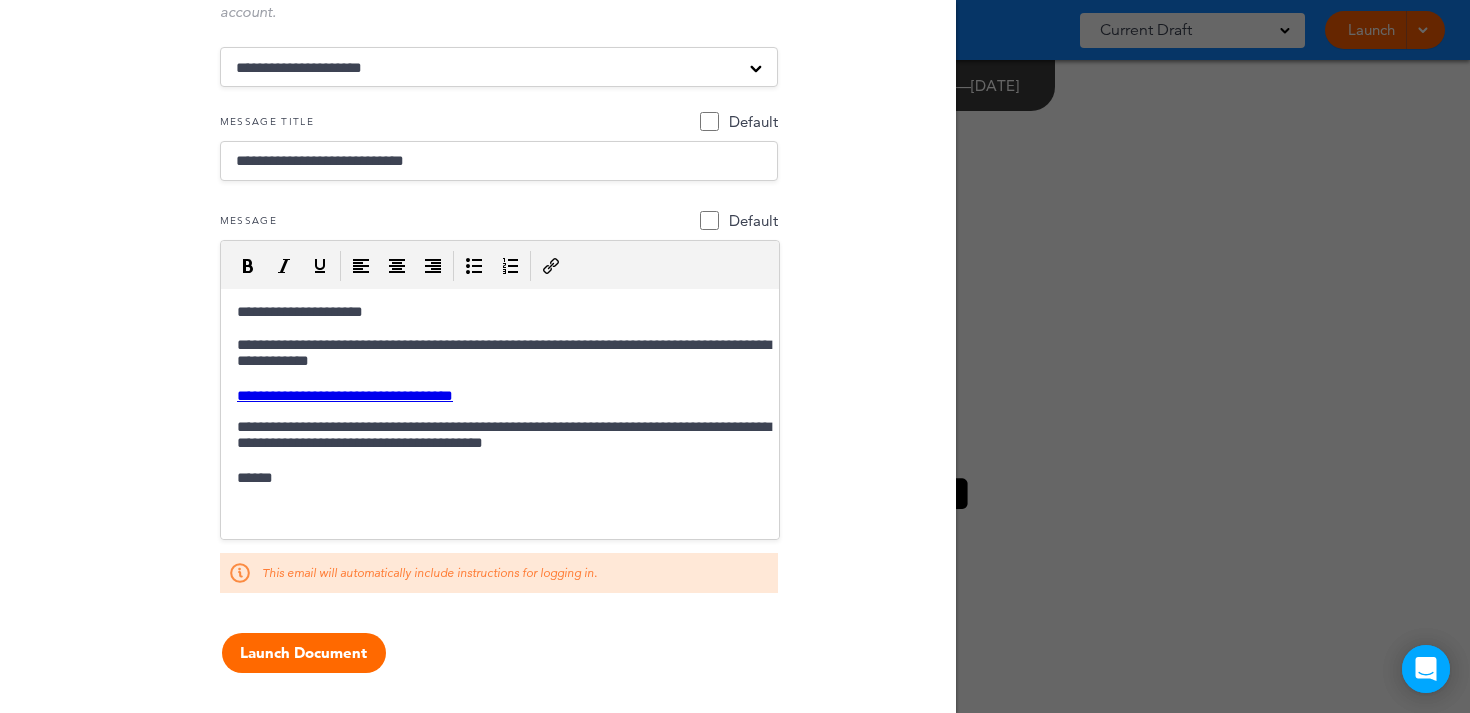 scroll, scrollTop: 471, scrollLeft: 0, axis: vertical 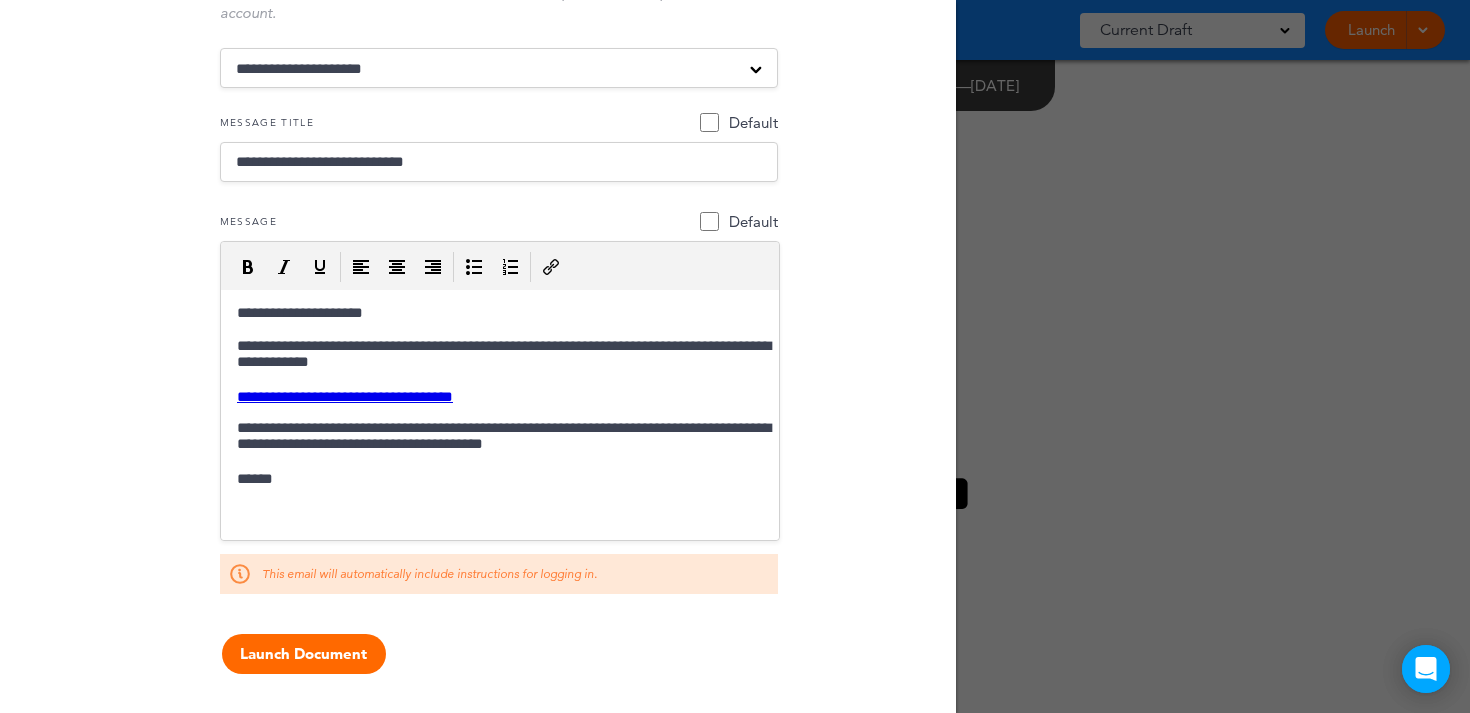 click on "******" at bounding box center (499, 480) 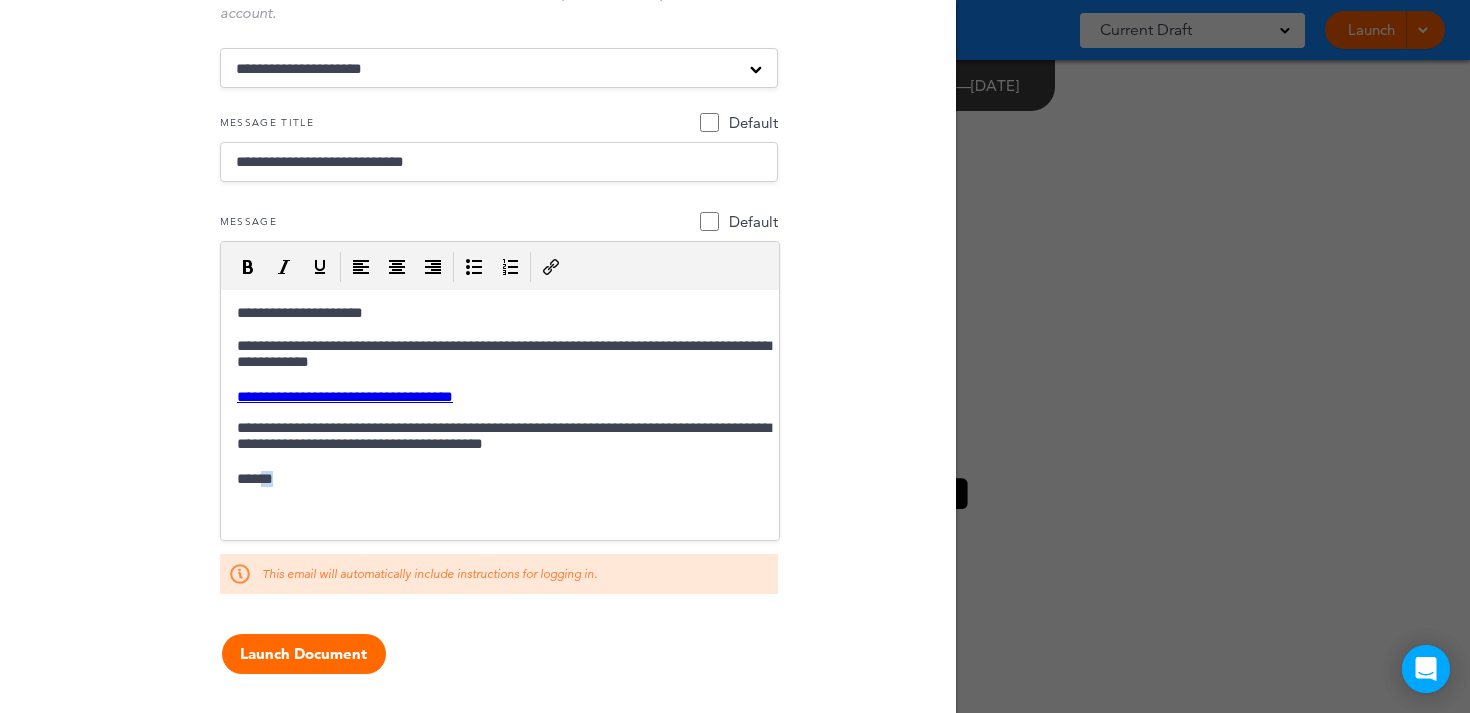 drag, startPoint x: 278, startPoint y: 476, endPoint x: 252, endPoint y: 477, distance: 26.019224 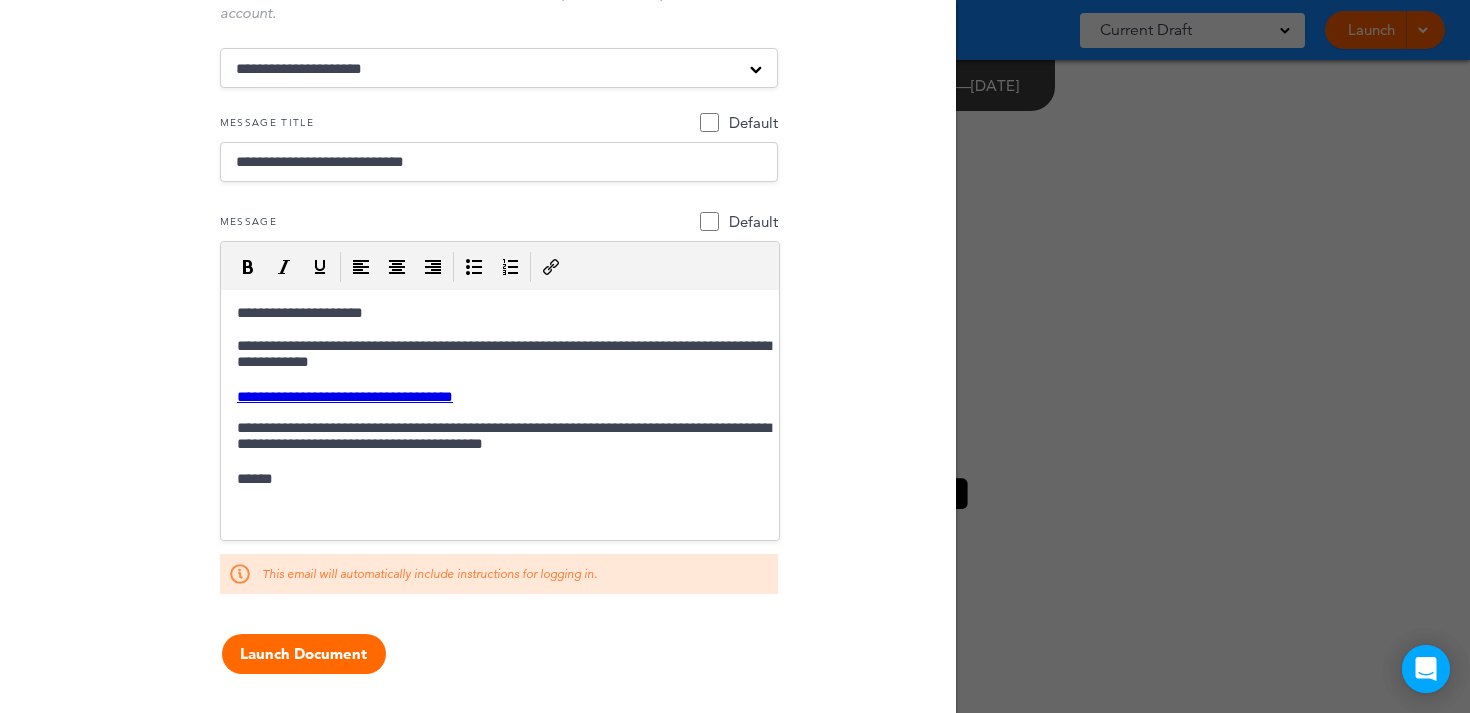 click on "******" at bounding box center [499, 480] 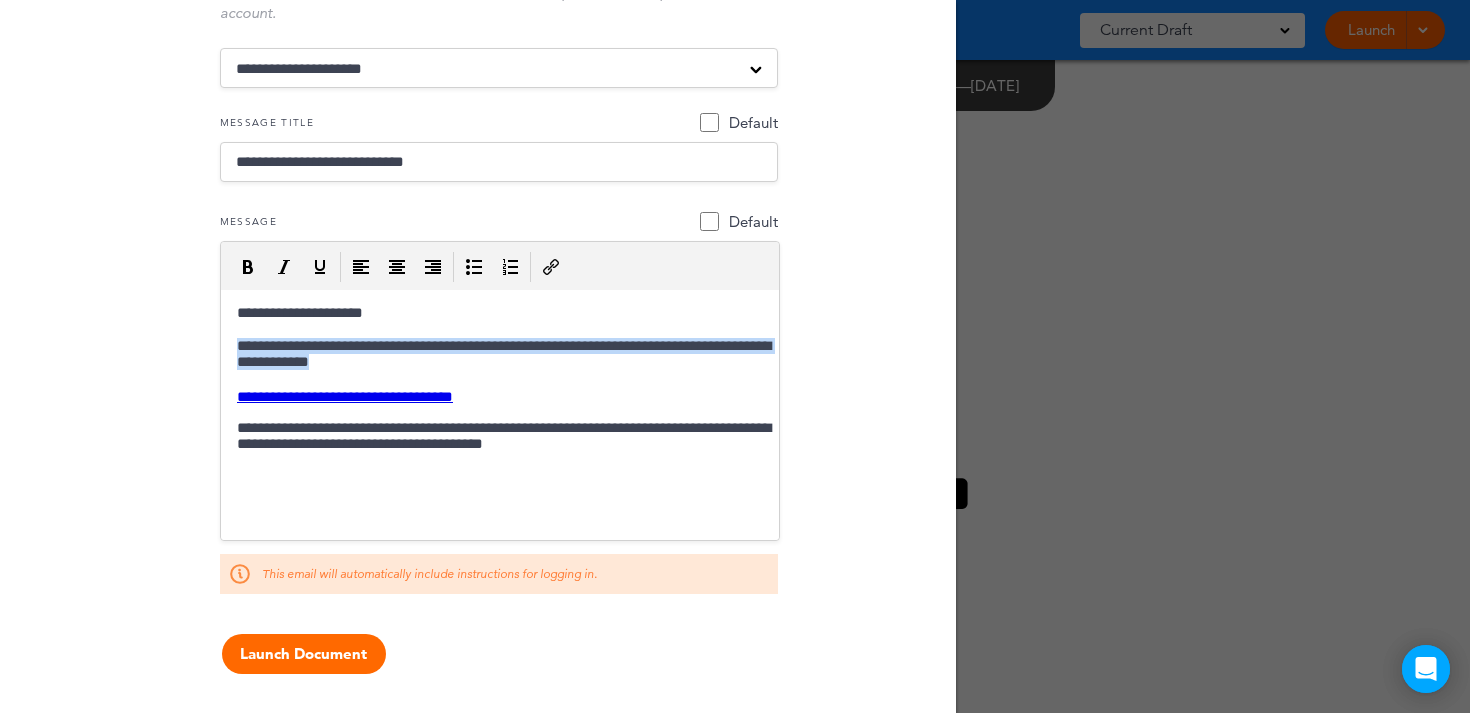 drag, startPoint x: 418, startPoint y: 357, endPoint x: 230, endPoint y: 351, distance: 188.09572 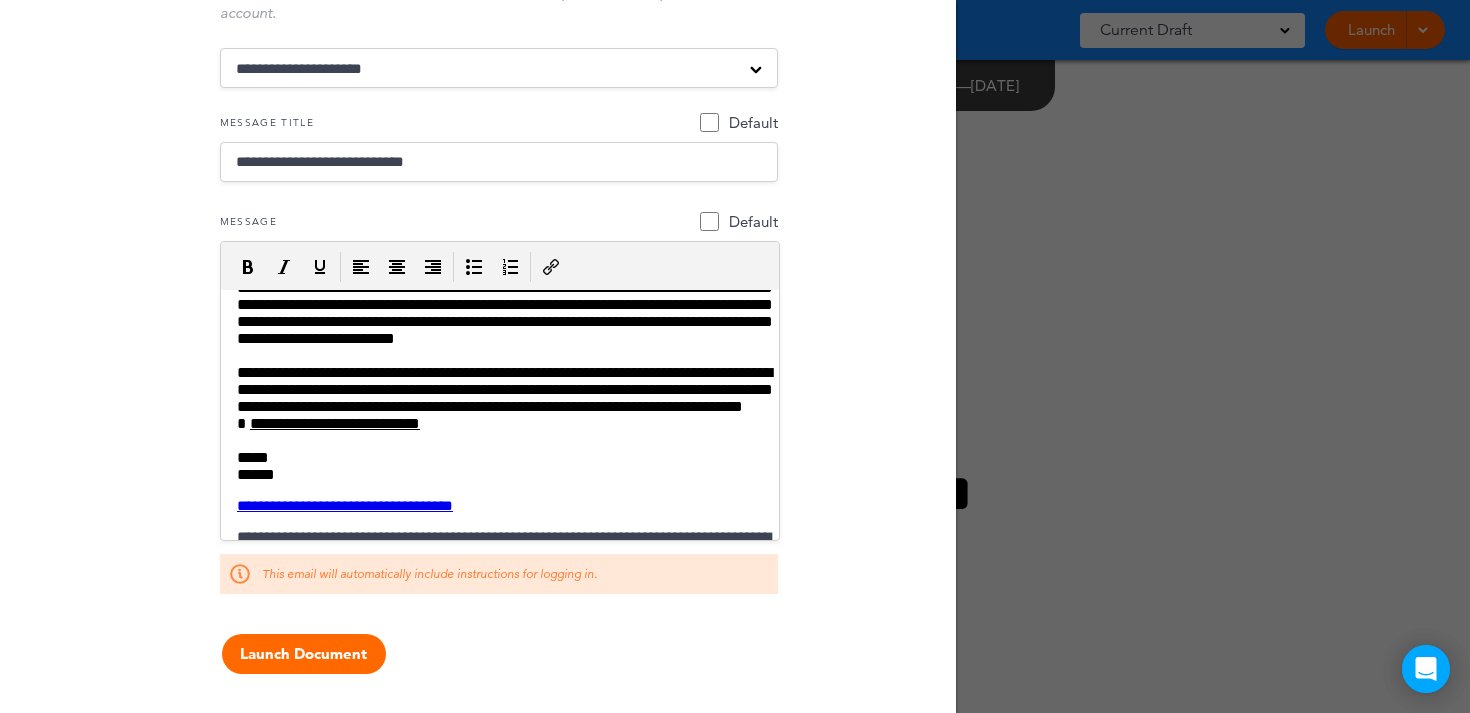 scroll, scrollTop: 0, scrollLeft: 0, axis: both 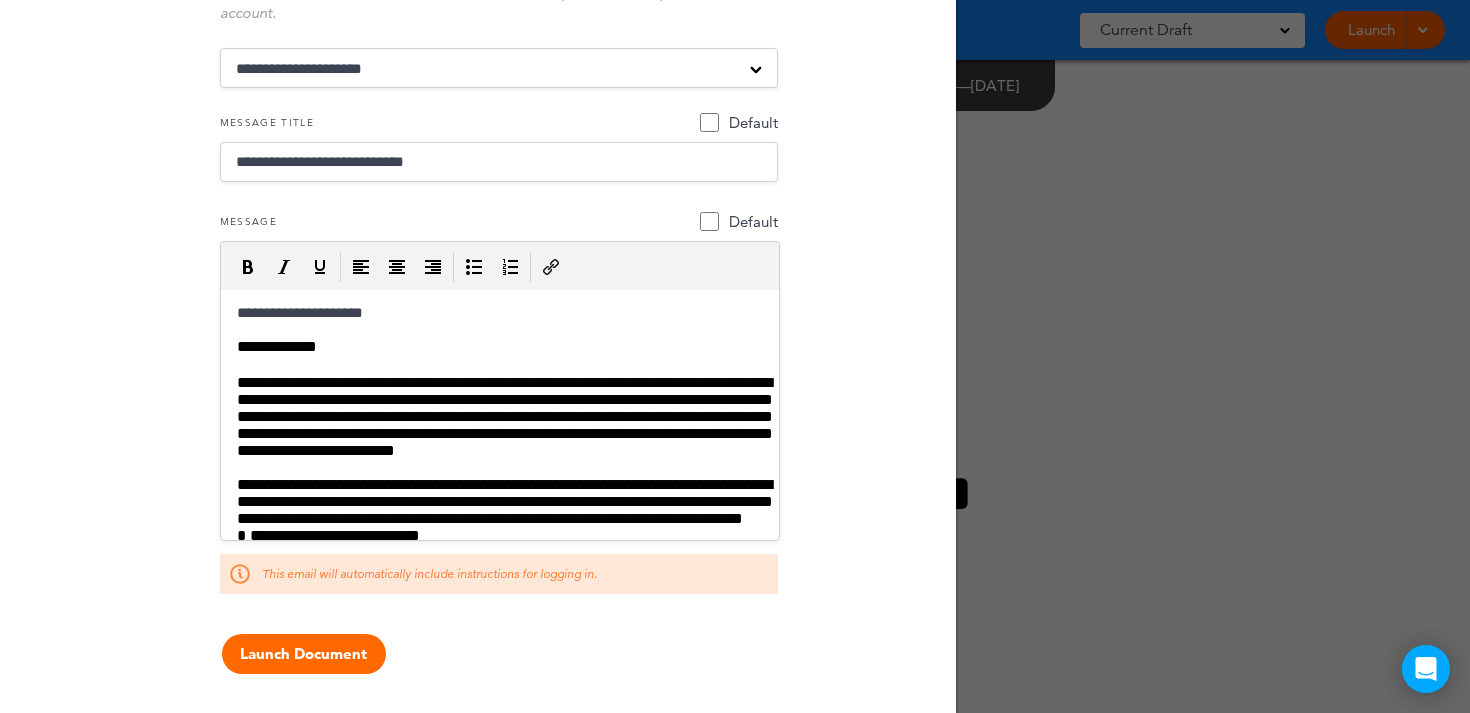 click on "**********" at bounding box center (499, 347) 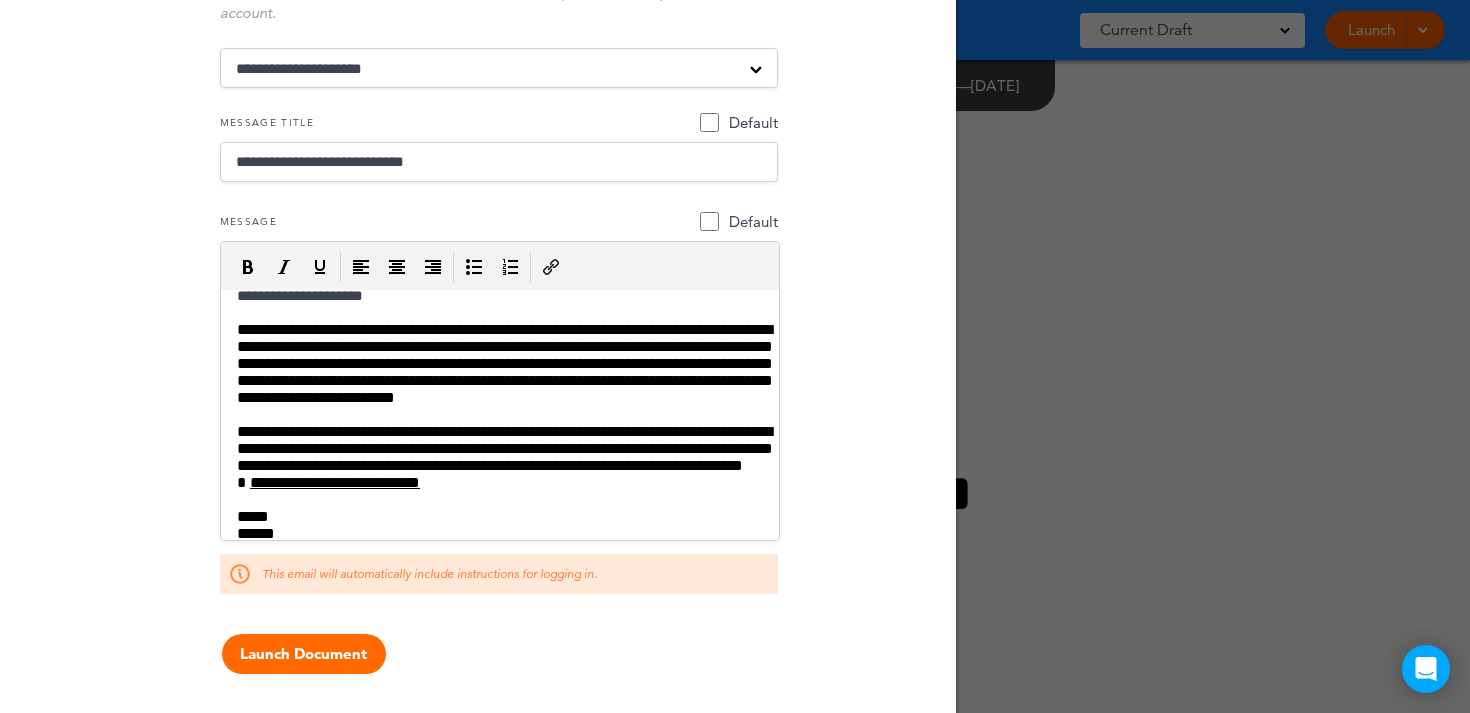 scroll, scrollTop: 26, scrollLeft: 0, axis: vertical 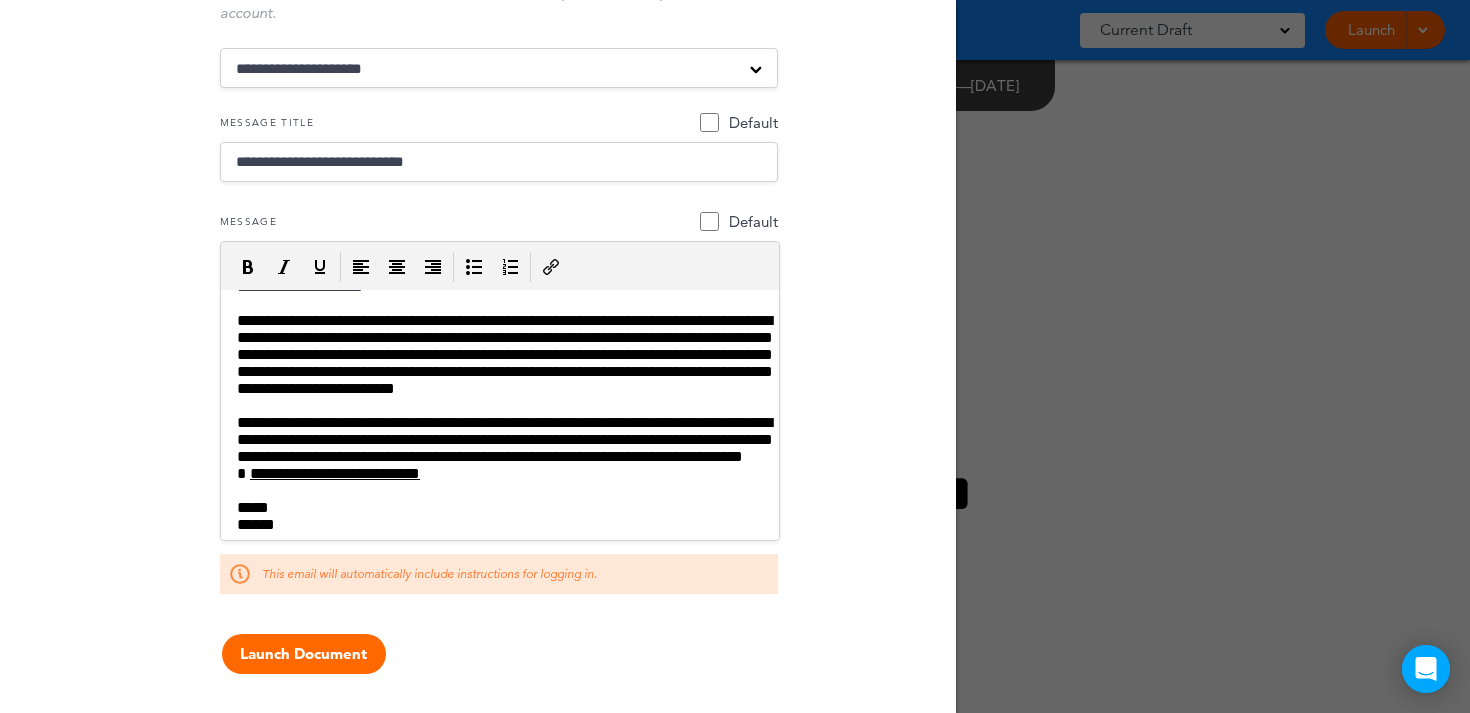click on "**********" at bounding box center [496, 354] 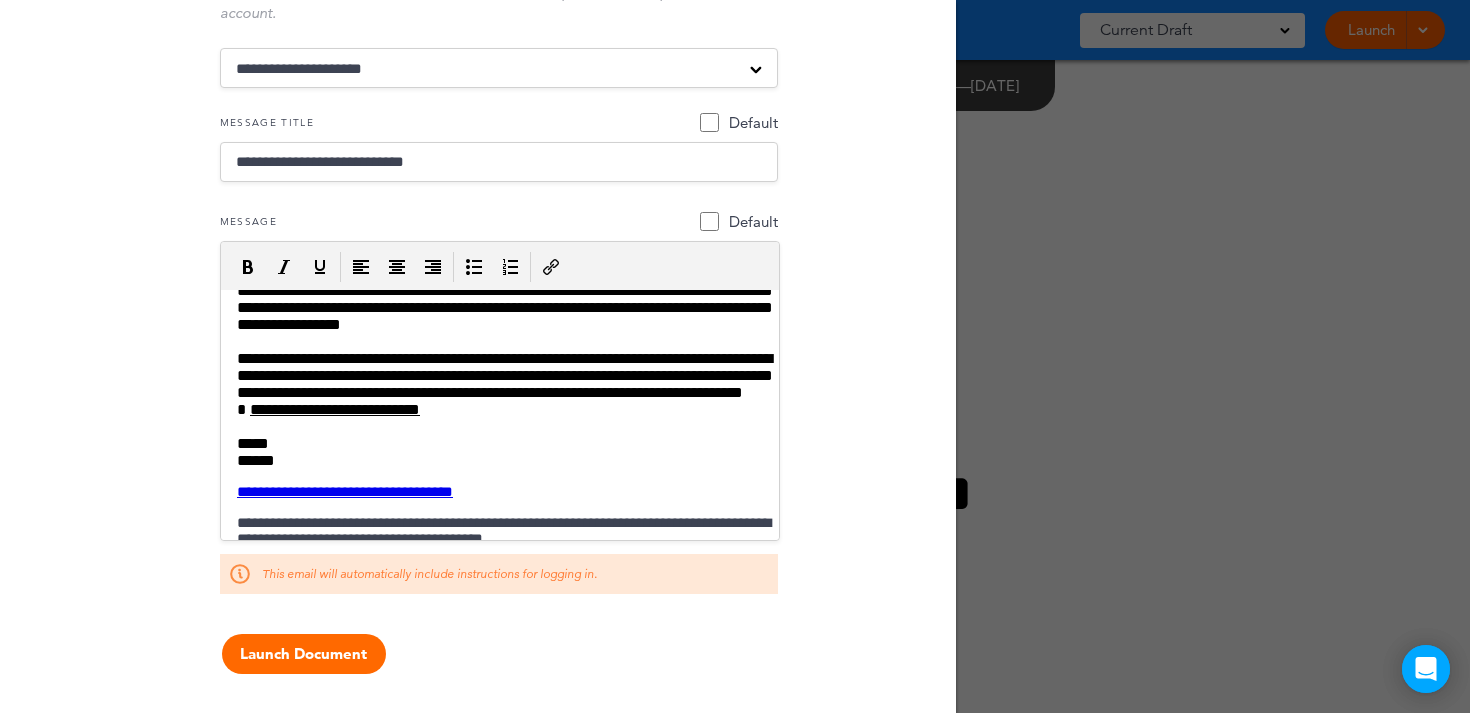 scroll, scrollTop: 96, scrollLeft: 0, axis: vertical 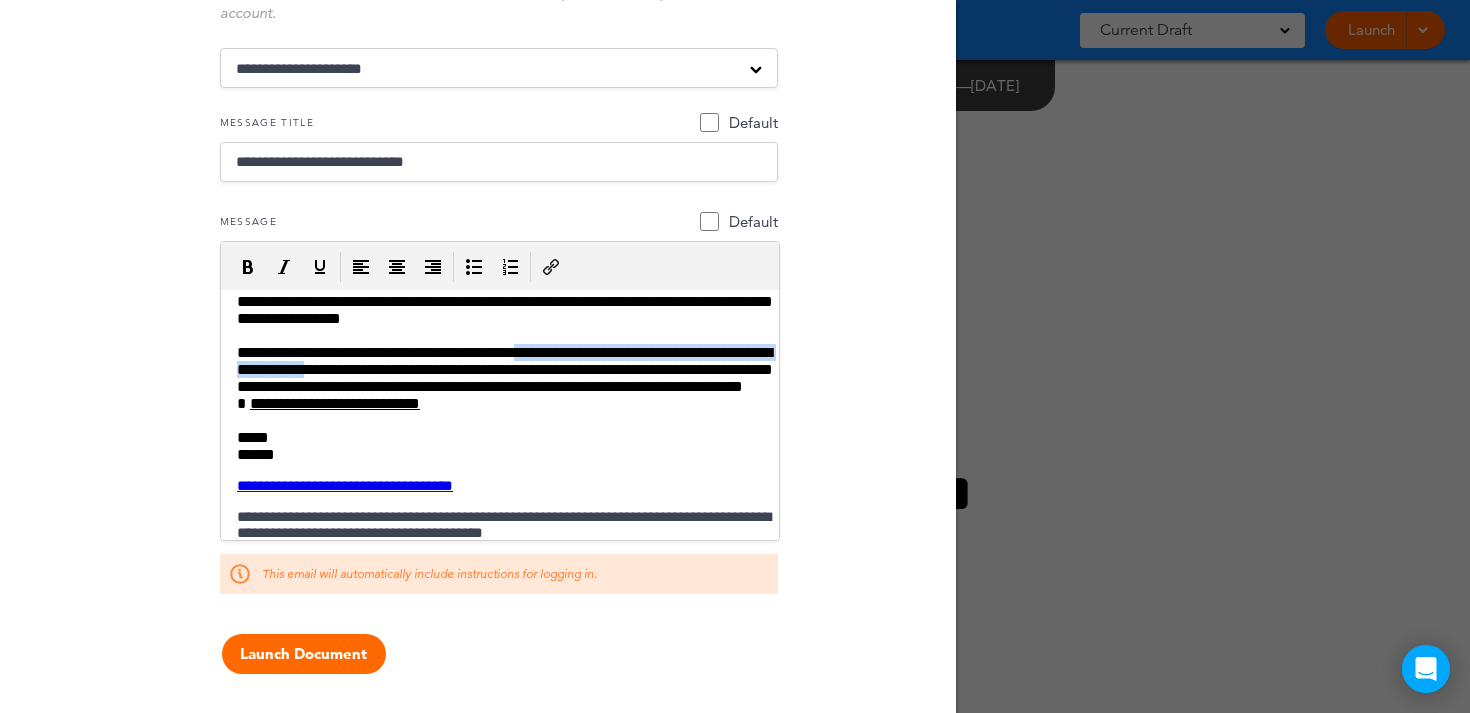 drag, startPoint x: 446, startPoint y: 405, endPoint x: 534, endPoint y: 386, distance: 90.02777 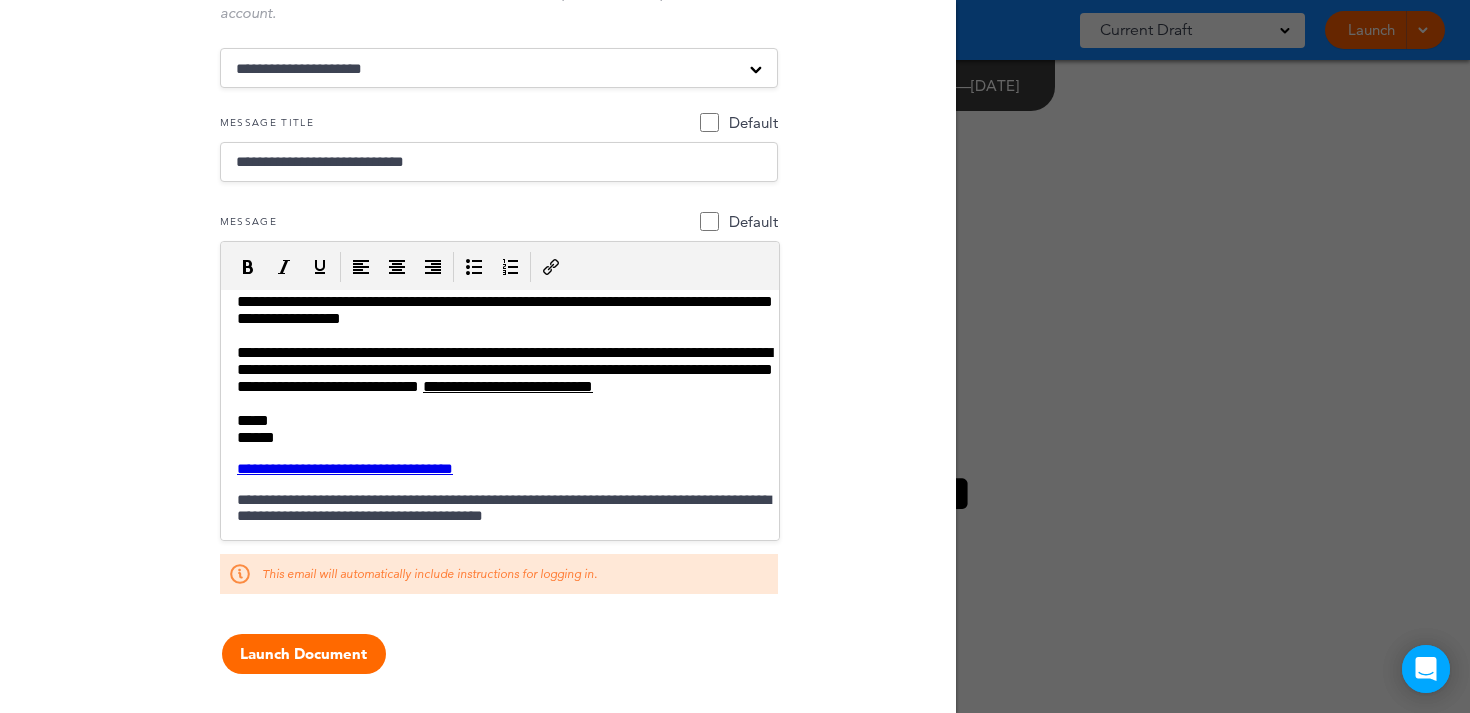 click on "**********" at bounding box center [496, 369] 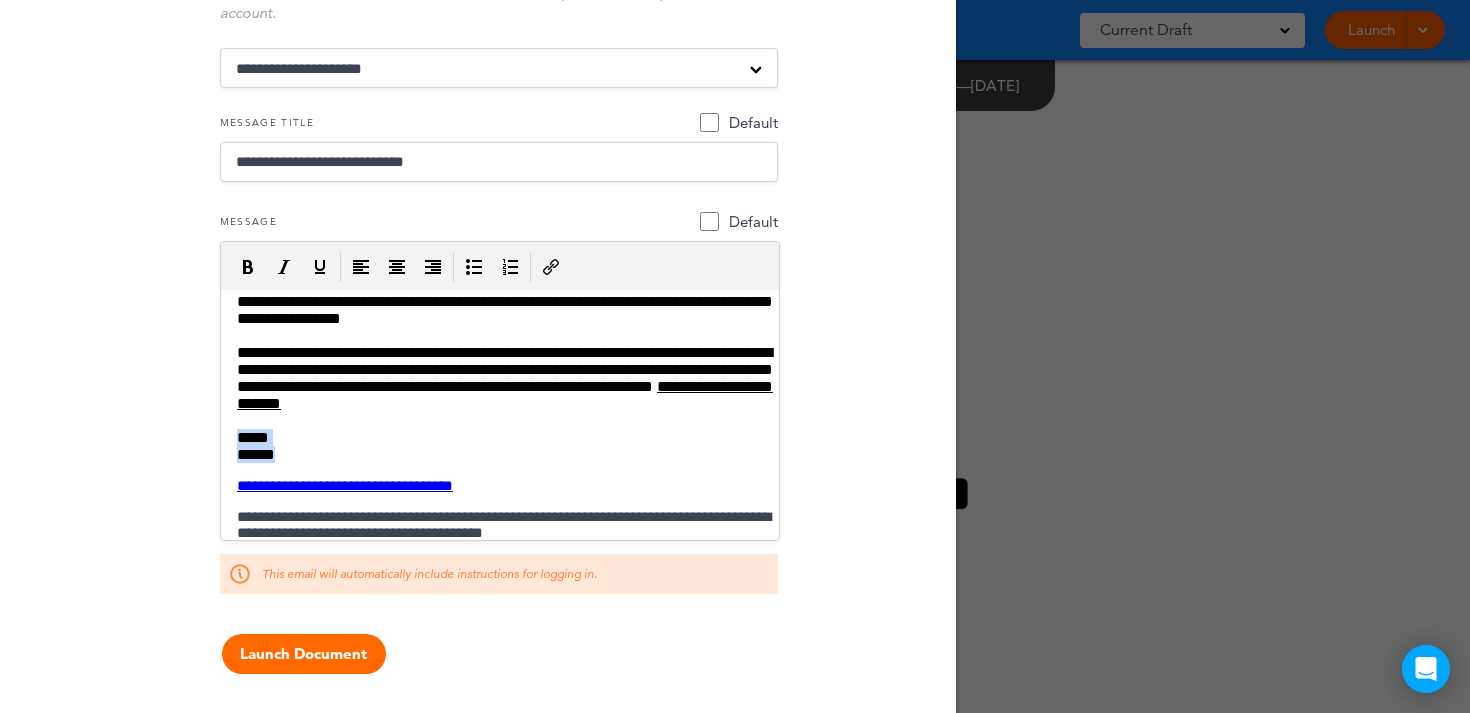 drag, startPoint x: 299, startPoint y: 491, endPoint x: 225, endPoint y: 476, distance: 75.50497 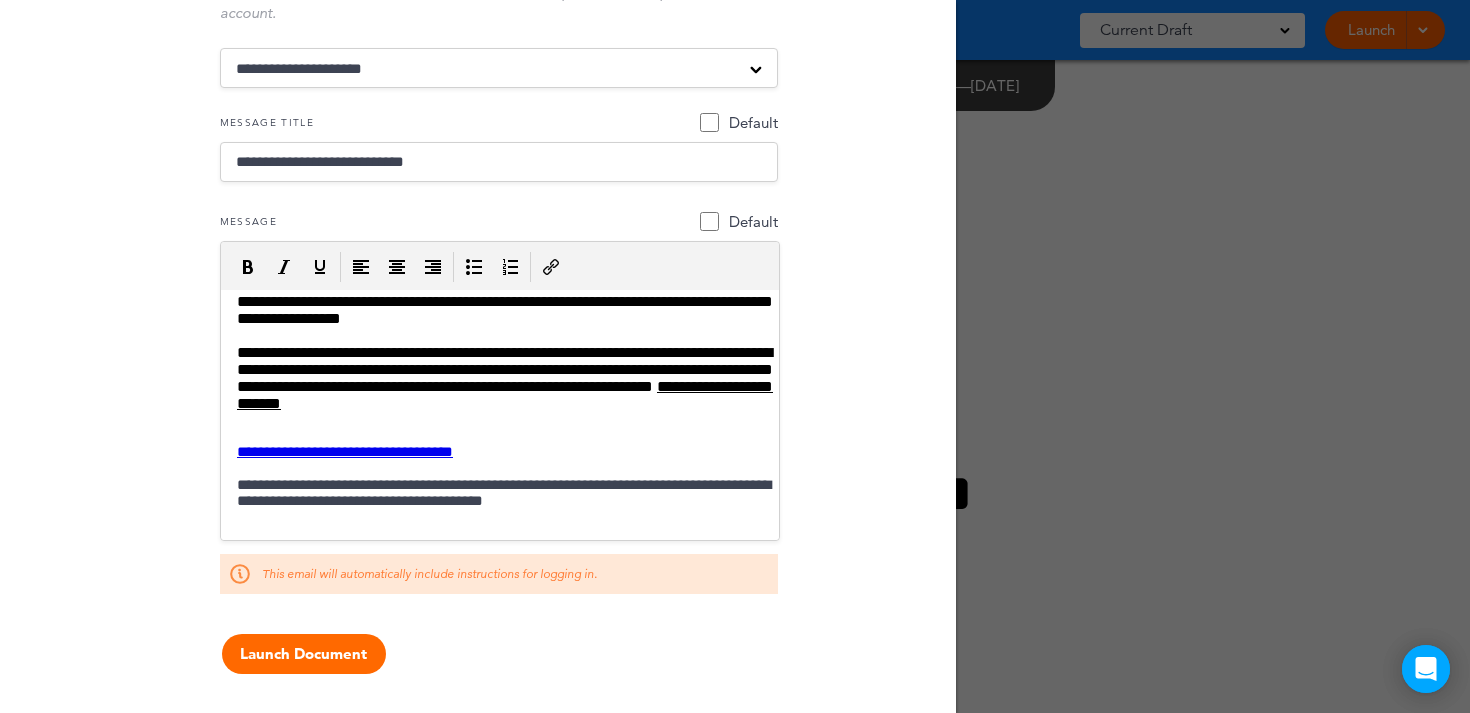 click at bounding box center (230, 420) 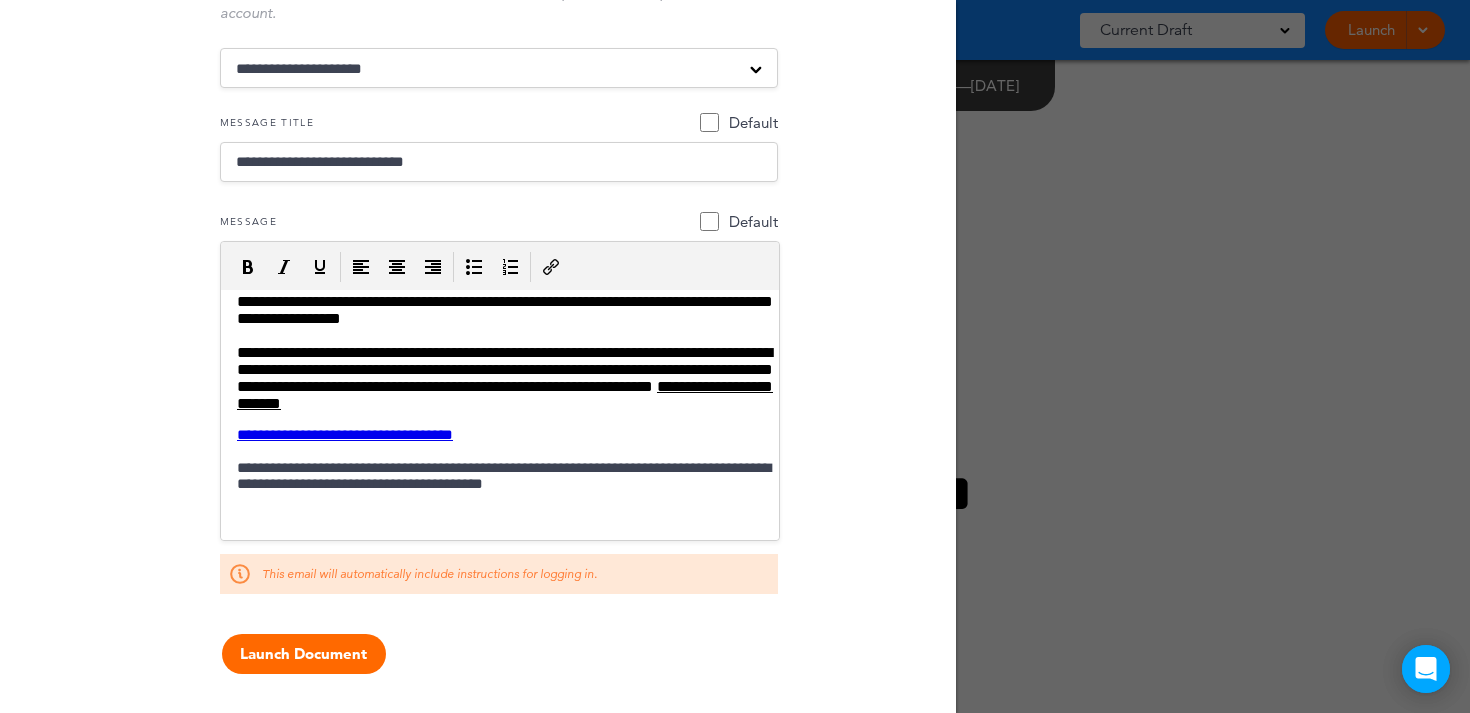 scroll, scrollTop: 133, scrollLeft: 0, axis: vertical 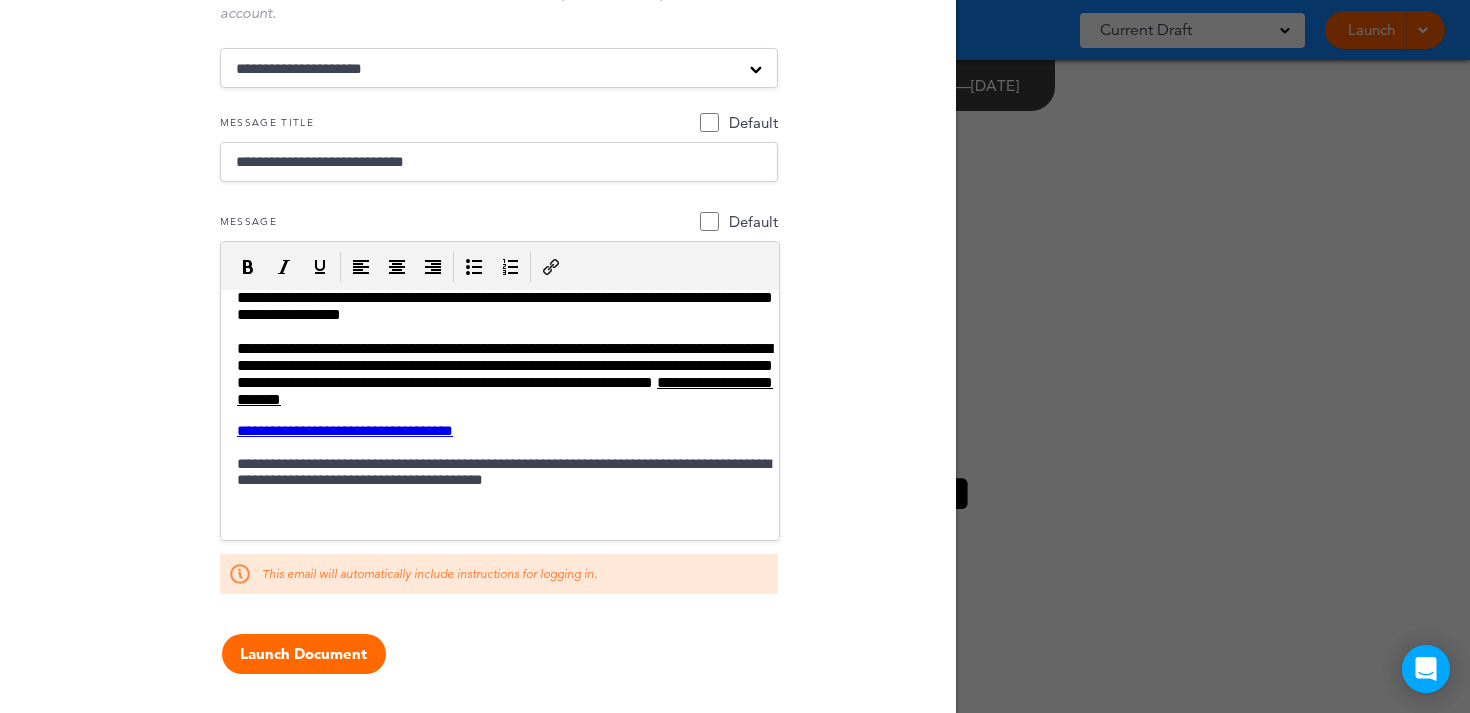 click on "**********" at bounding box center [499, 474] 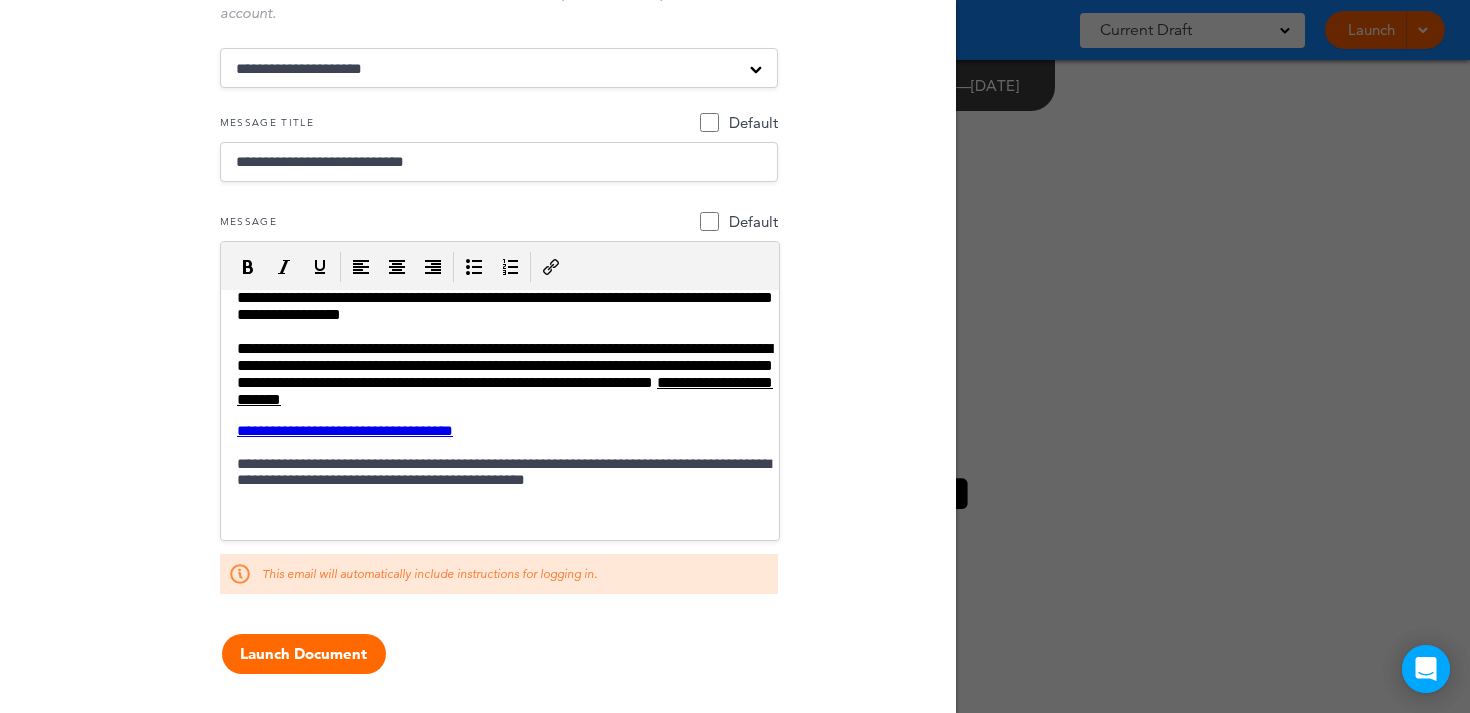 click on "**********" at bounding box center [499, 474] 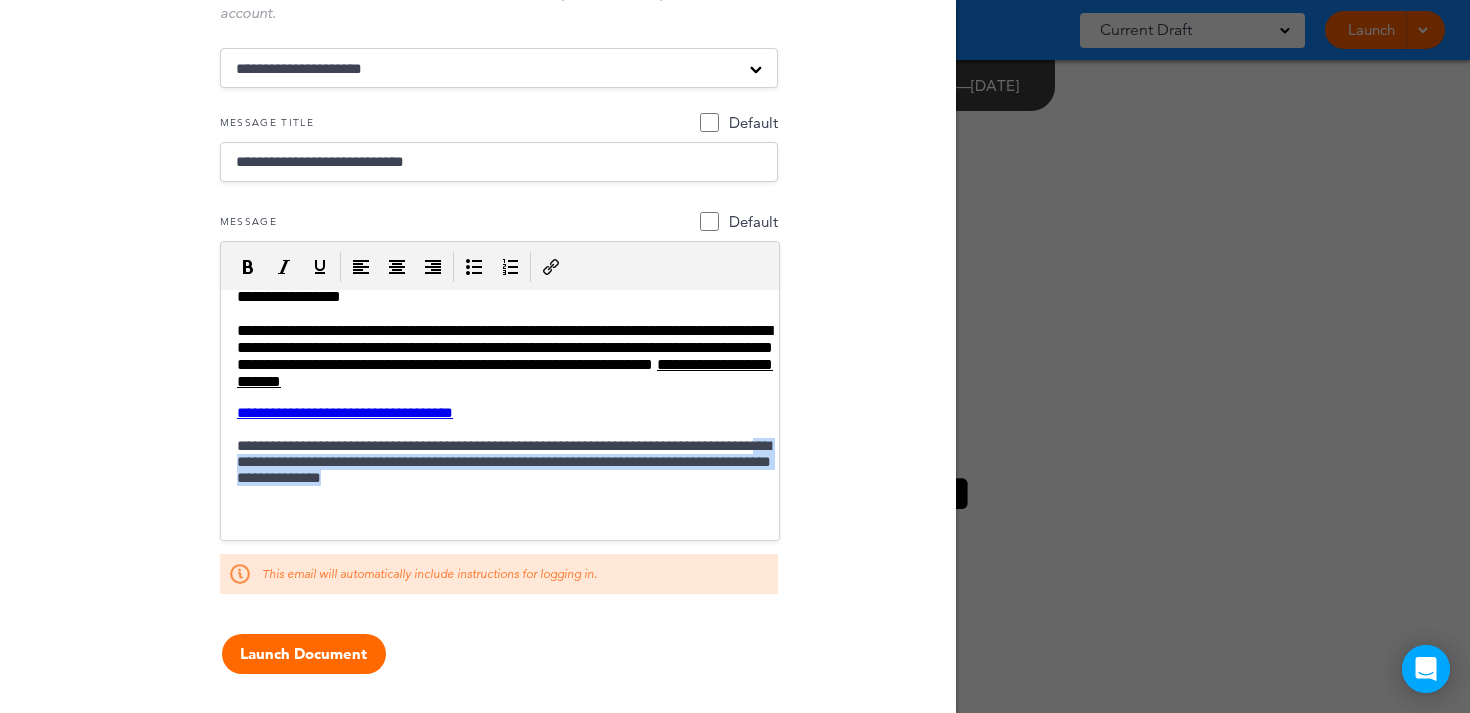 drag, startPoint x: 627, startPoint y: 504, endPoint x: 361, endPoint y: 482, distance: 266.90823 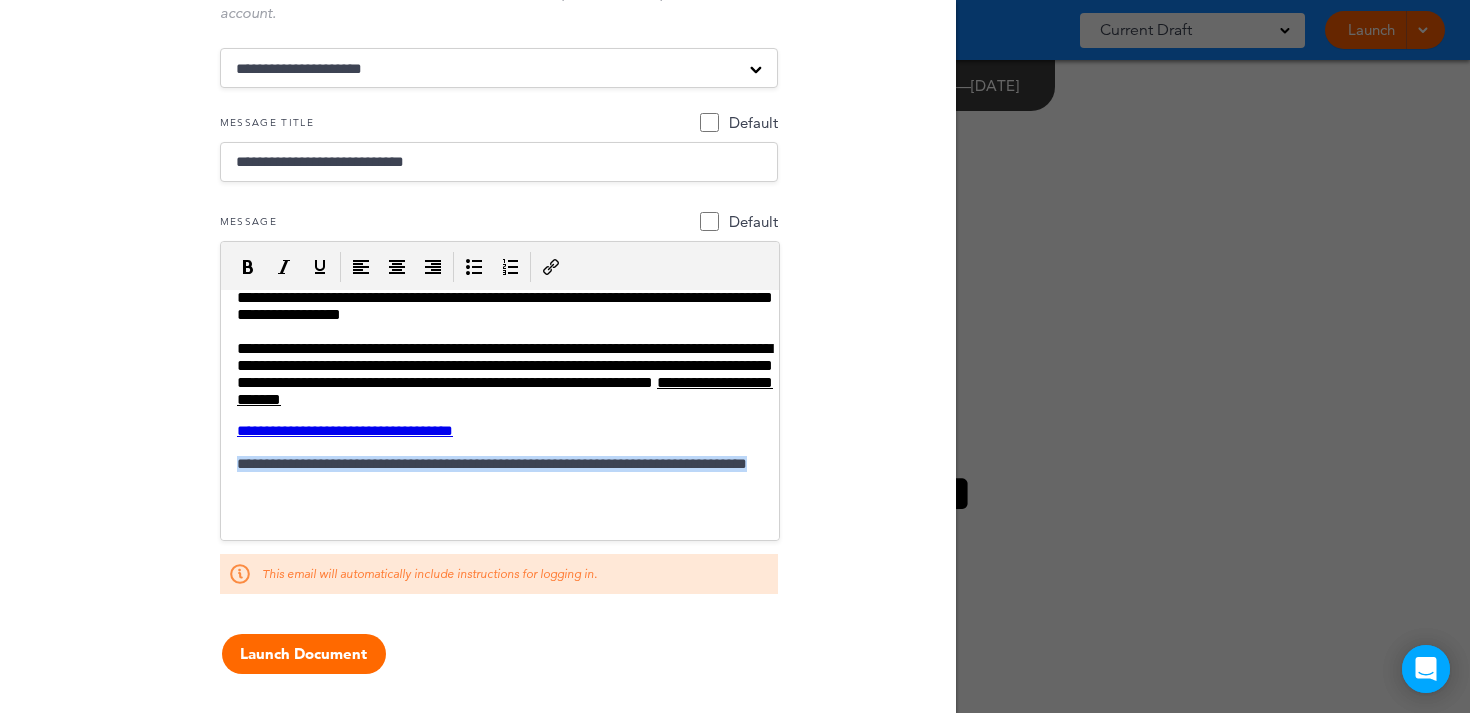 drag, startPoint x: 354, startPoint y: 487, endPoint x: 226, endPoint y: 468, distance: 129.40247 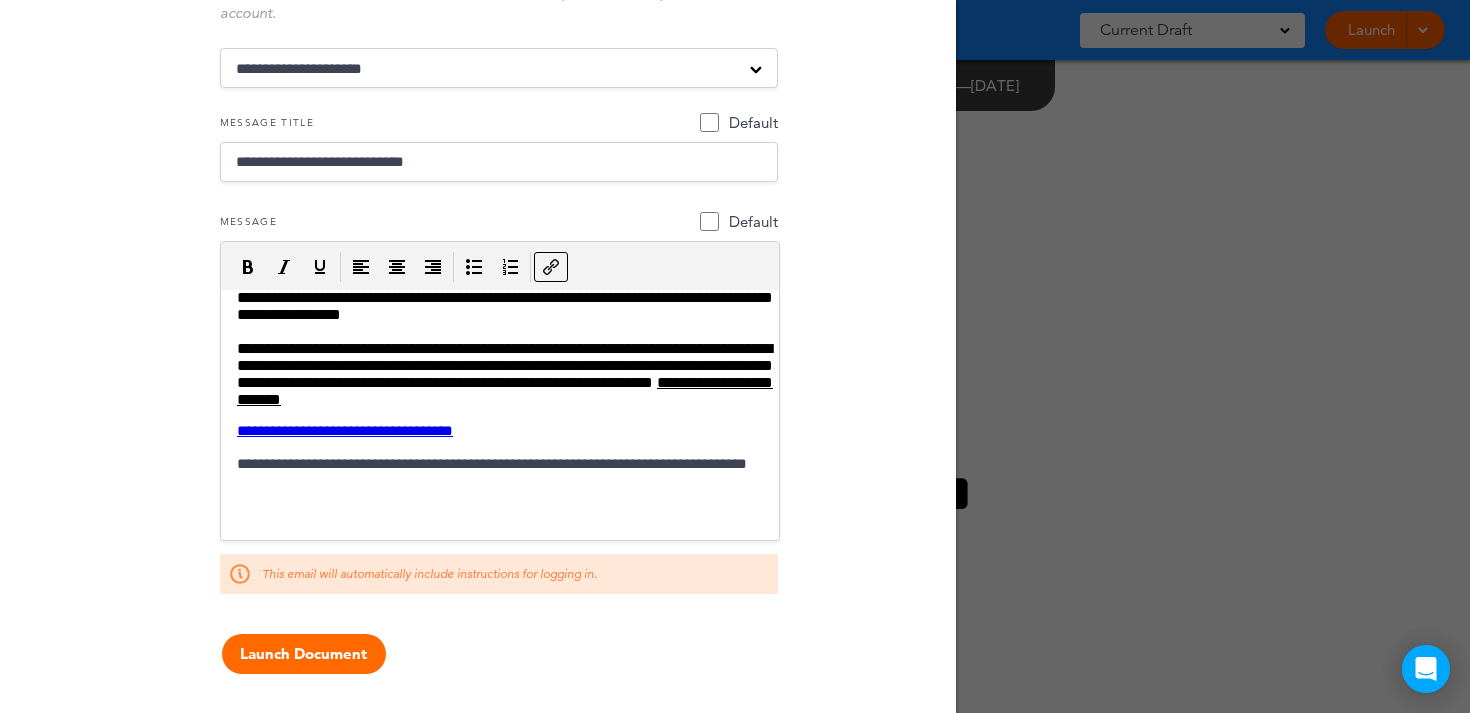 click on "**********" at bounding box center (499, 365) 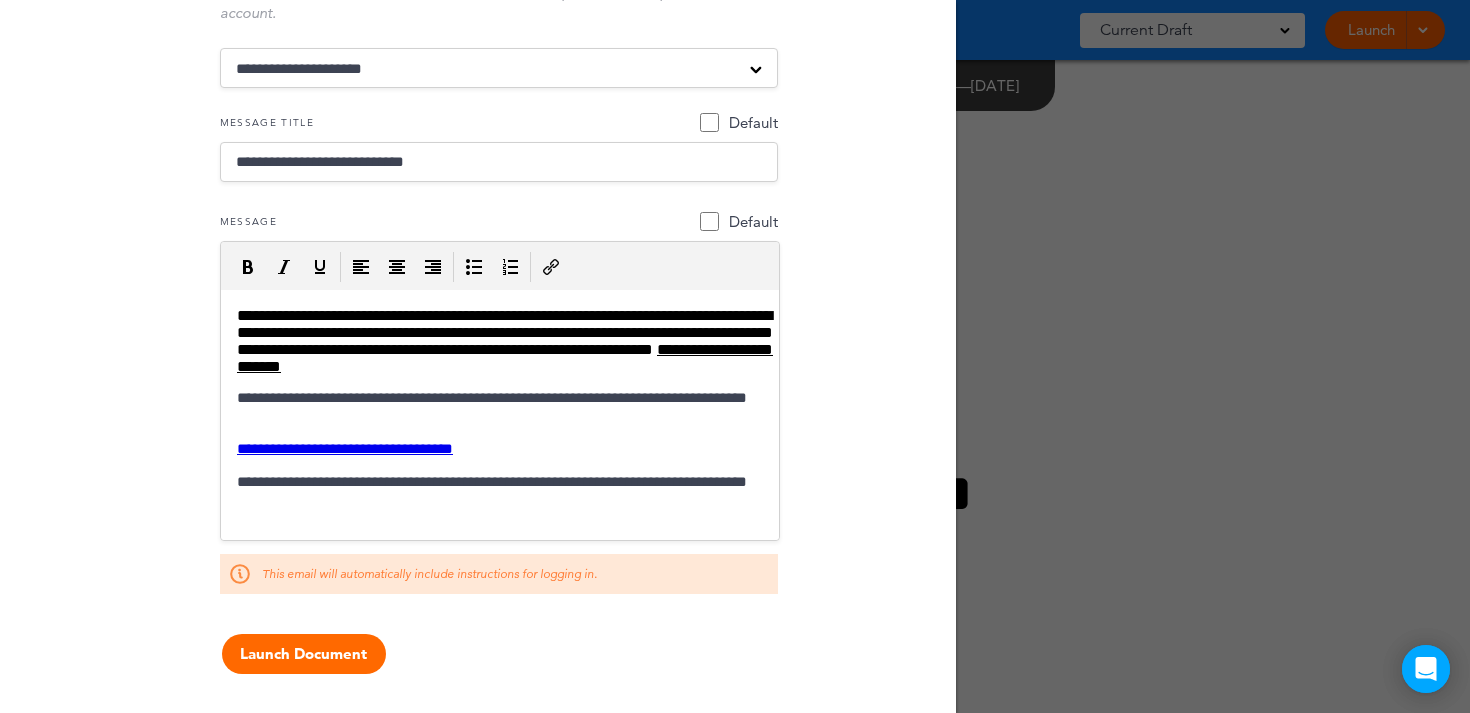 scroll, scrollTop: 161, scrollLeft: 0, axis: vertical 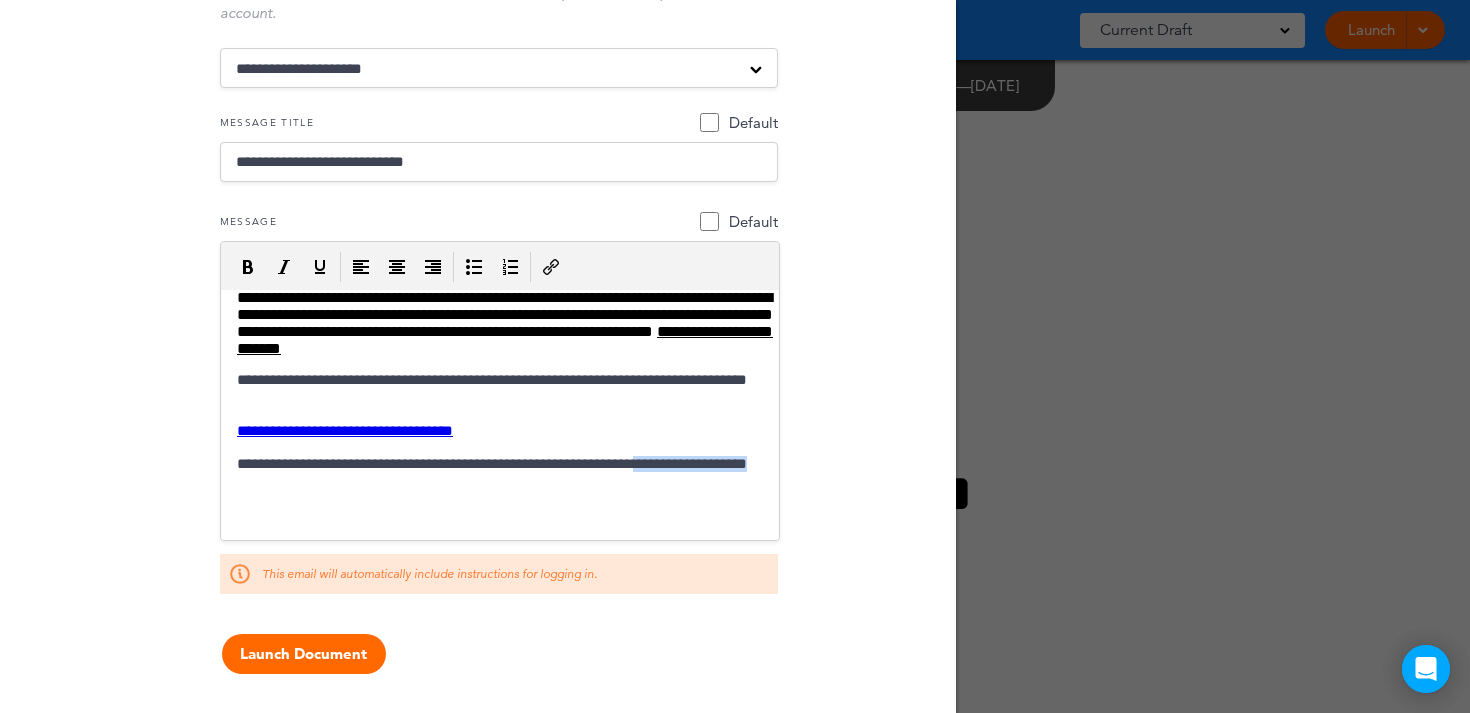 drag, startPoint x: 354, startPoint y: 534, endPoint x: 229, endPoint y: 514, distance: 126.58989 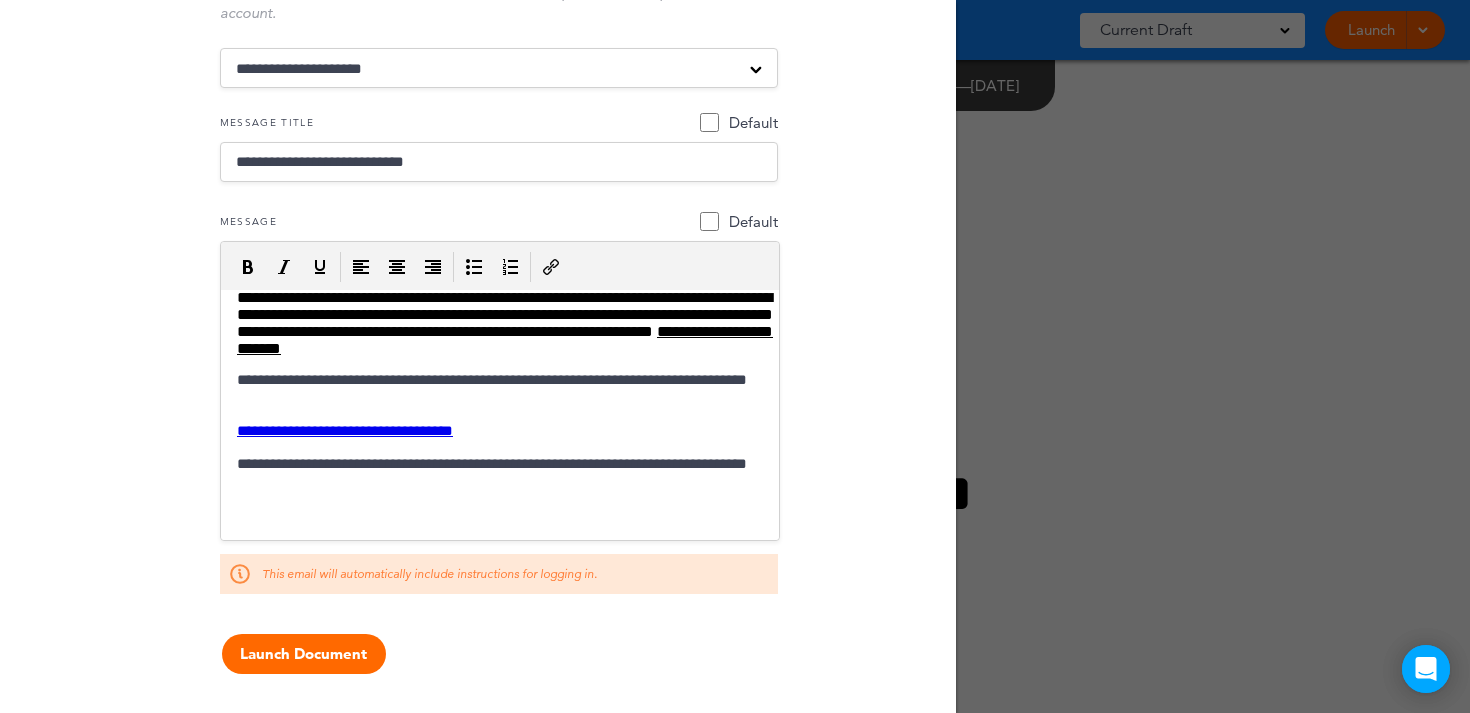 click on "**********" at bounding box center (499, 339) 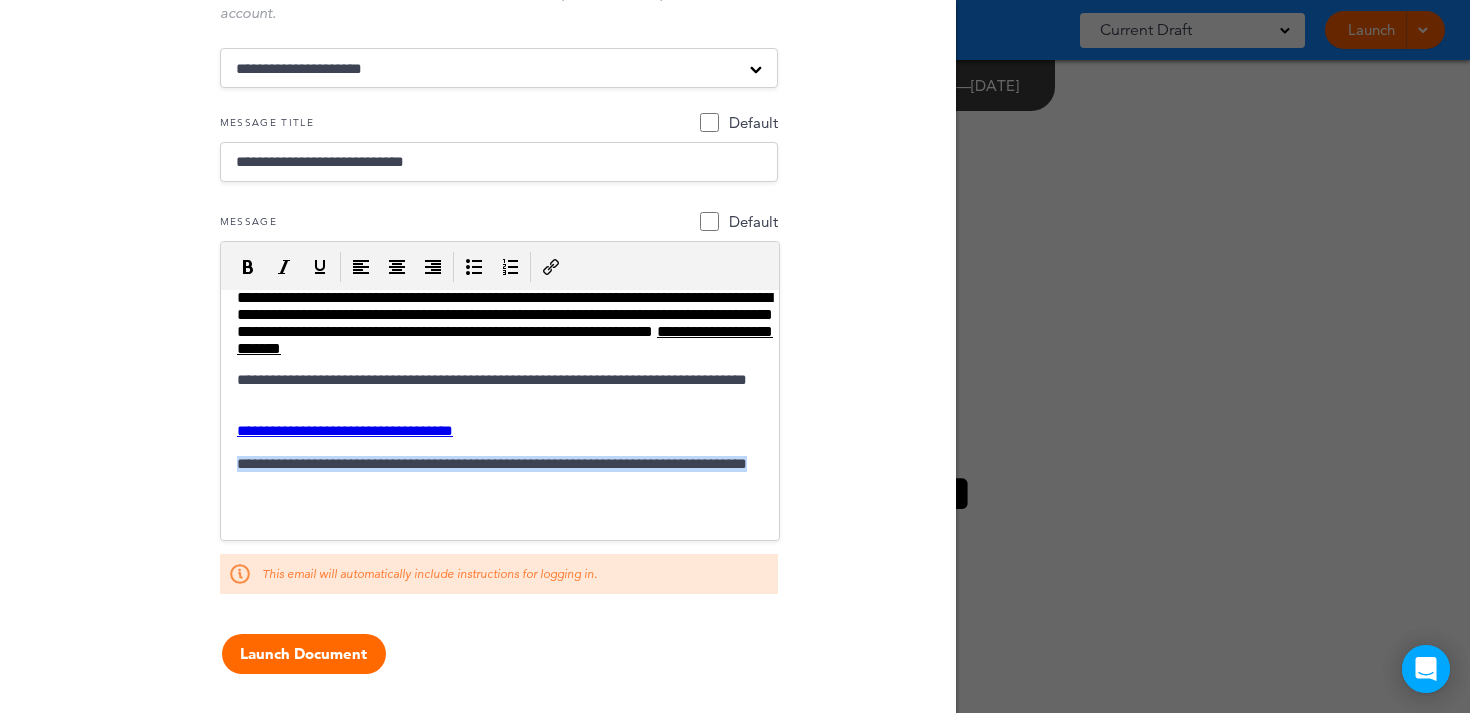 drag, startPoint x: 363, startPoint y: 513, endPoint x: 229, endPoint y: 492, distance: 135.63554 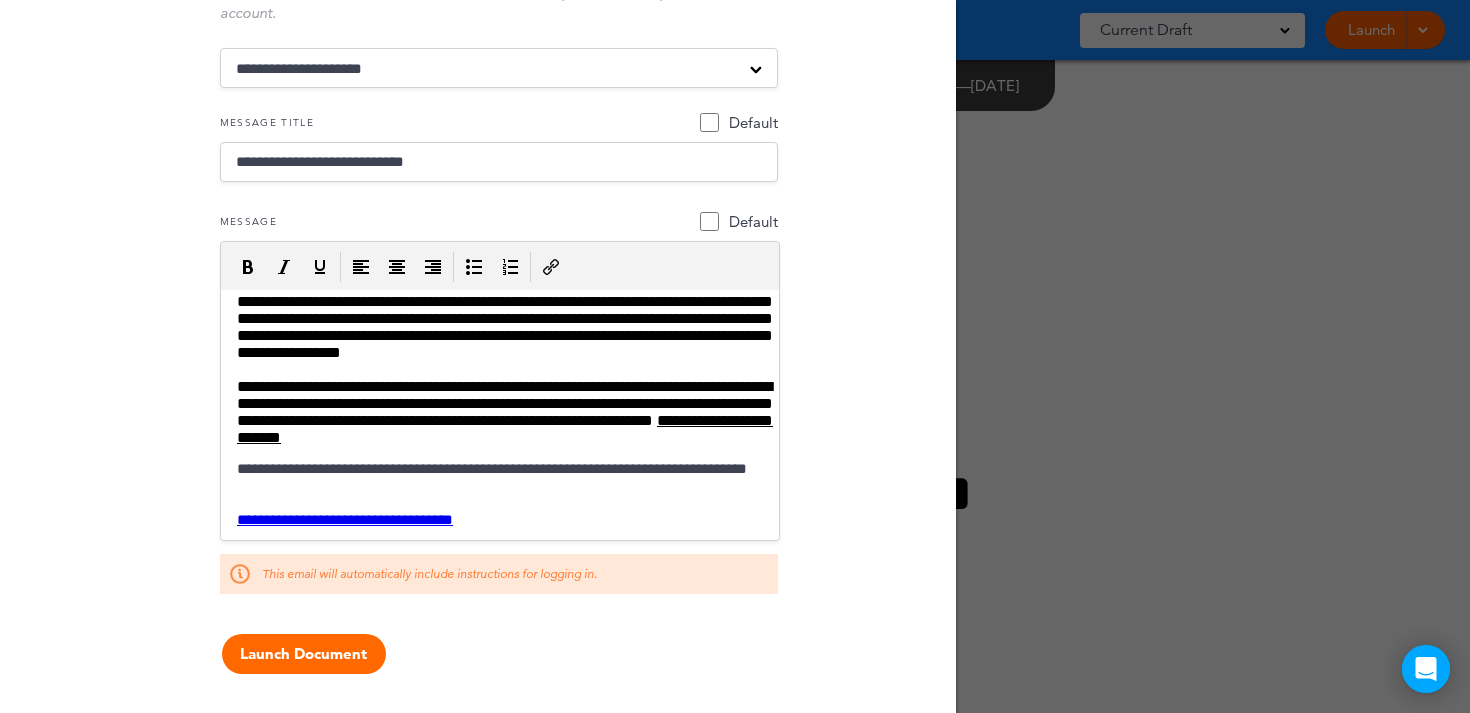scroll, scrollTop: 0, scrollLeft: 0, axis: both 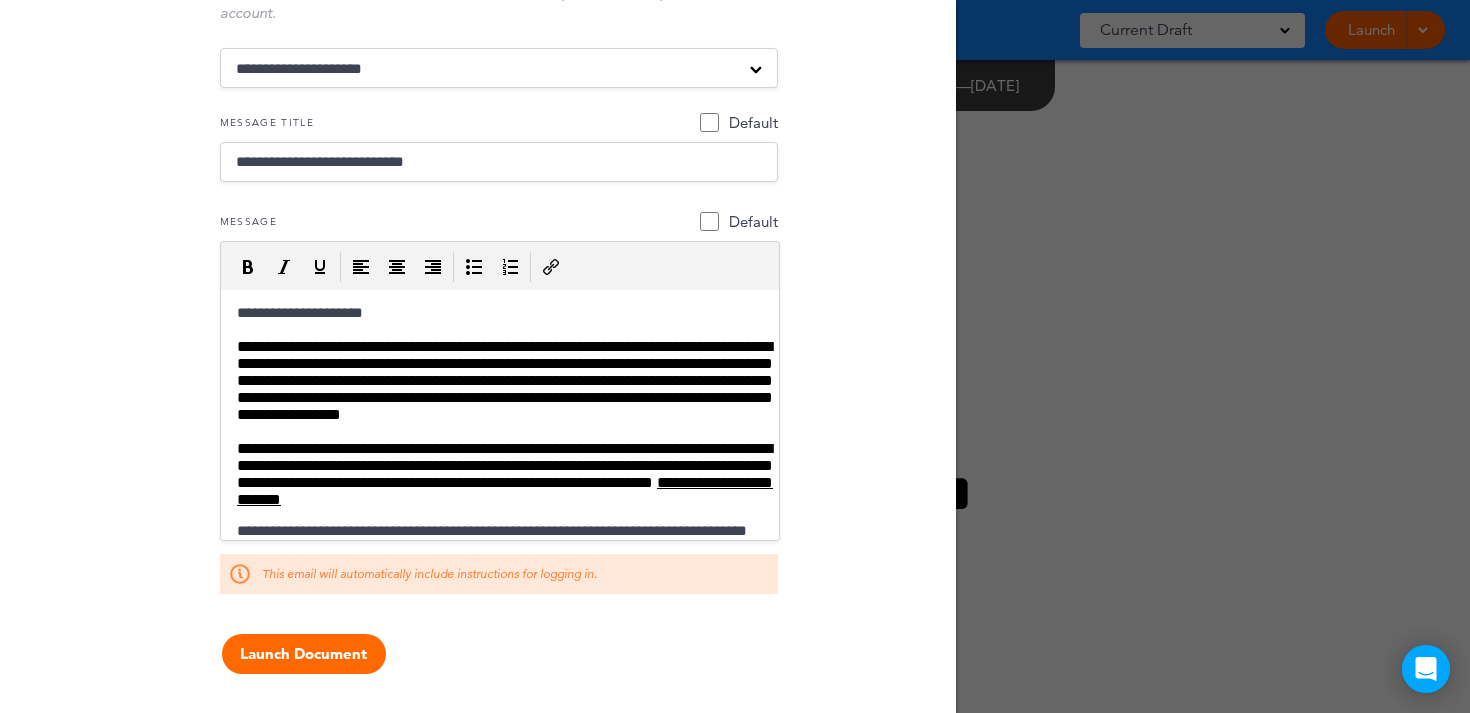 click on "**********" at bounding box center [496, 380] 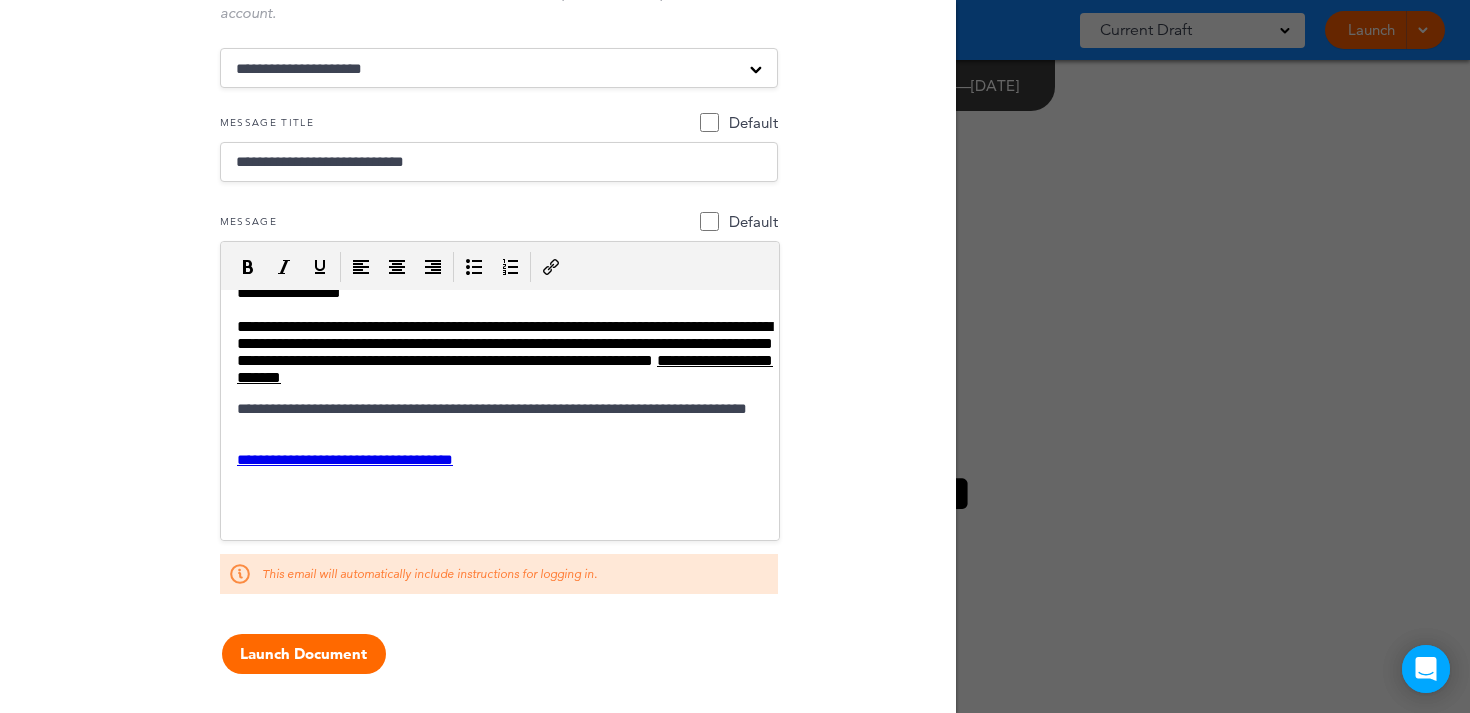 scroll, scrollTop: 0, scrollLeft: 0, axis: both 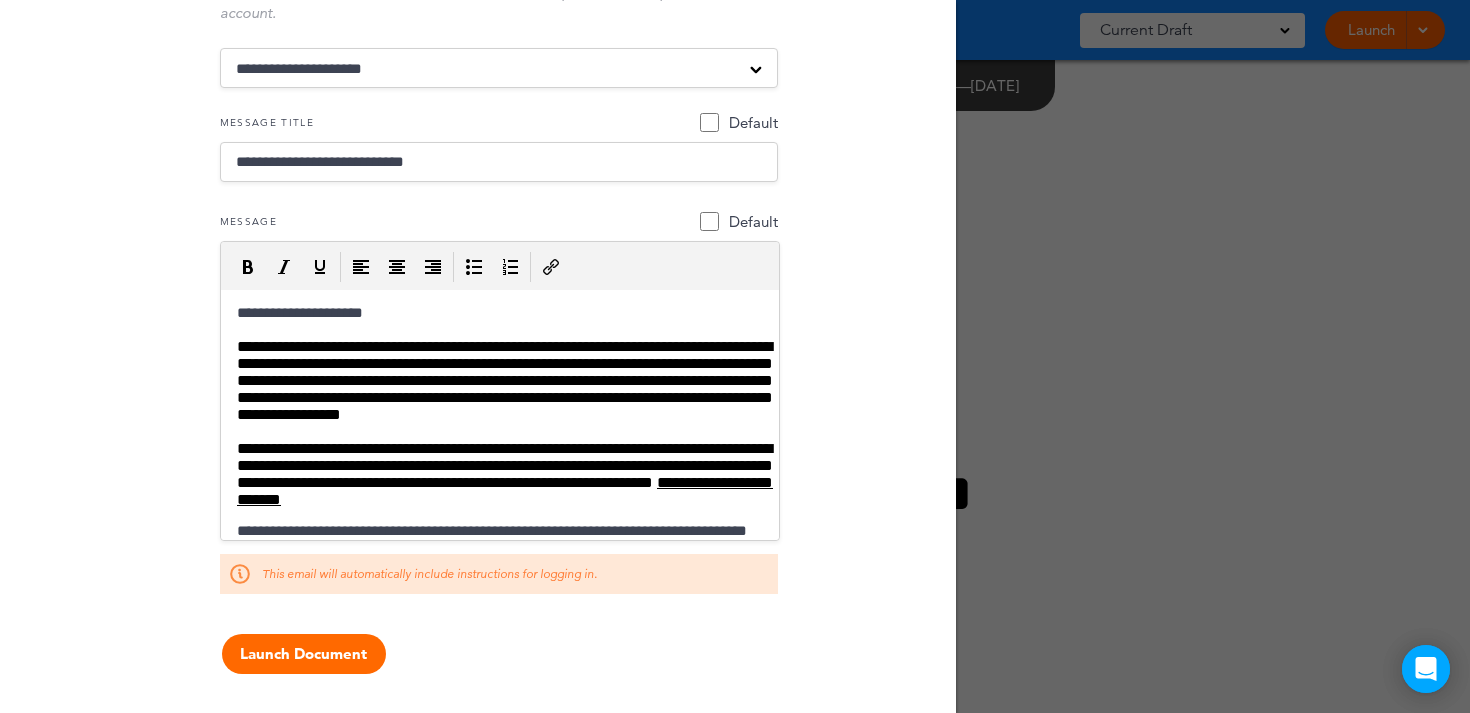 click on "**********" at bounding box center [499, 481] 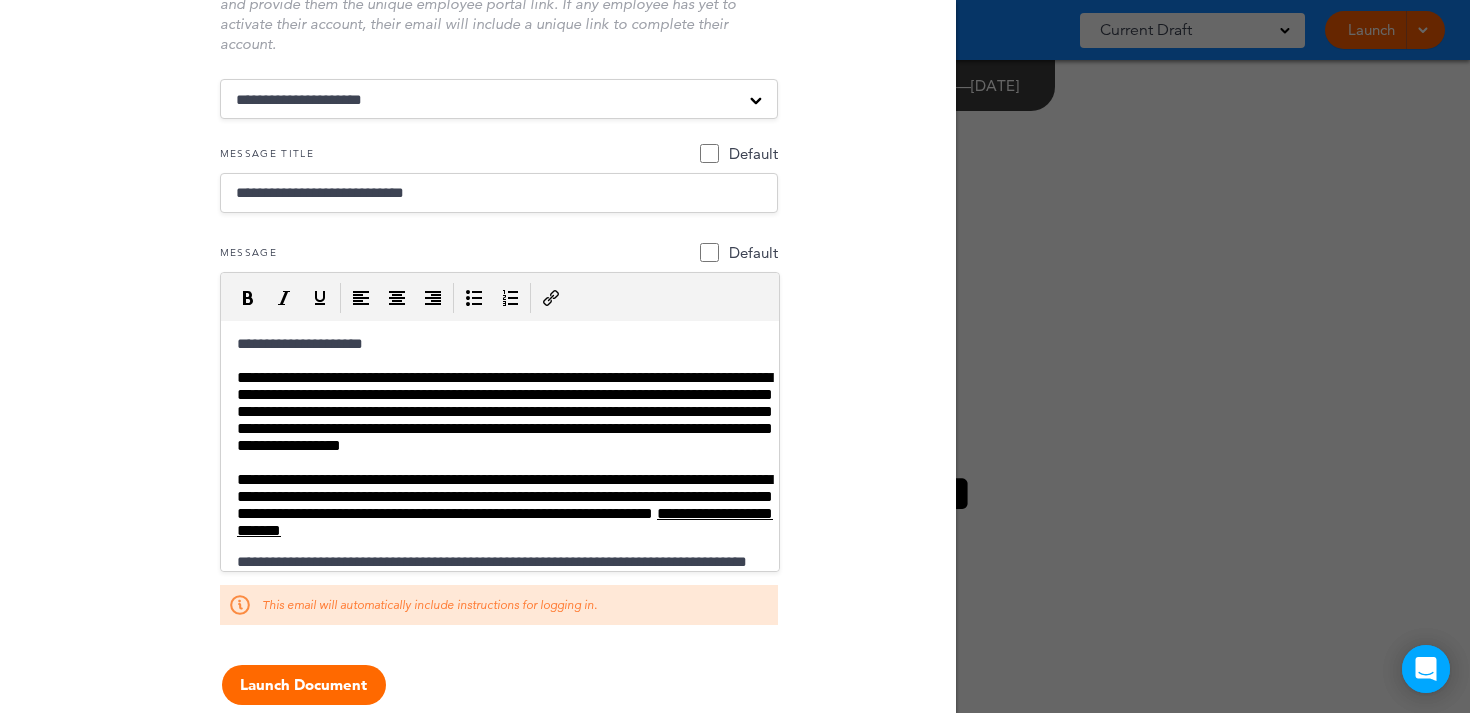 scroll, scrollTop: 437, scrollLeft: 0, axis: vertical 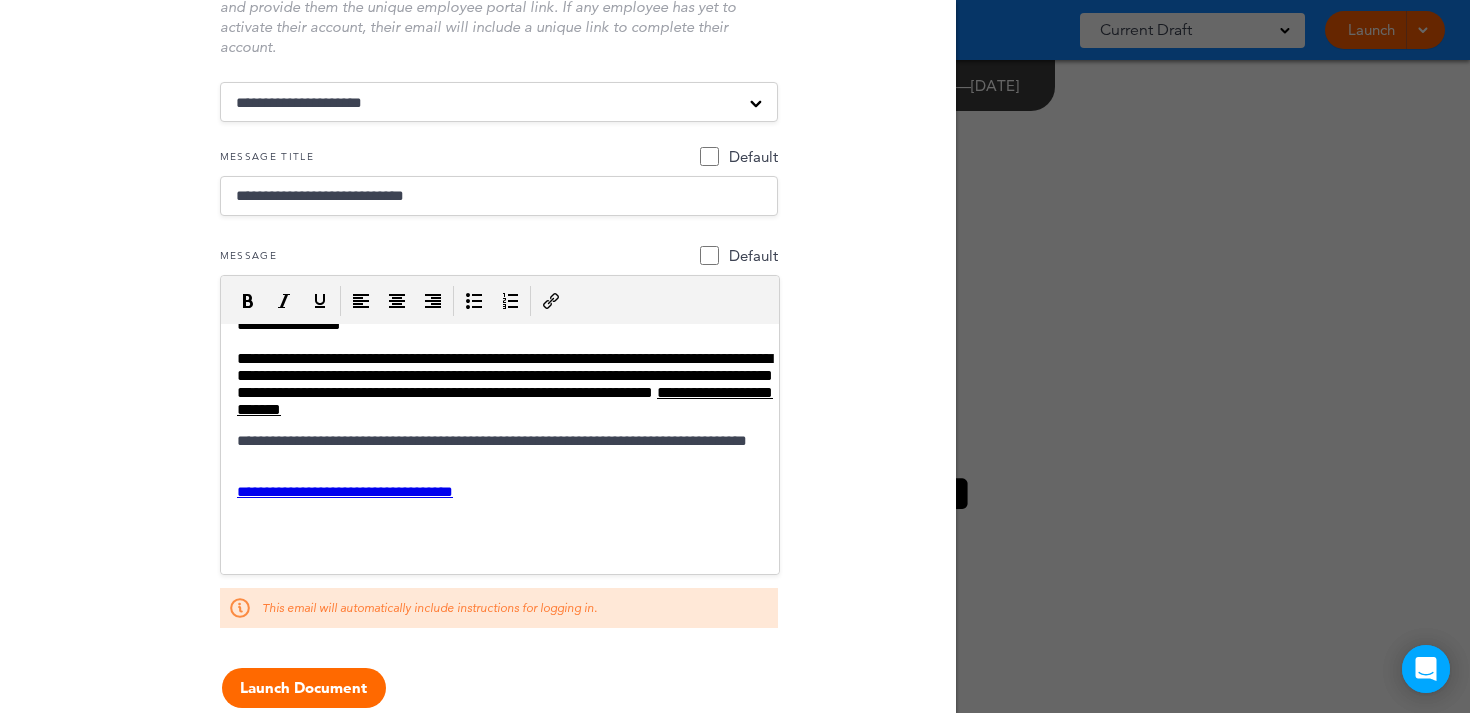 click on "**********" at bounding box center [499, 451] 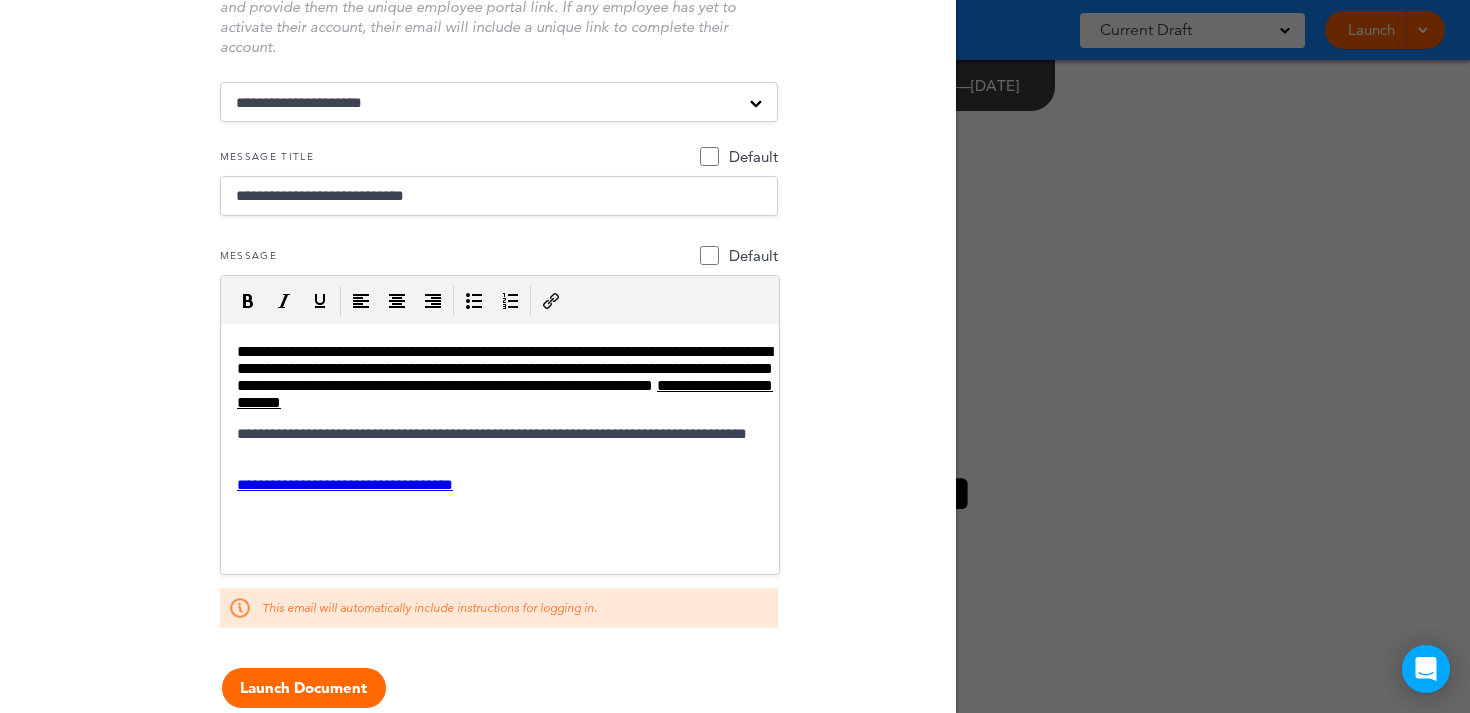 scroll, scrollTop: 117, scrollLeft: 0, axis: vertical 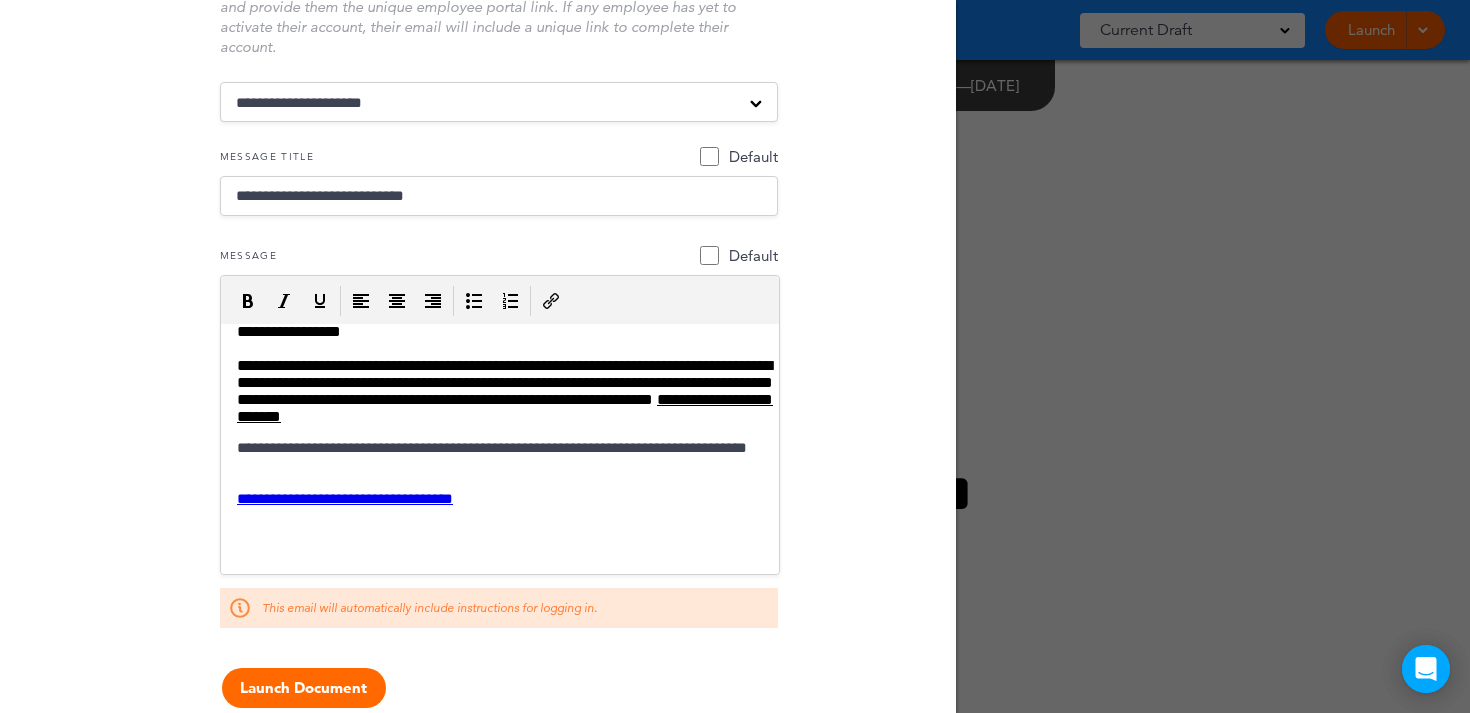 click on "**********" at bounding box center (499, 458) 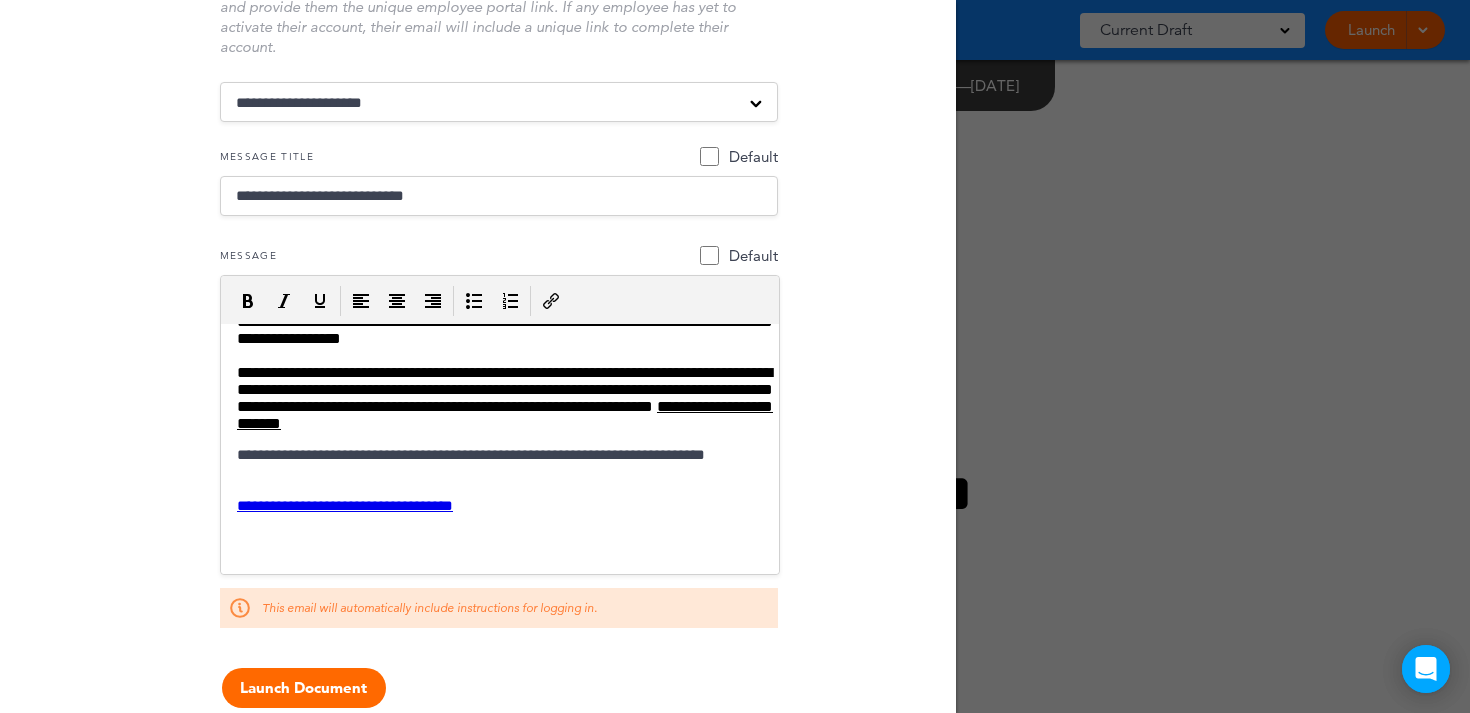 scroll, scrollTop: 113, scrollLeft: 0, axis: vertical 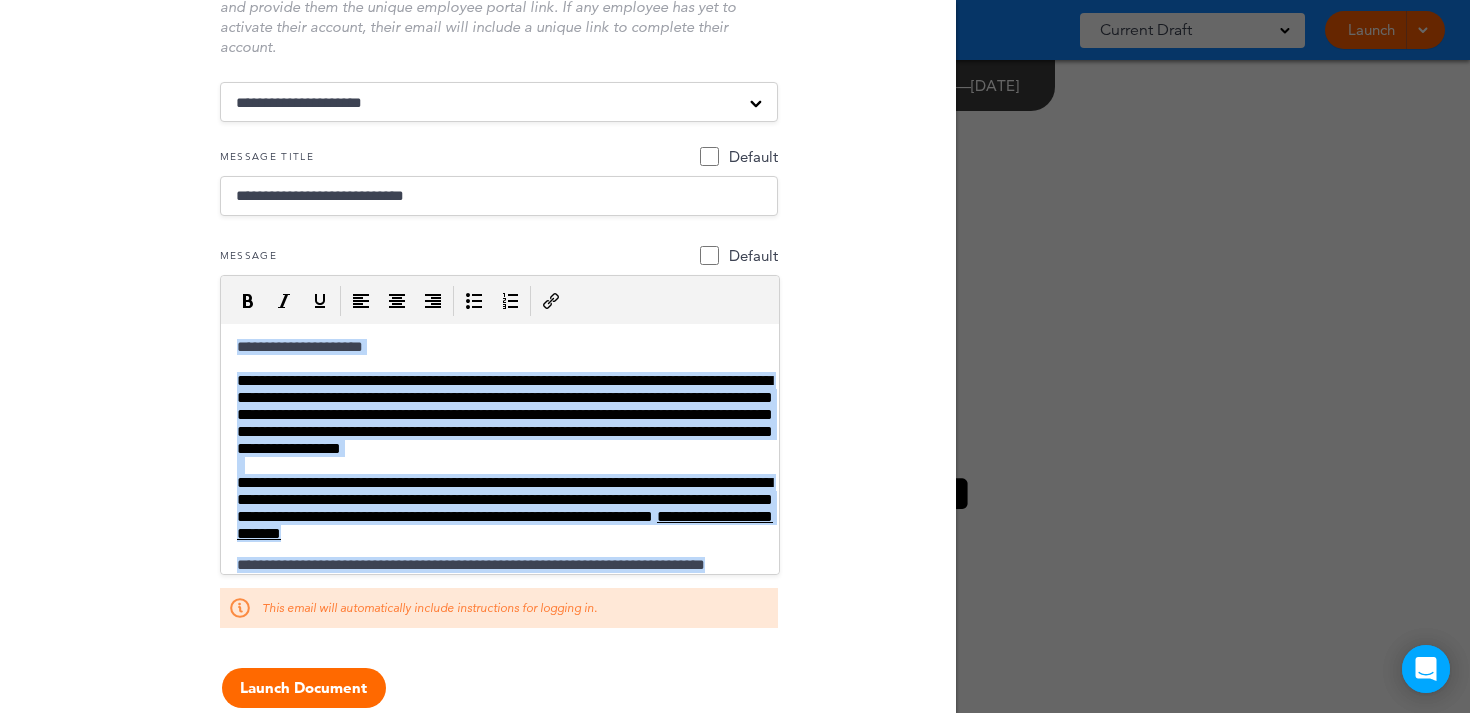drag, startPoint x: 286, startPoint y: 509, endPoint x: 194, endPoint y: 299, distance: 229.2684 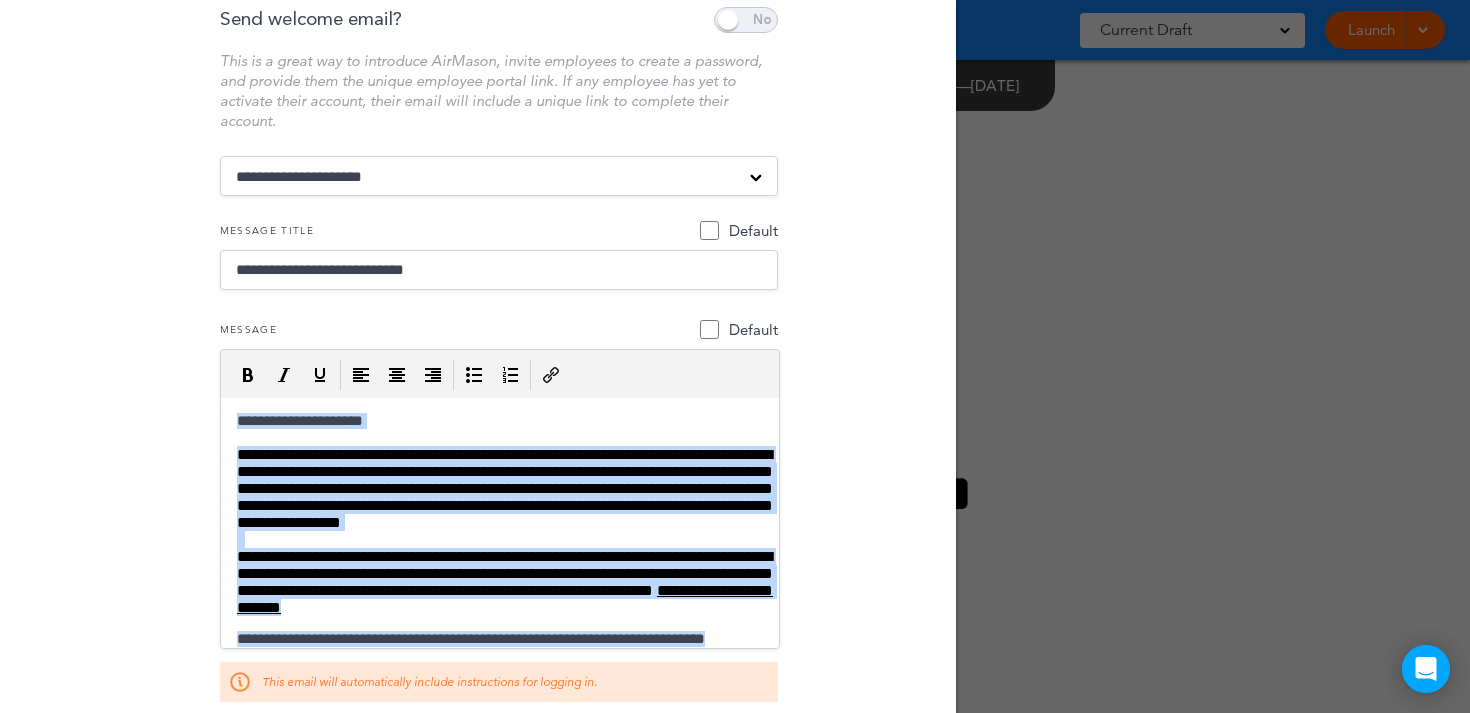 scroll, scrollTop: 358, scrollLeft: 0, axis: vertical 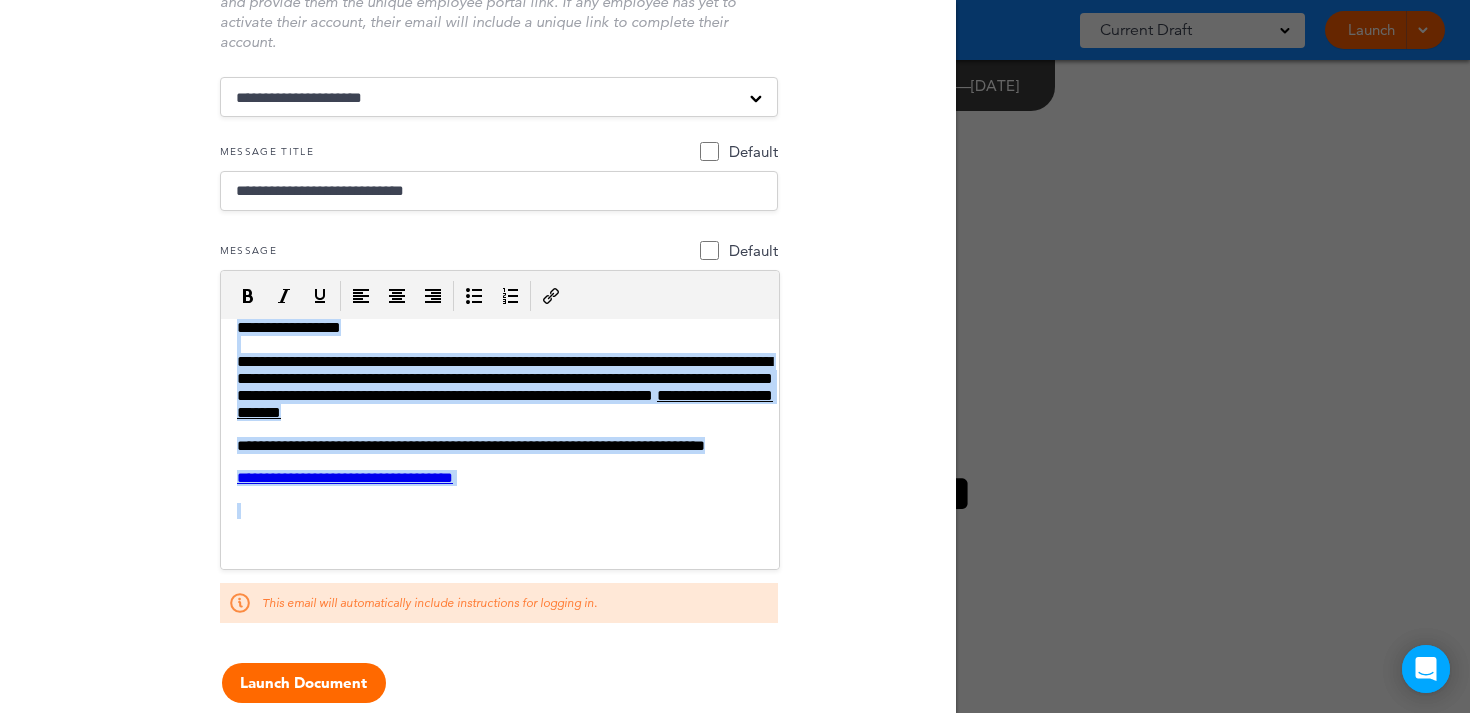 drag, startPoint x: 229, startPoint y: 341, endPoint x: 360, endPoint y: 613, distance: 301.9023 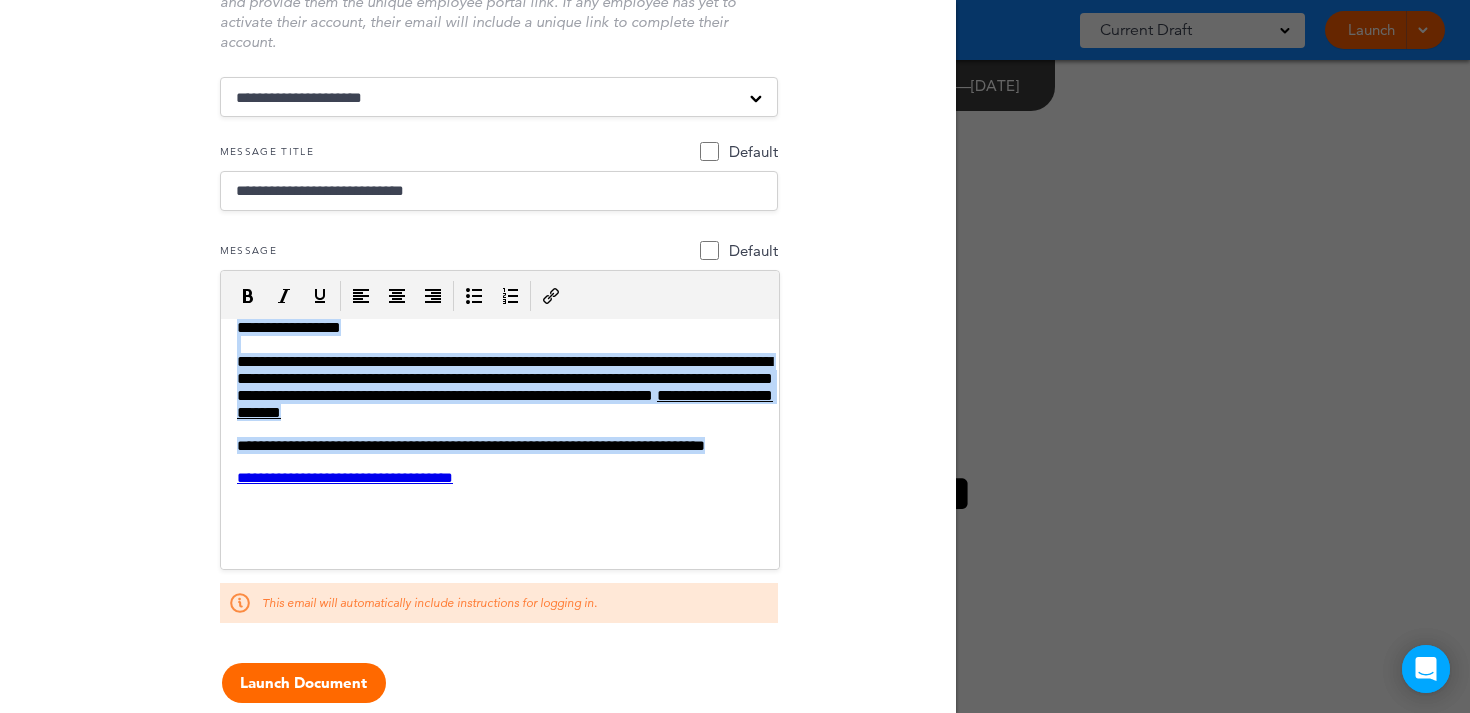 scroll, scrollTop: 0, scrollLeft: 0, axis: both 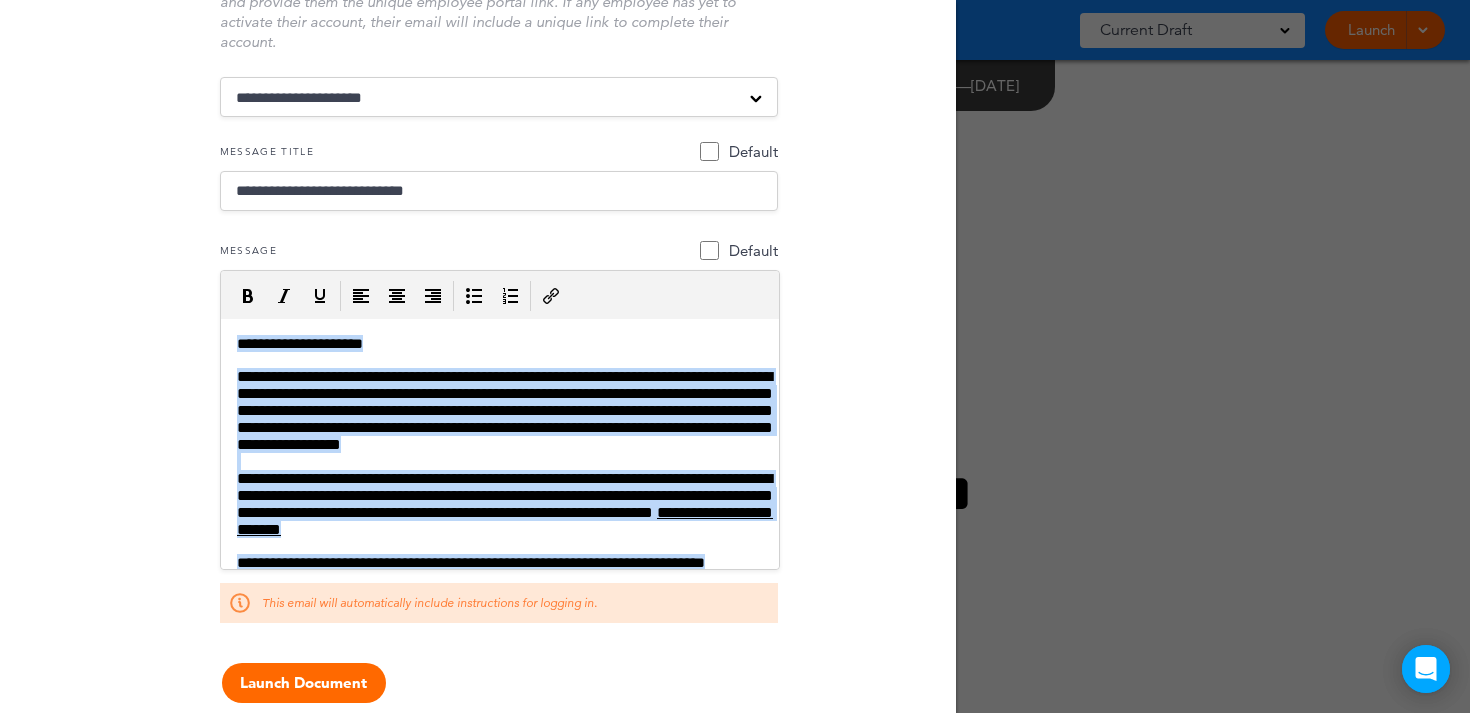 drag, startPoint x: 291, startPoint y: 445, endPoint x: 186, endPoint y: 189, distance: 276.6966 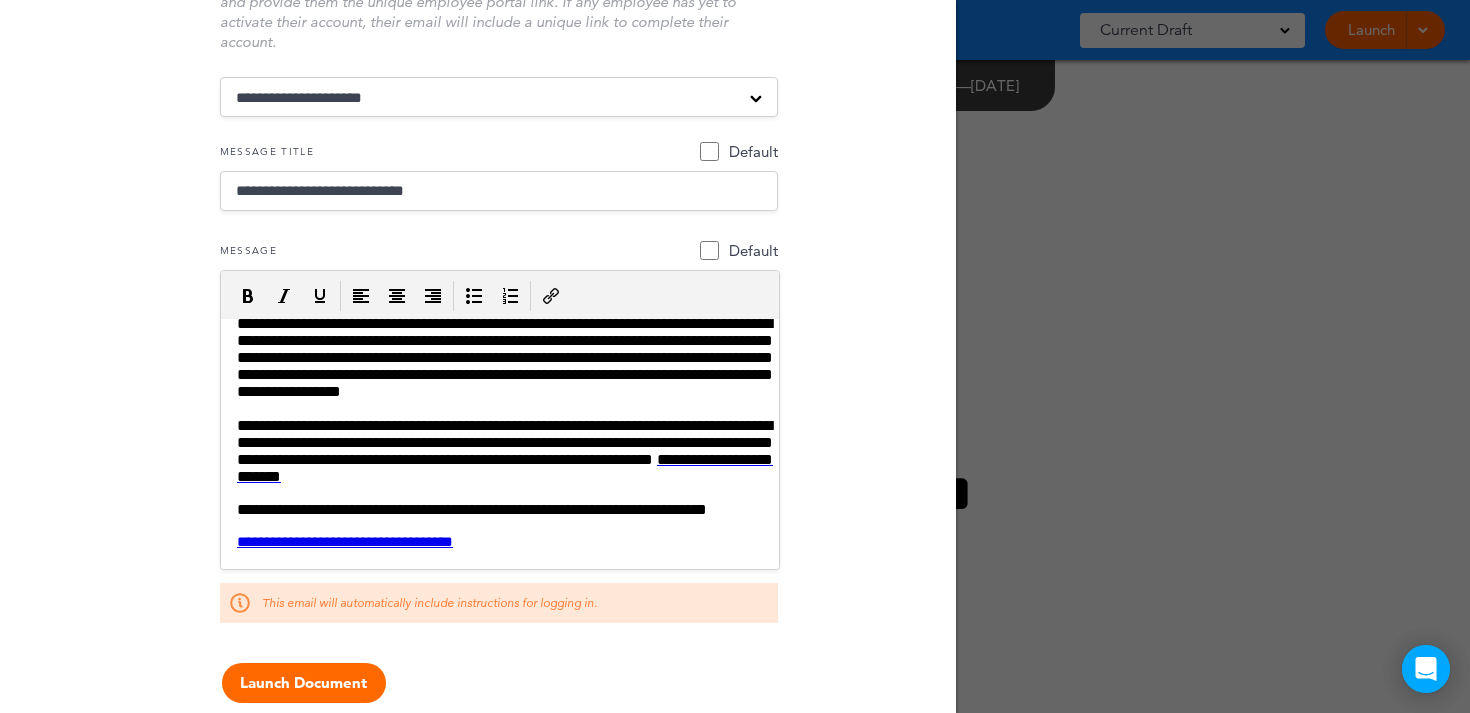scroll, scrollTop: 0, scrollLeft: 0, axis: both 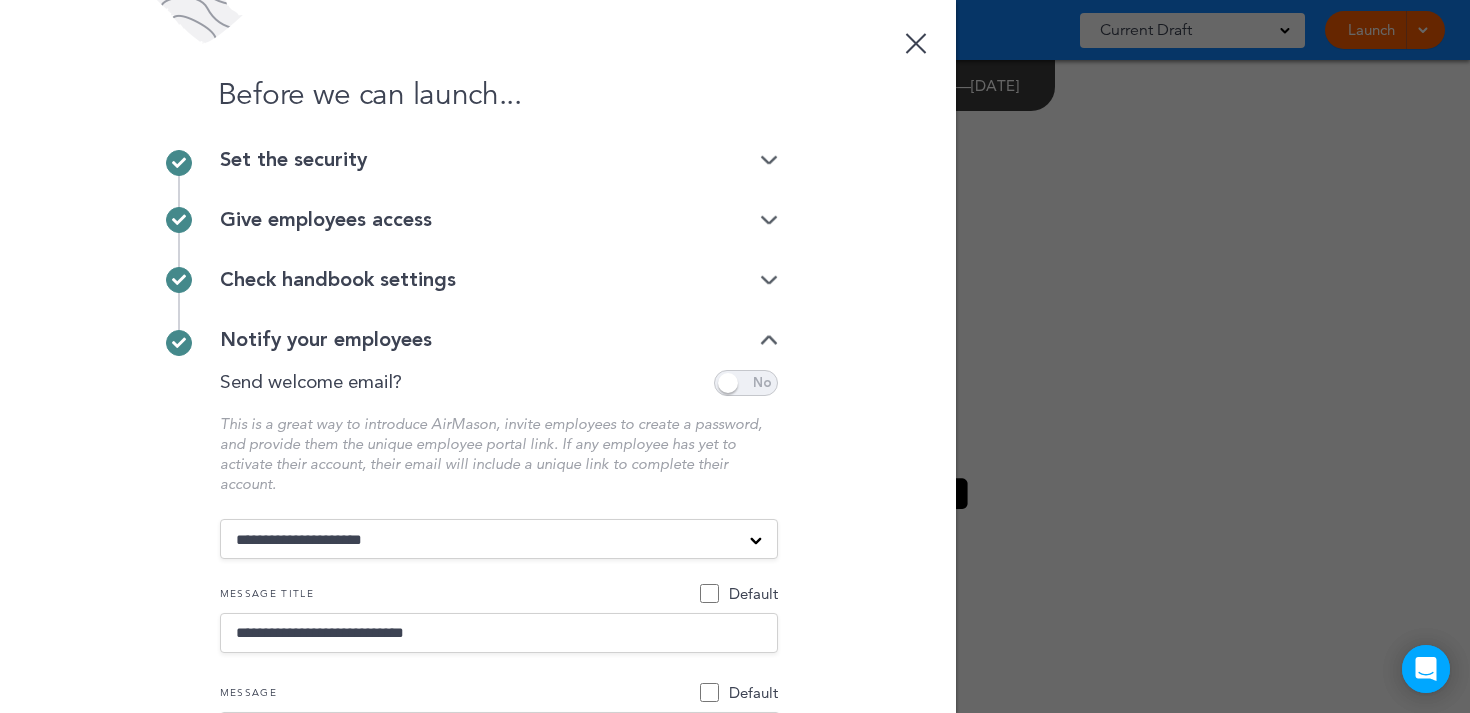 click at bounding box center (769, 160) 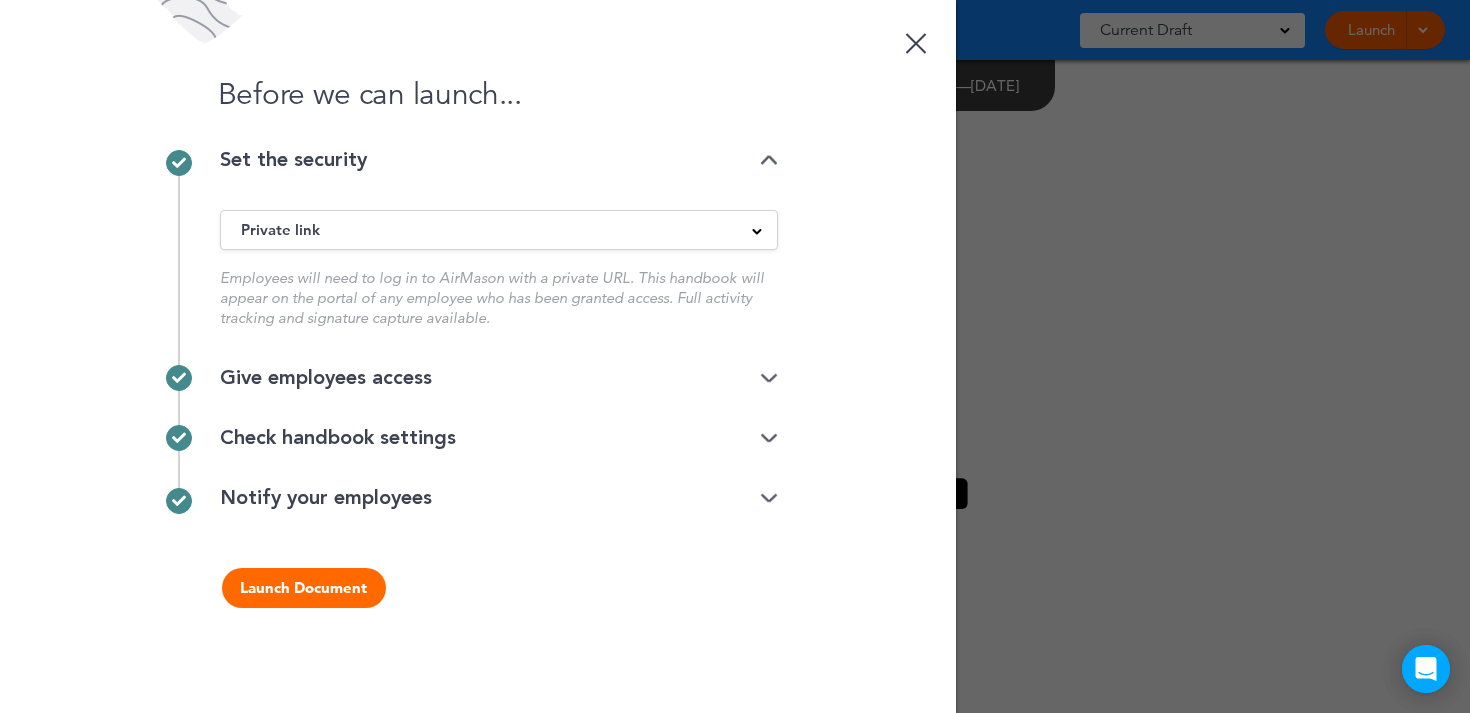 click at bounding box center [769, 160] 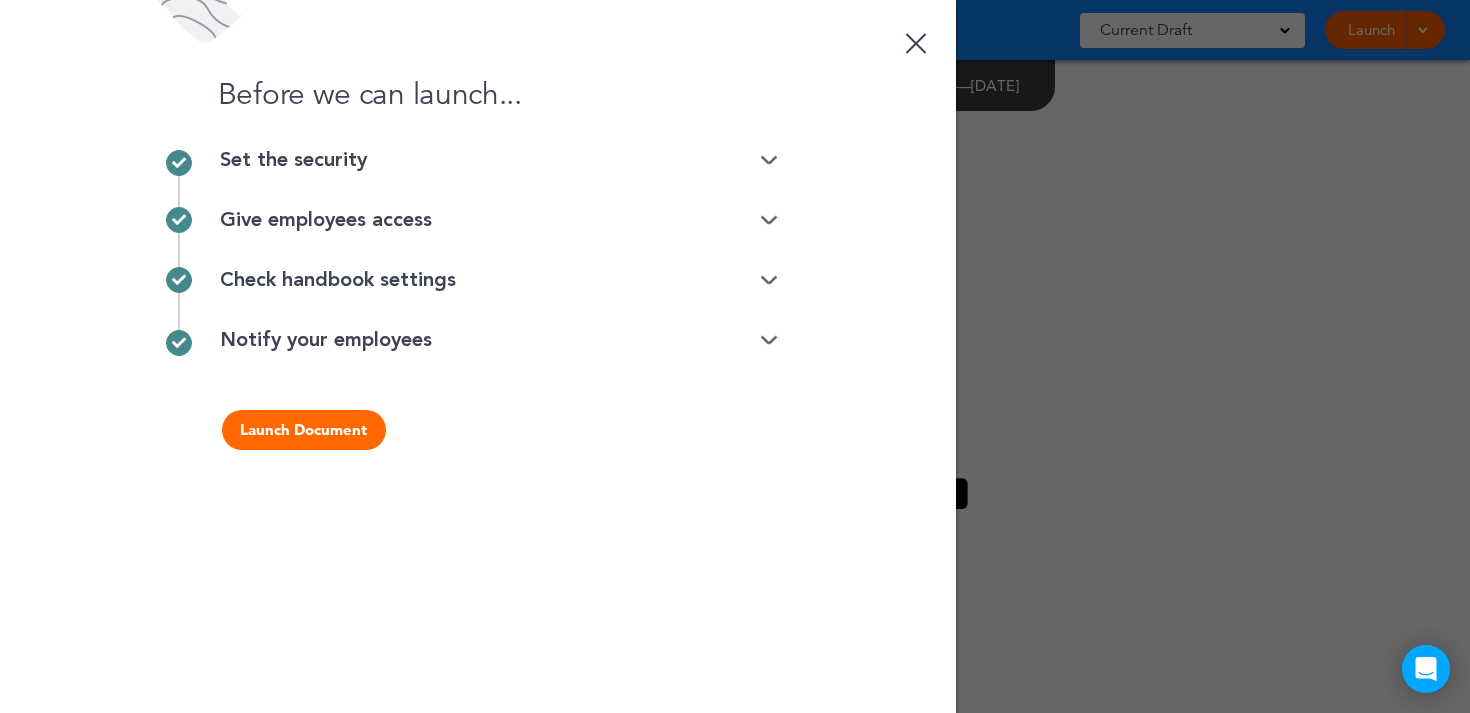 click on "Give employees access" at bounding box center (499, 220) 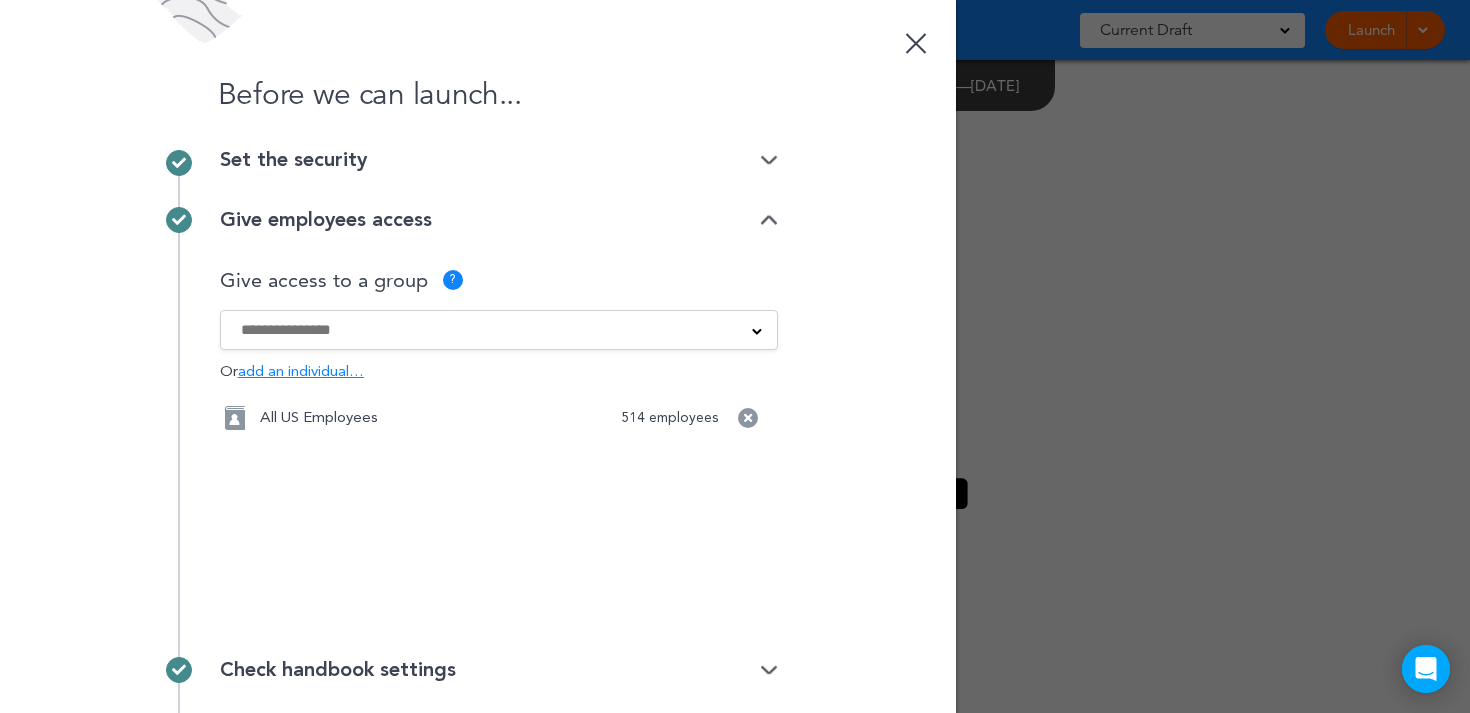 click at bounding box center [769, 220] 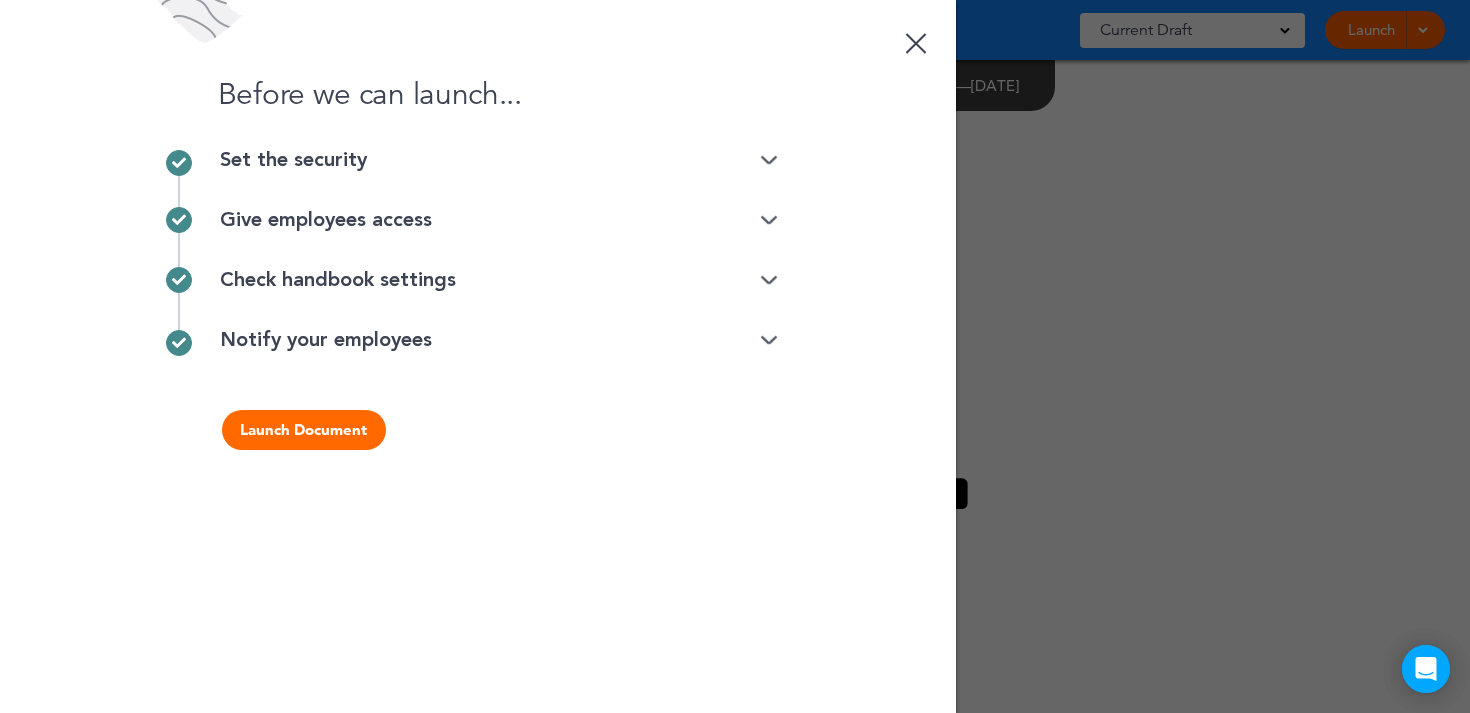 click on "Check handbook settings" at bounding box center (499, 280) 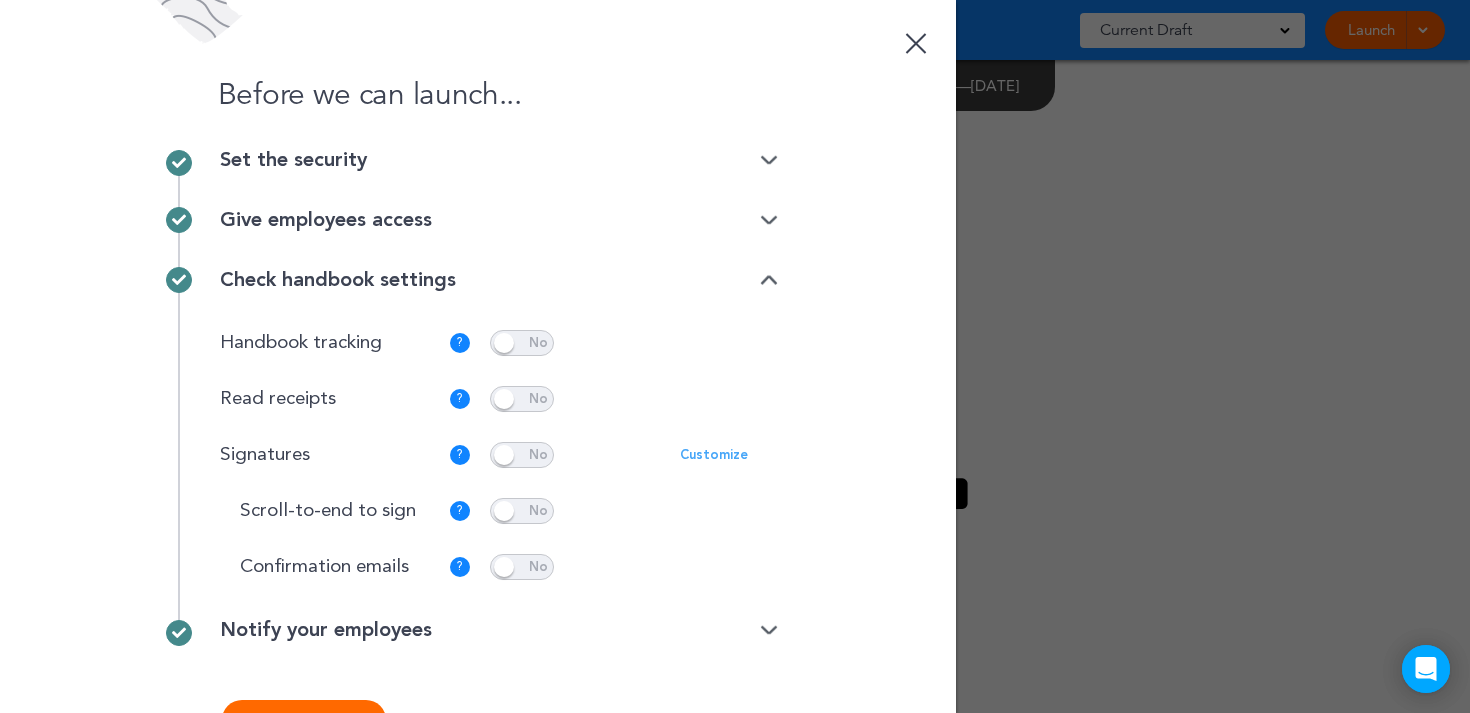 scroll, scrollTop: 67, scrollLeft: 0, axis: vertical 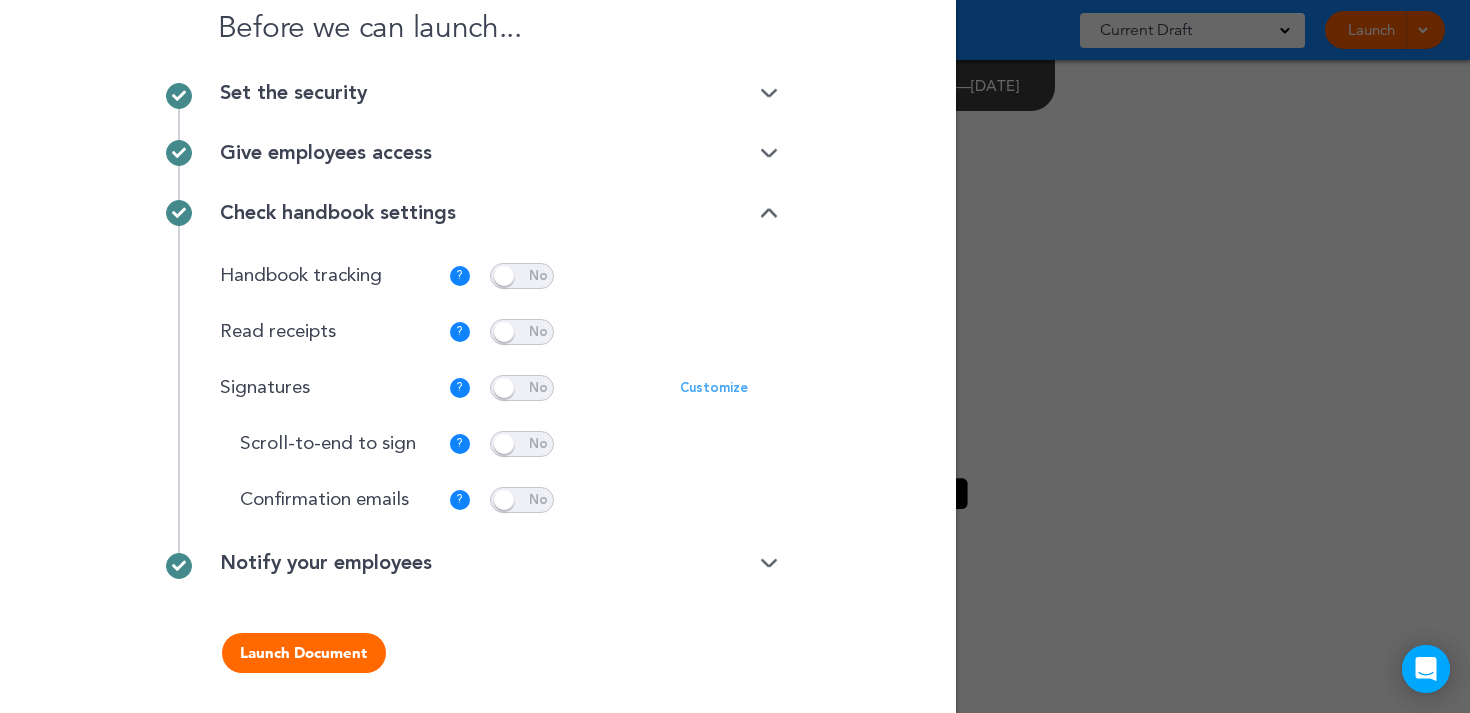 click at bounding box center (769, 213) 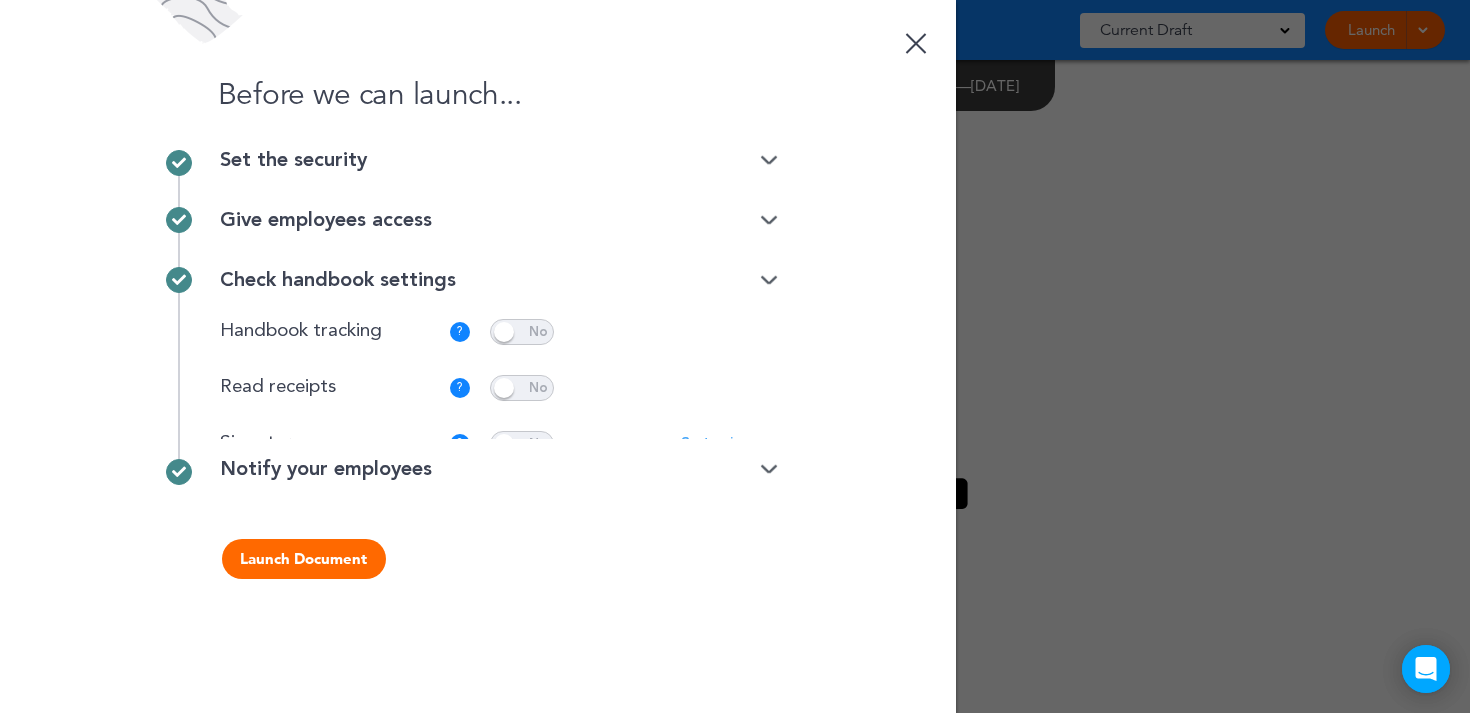 scroll, scrollTop: 0, scrollLeft: 0, axis: both 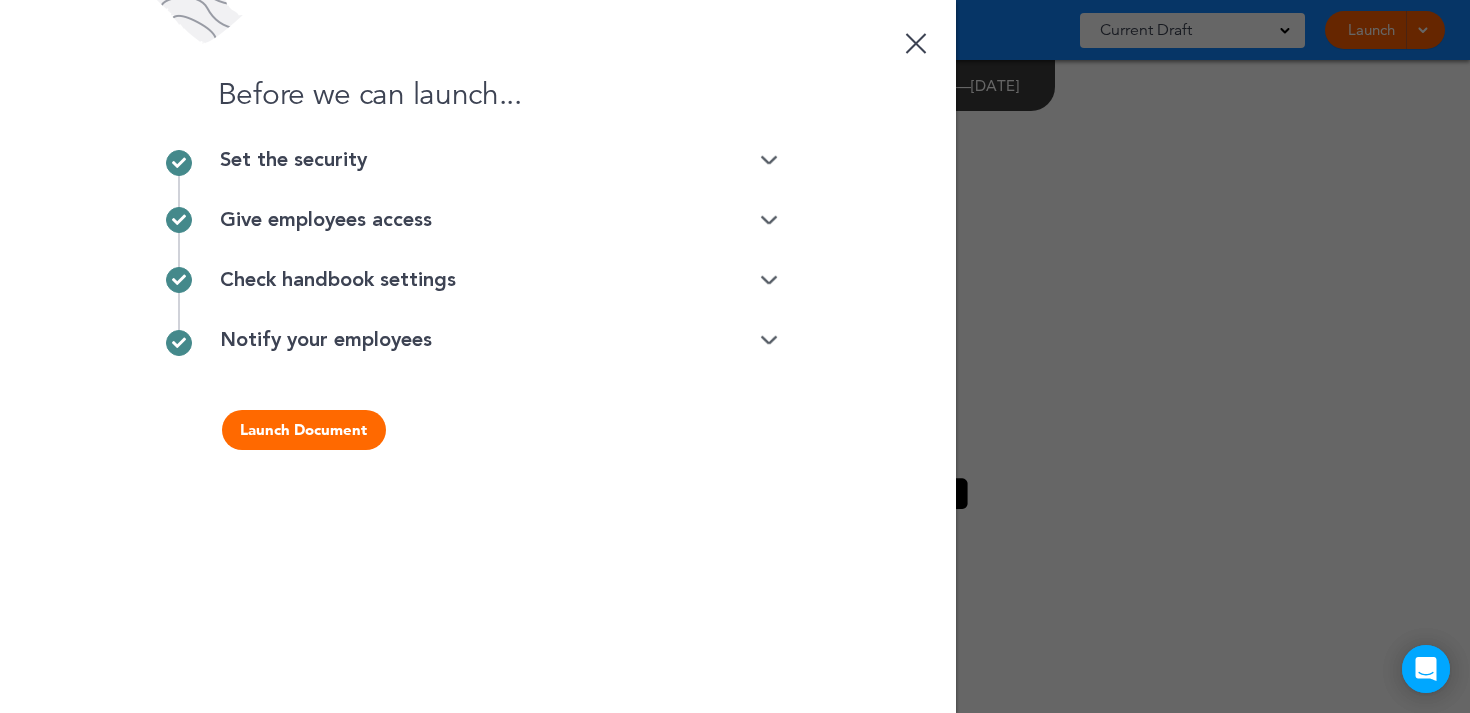 click on "Notify your employees" at bounding box center (499, 340) 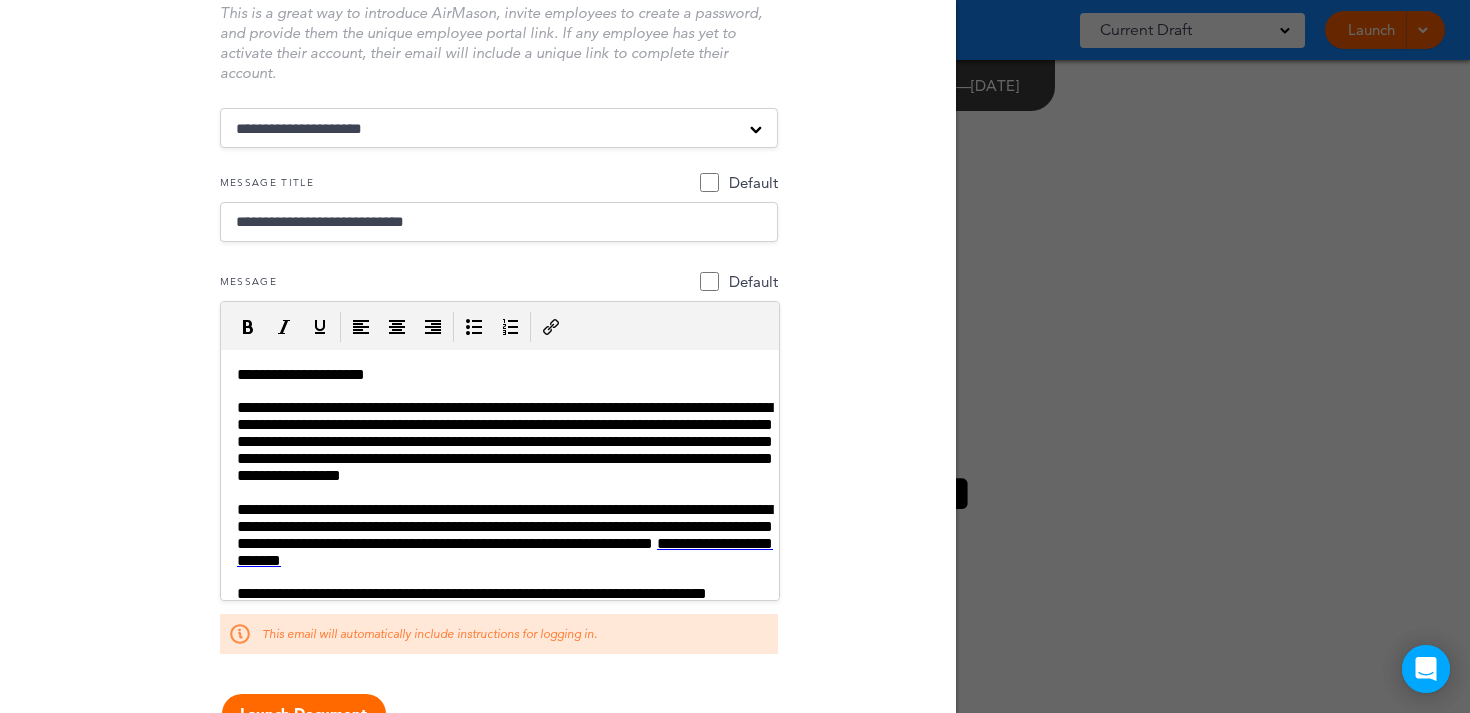 scroll, scrollTop: 472, scrollLeft: 0, axis: vertical 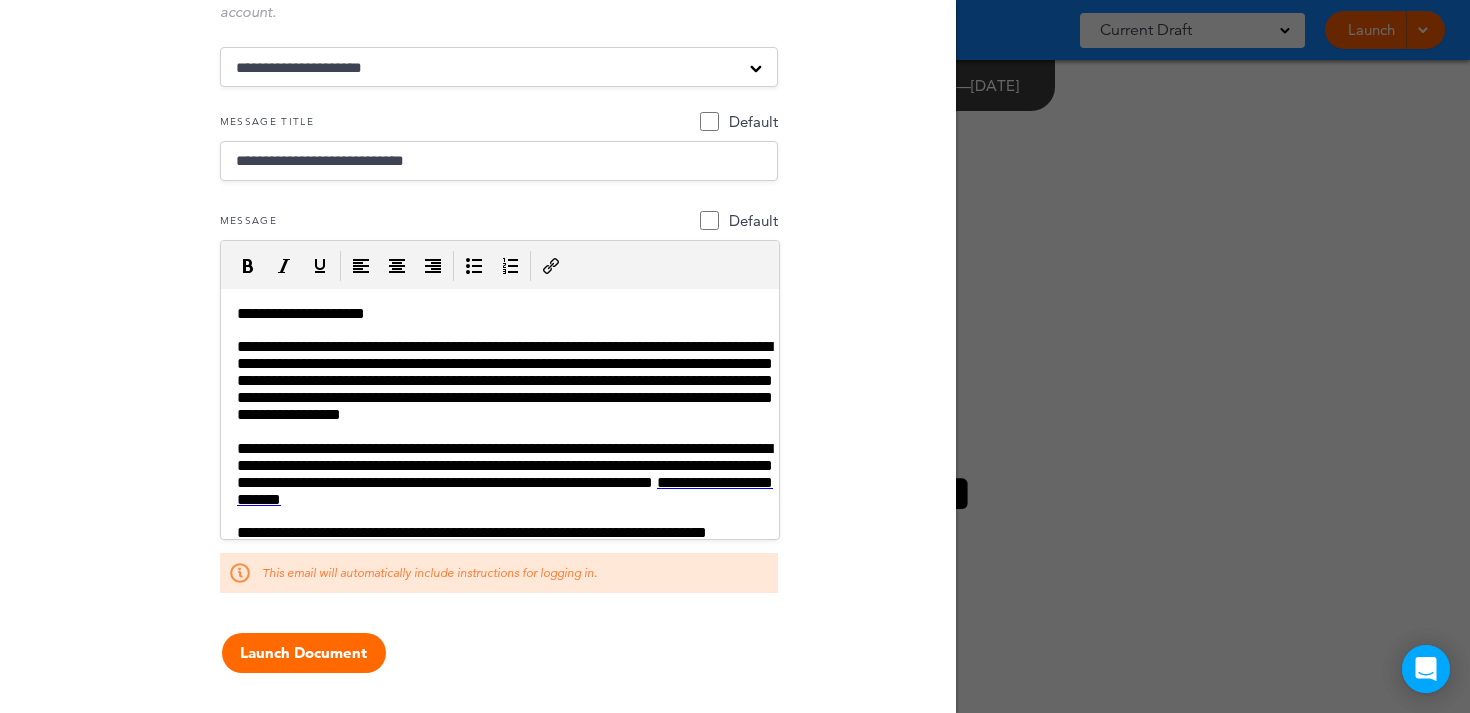click on "Launch Document" at bounding box center (304, 653) 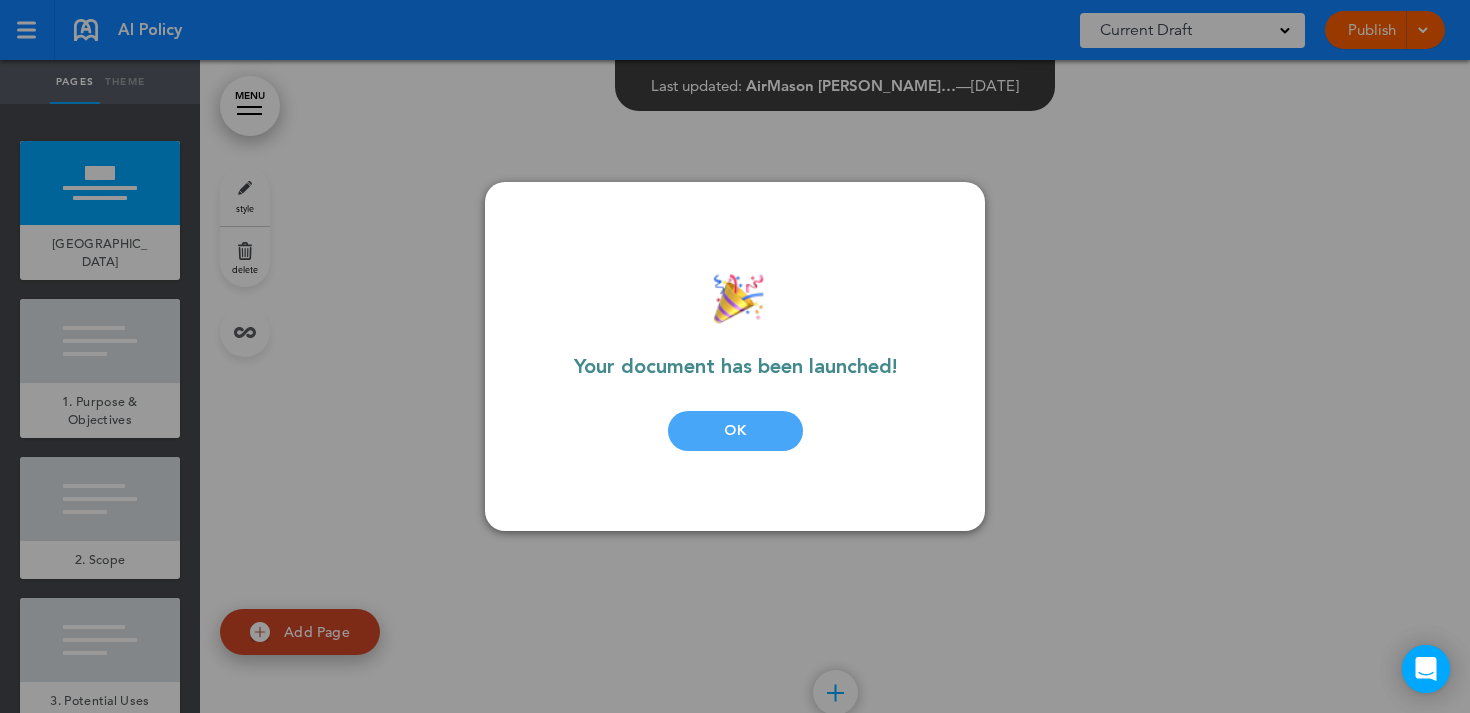 click on "OK" at bounding box center (735, 431) 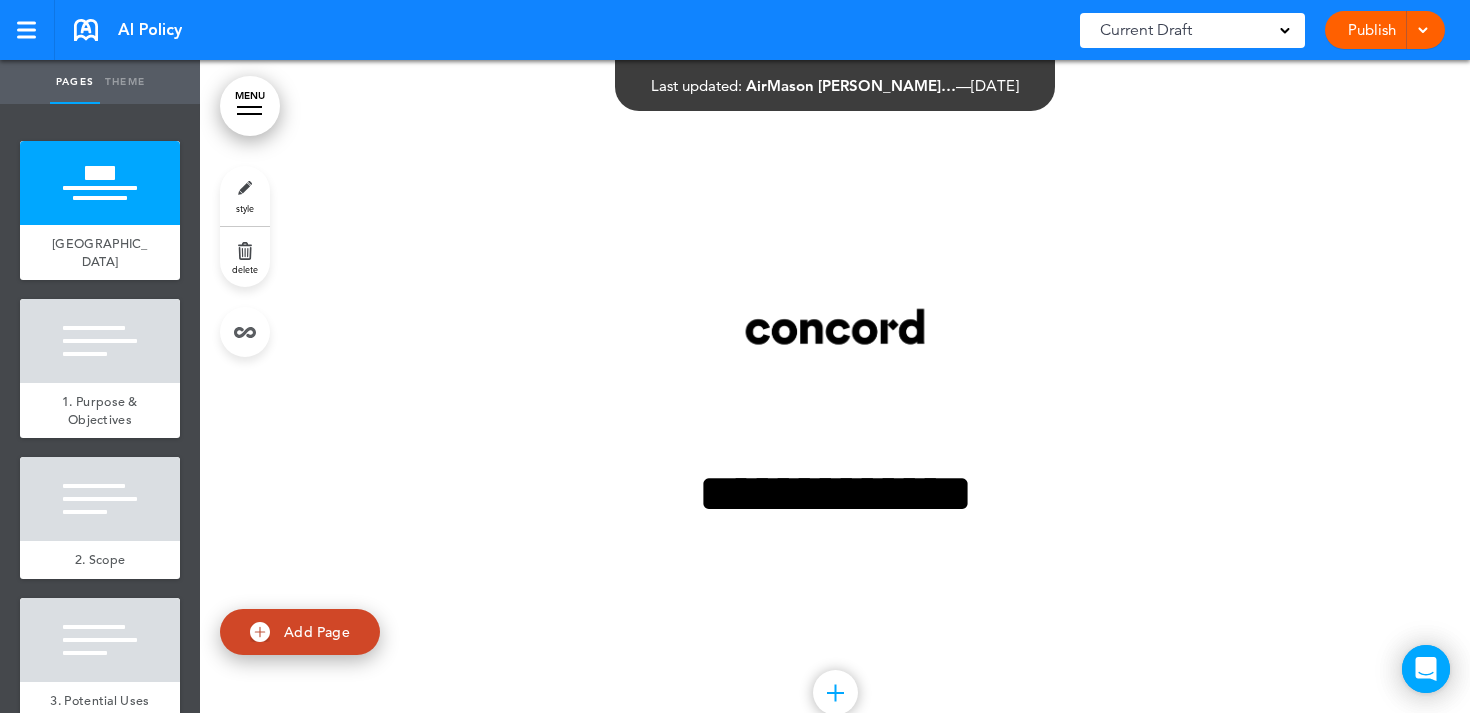 click at bounding box center [1422, 28] 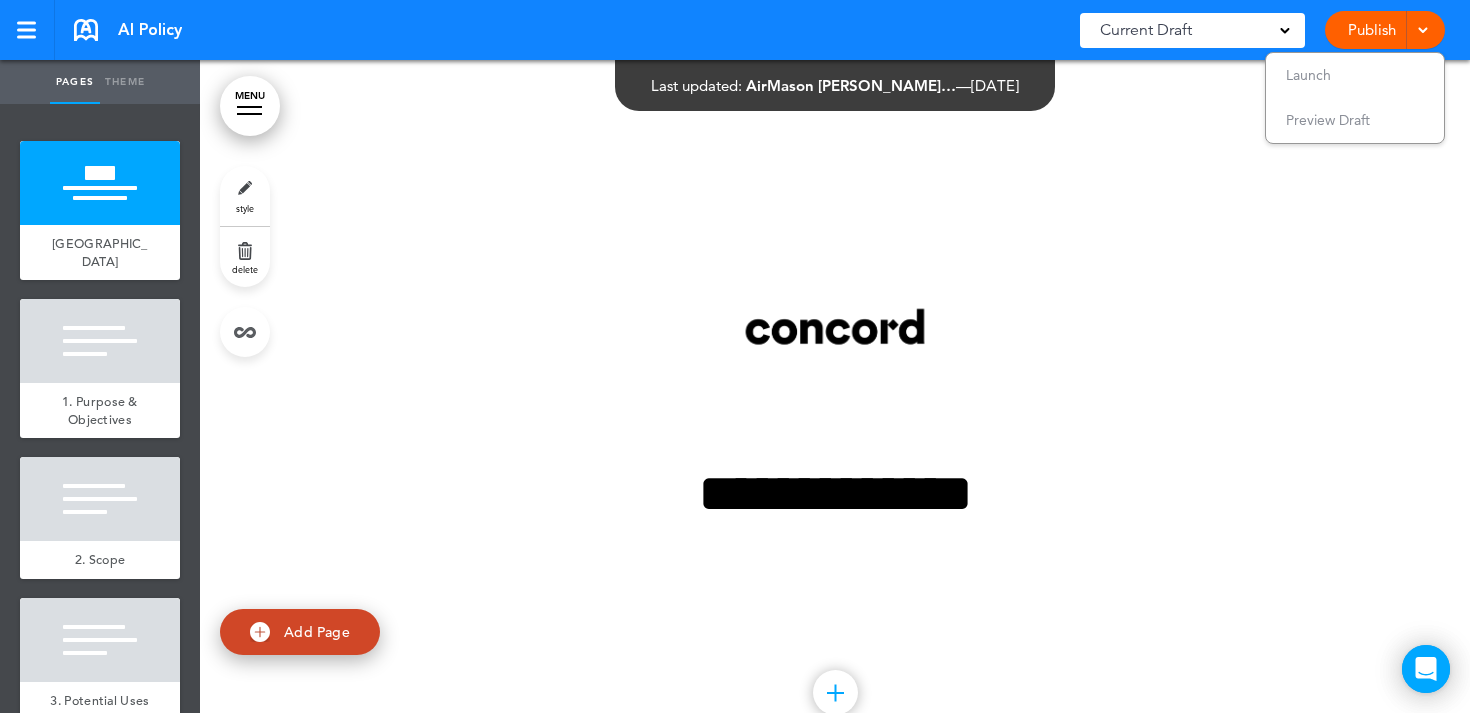 click on "**********" at bounding box center (835, 419) 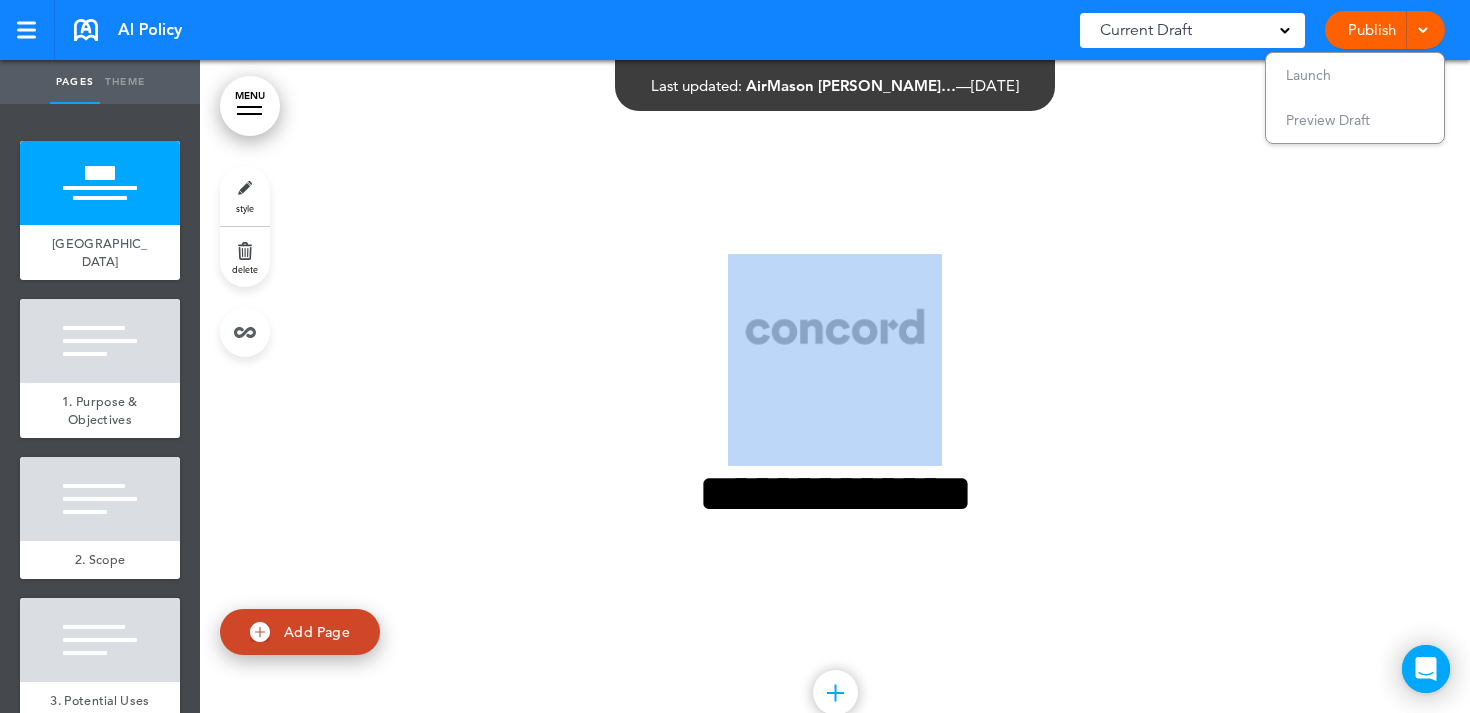 click on "**********" at bounding box center (835, 419) 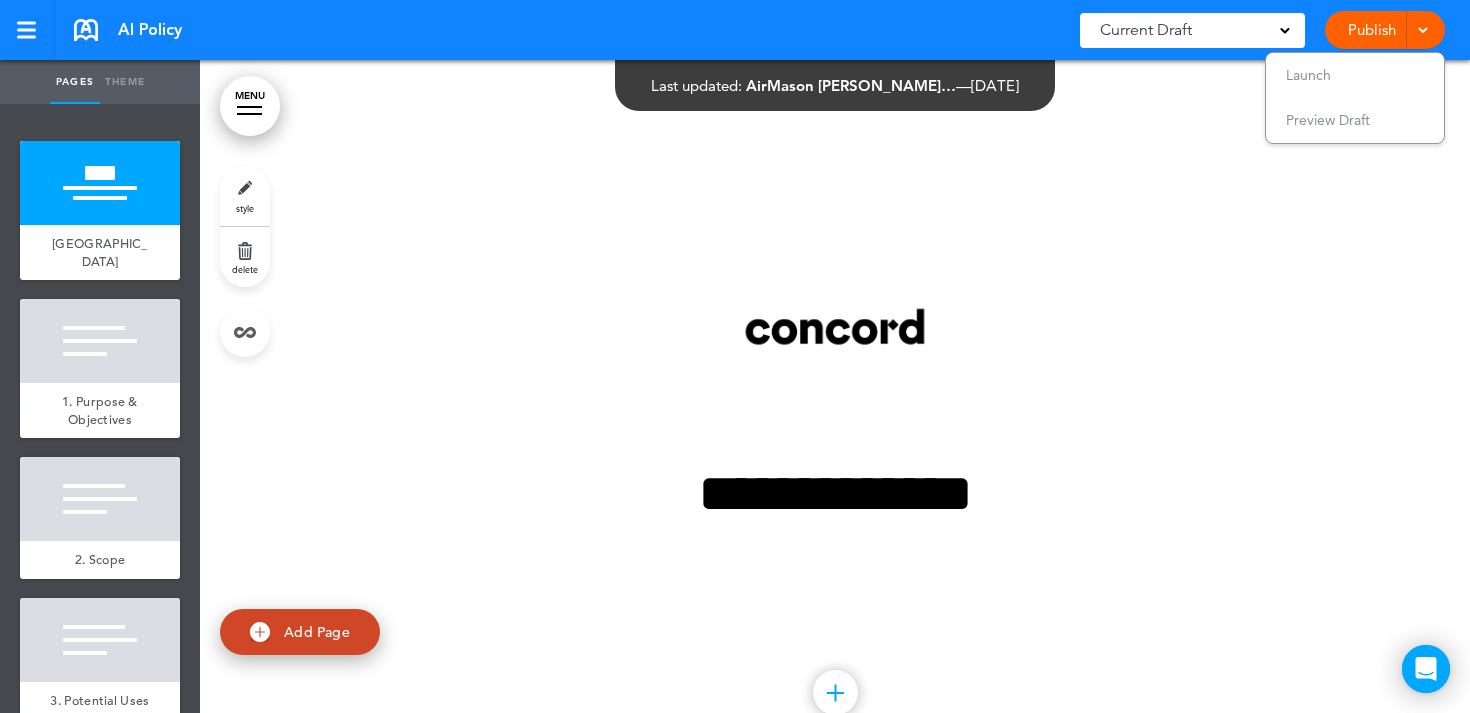 click at bounding box center (835, 420) 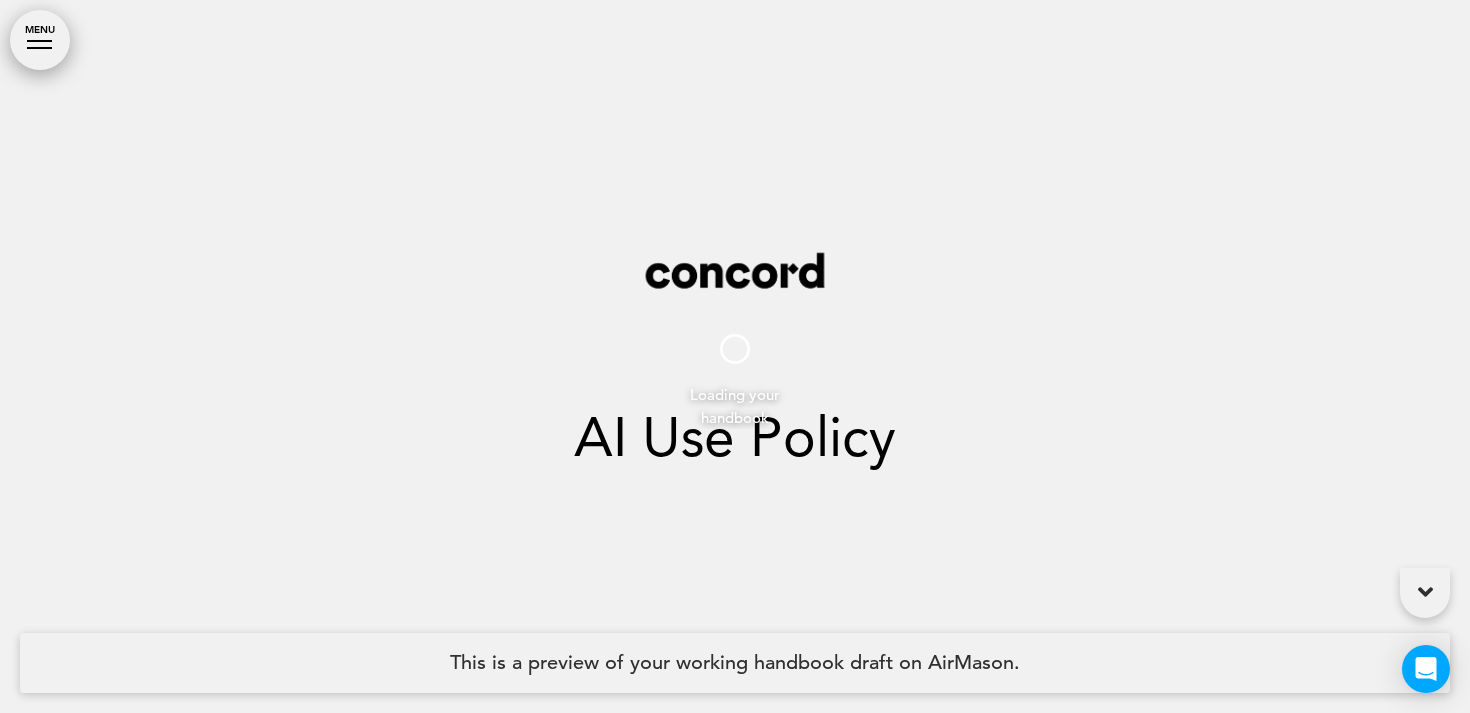 scroll, scrollTop: 0, scrollLeft: 0, axis: both 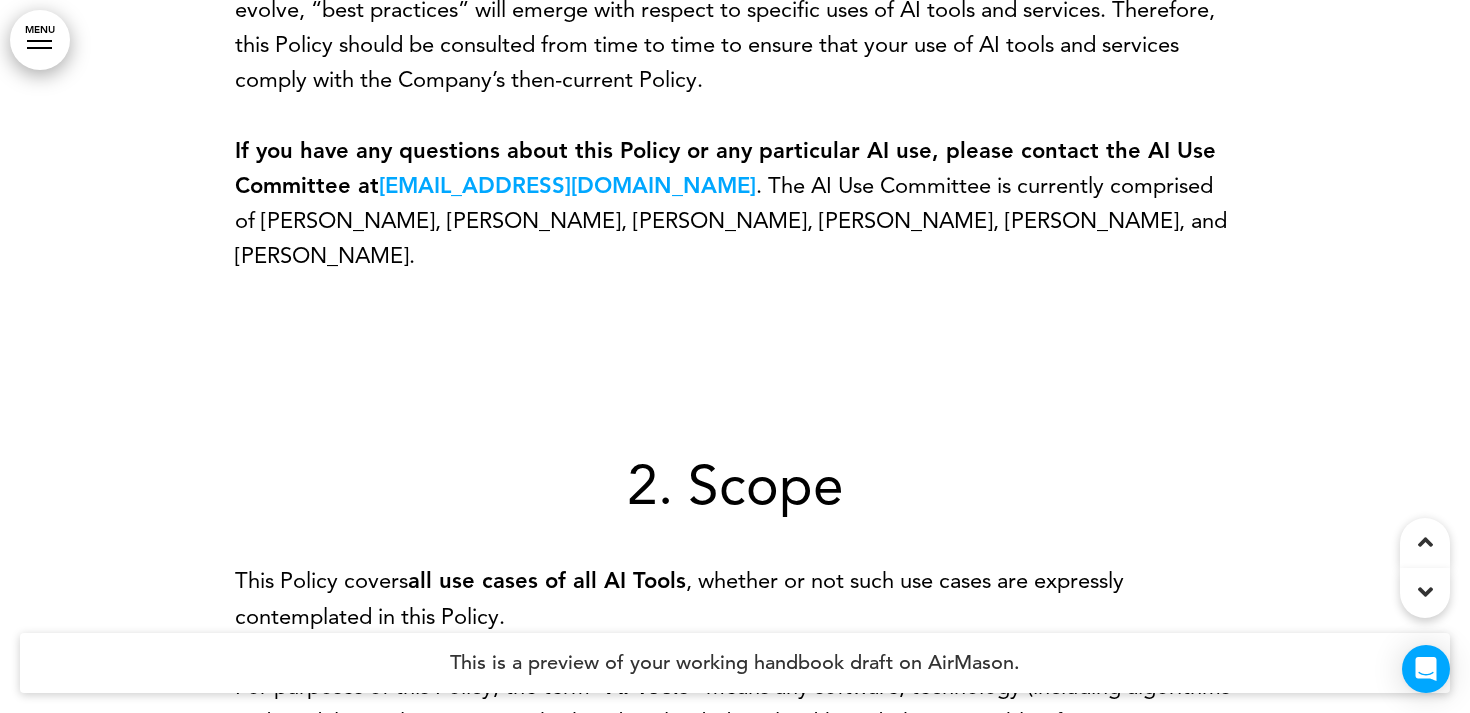 click on "[EMAIL_ADDRESS][DOMAIN_NAME]" at bounding box center (567, 185) 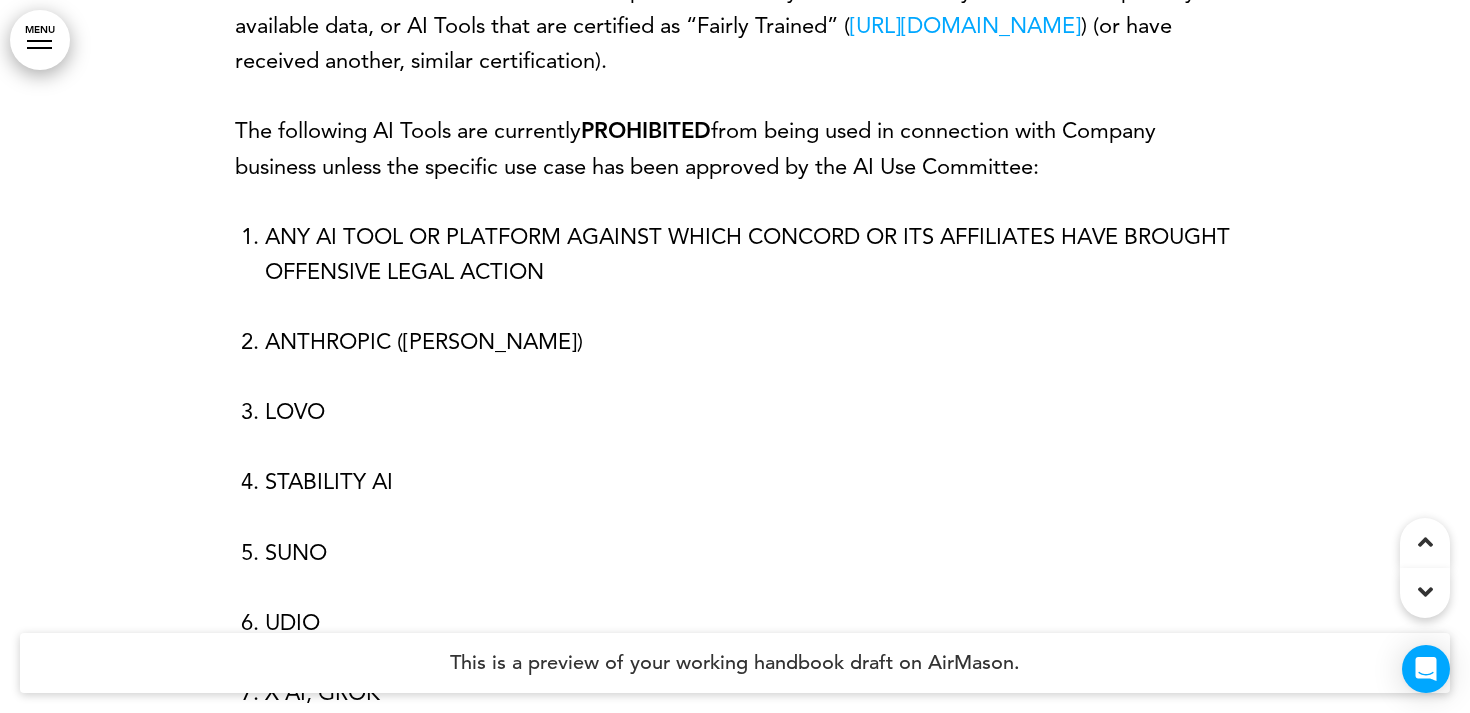 scroll, scrollTop: 6221, scrollLeft: 0, axis: vertical 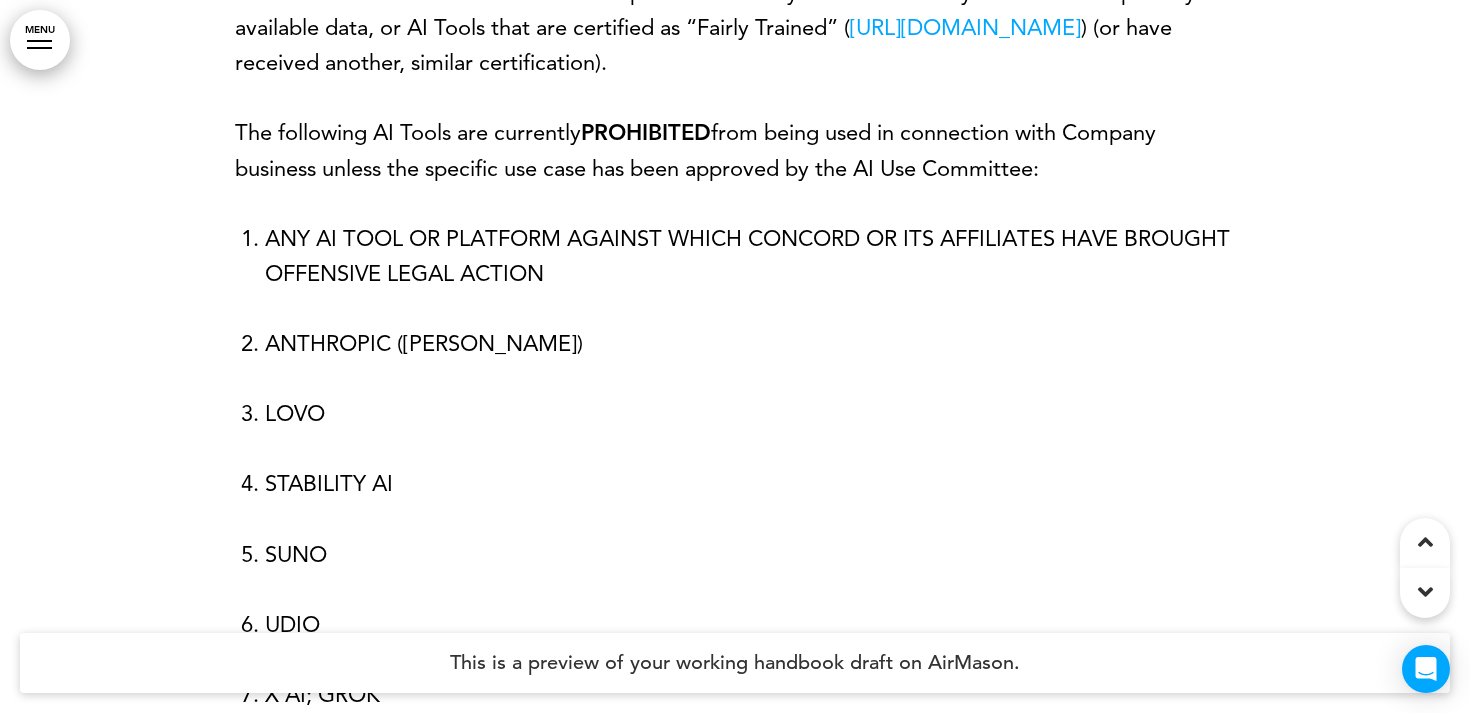 click on "[URL][DOMAIN_NAME]" at bounding box center (965, 27) 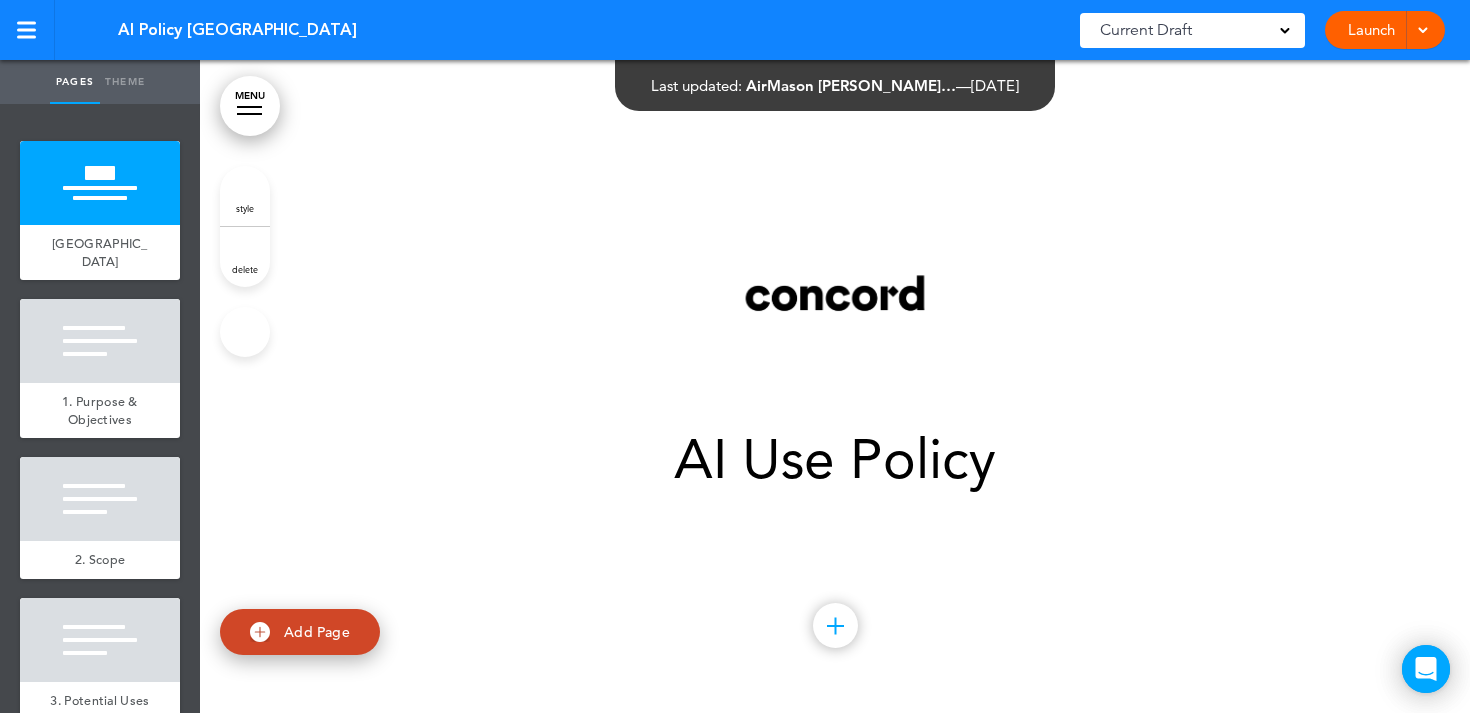 scroll, scrollTop: 0, scrollLeft: 0, axis: both 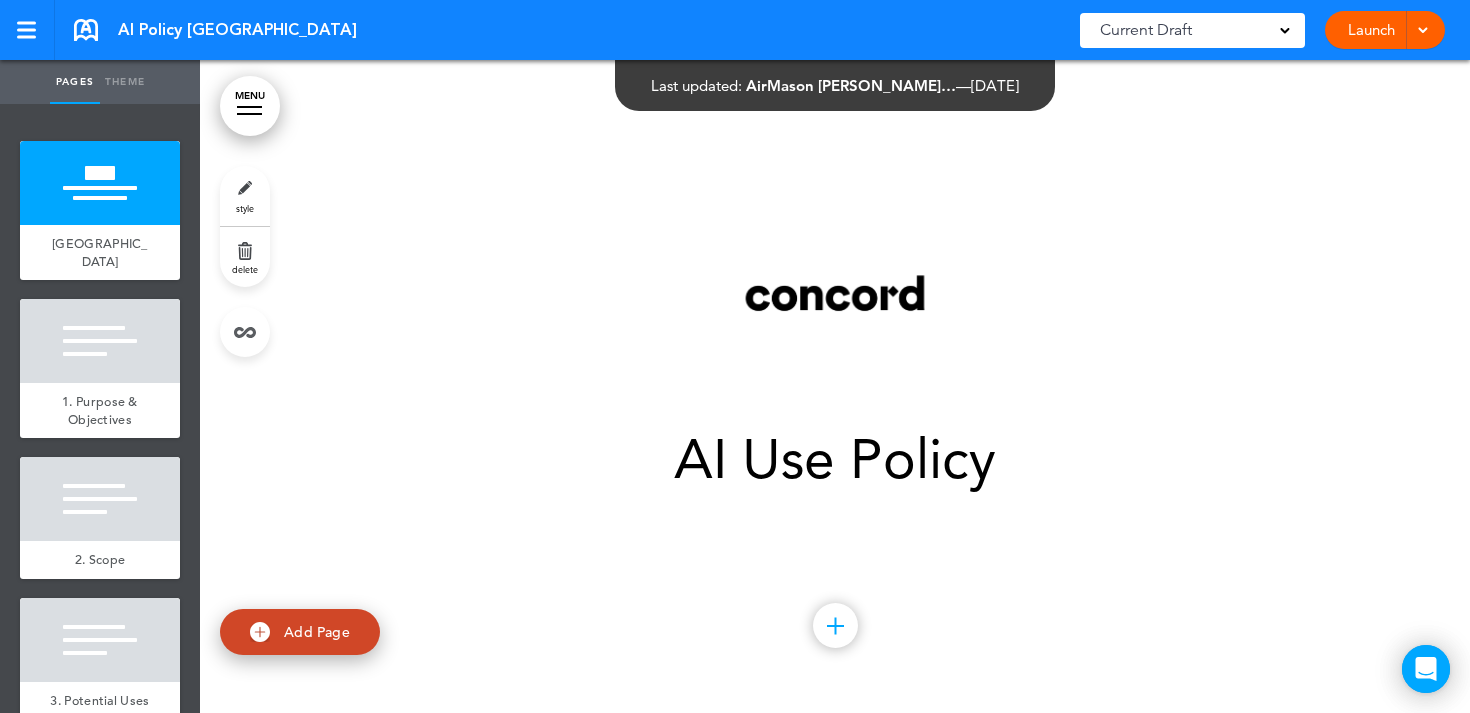 click on "Launch" at bounding box center [1371, 30] 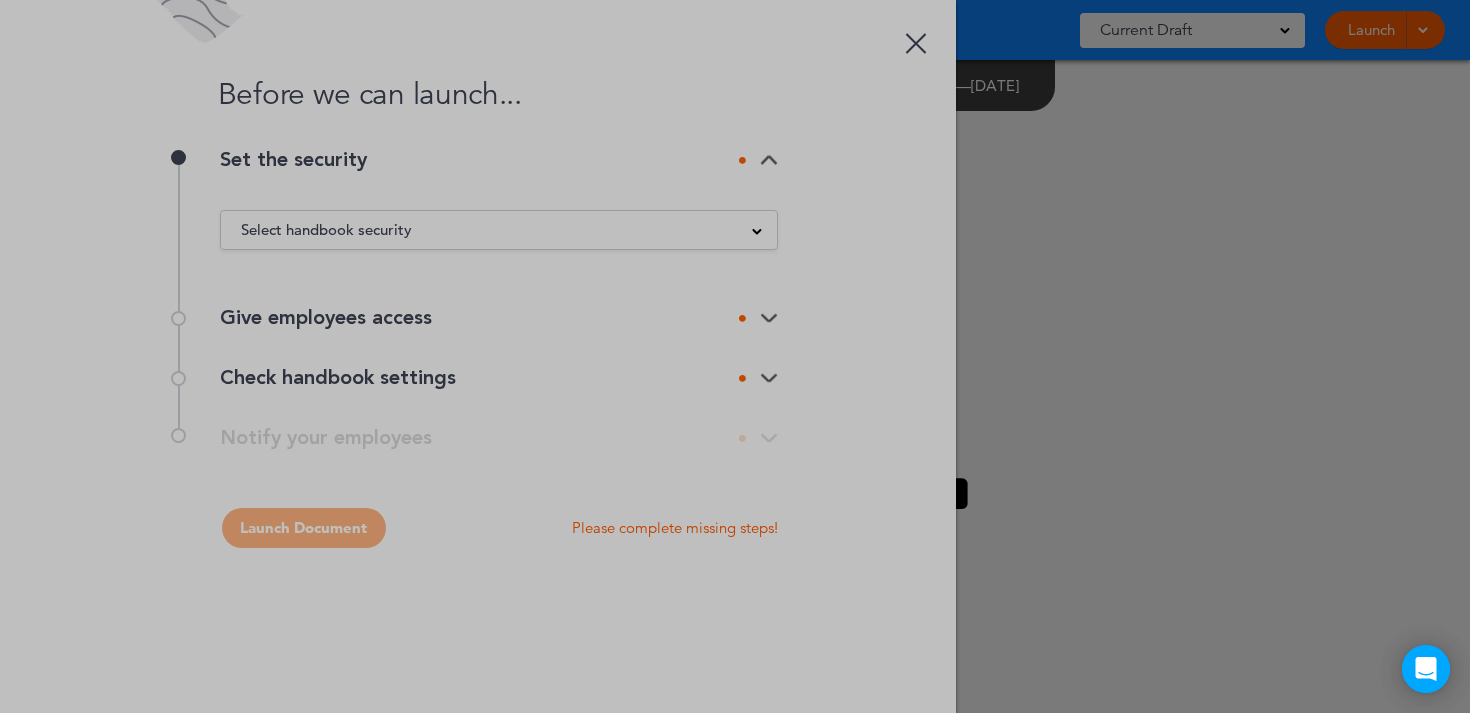scroll, scrollTop: 0, scrollLeft: 0, axis: both 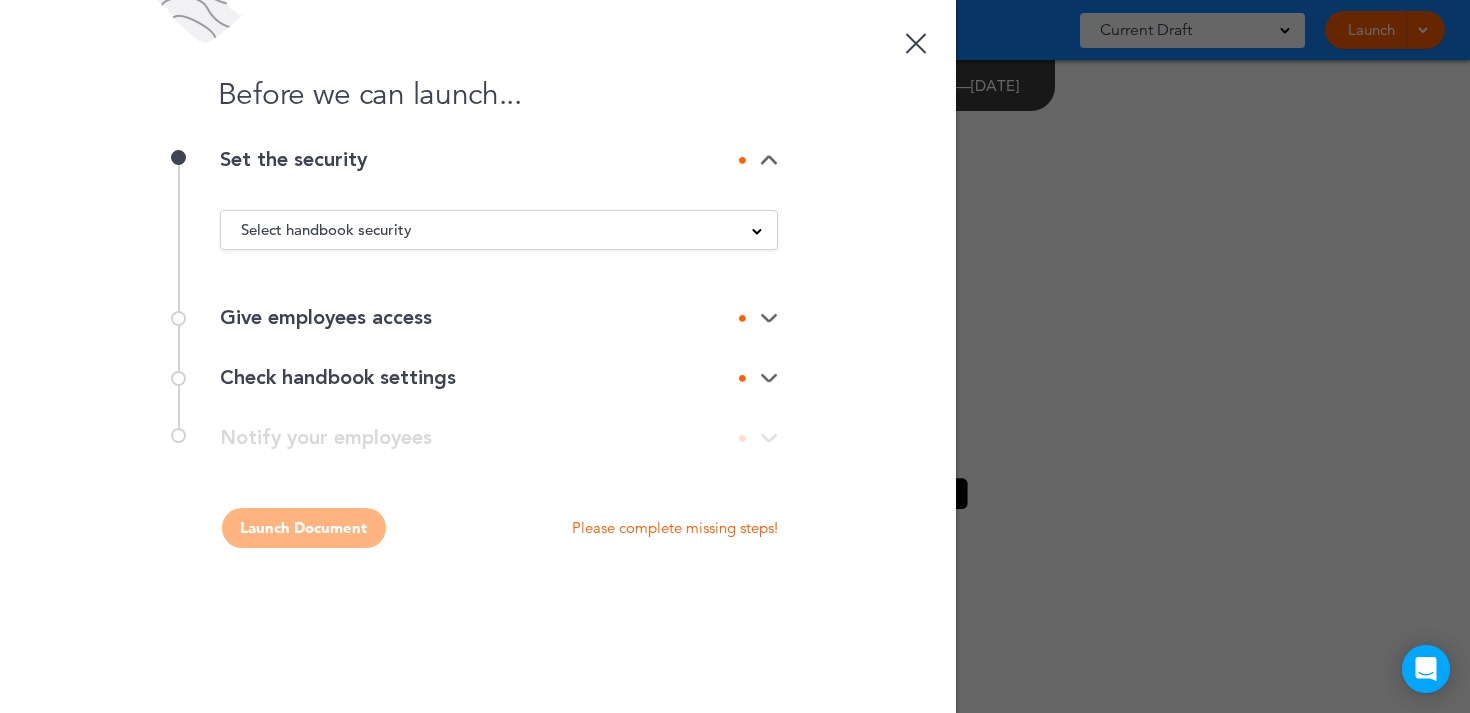 click on "Select handbook security" at bounding box center [499, 230] 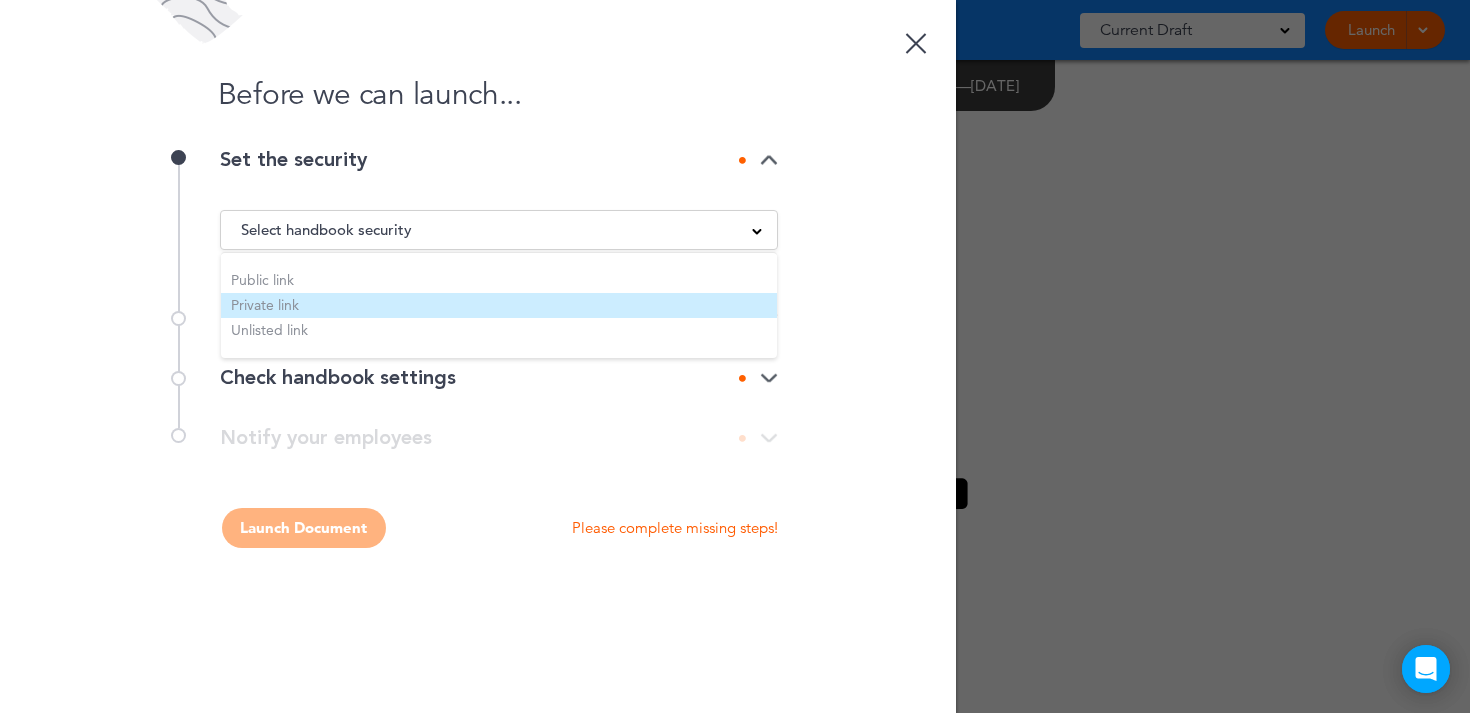 click on "Private link" at bounding box center [499, 305] 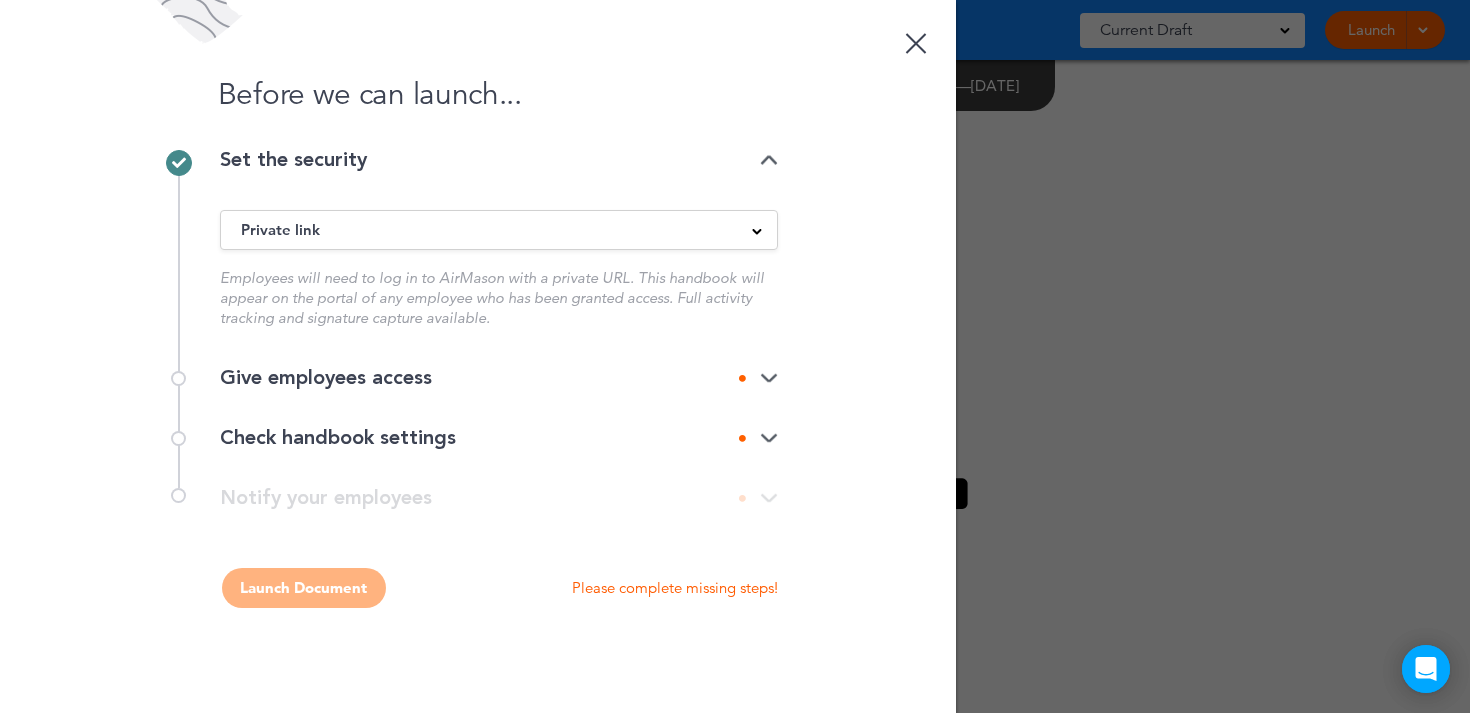 click at bounding box center [758, 378] 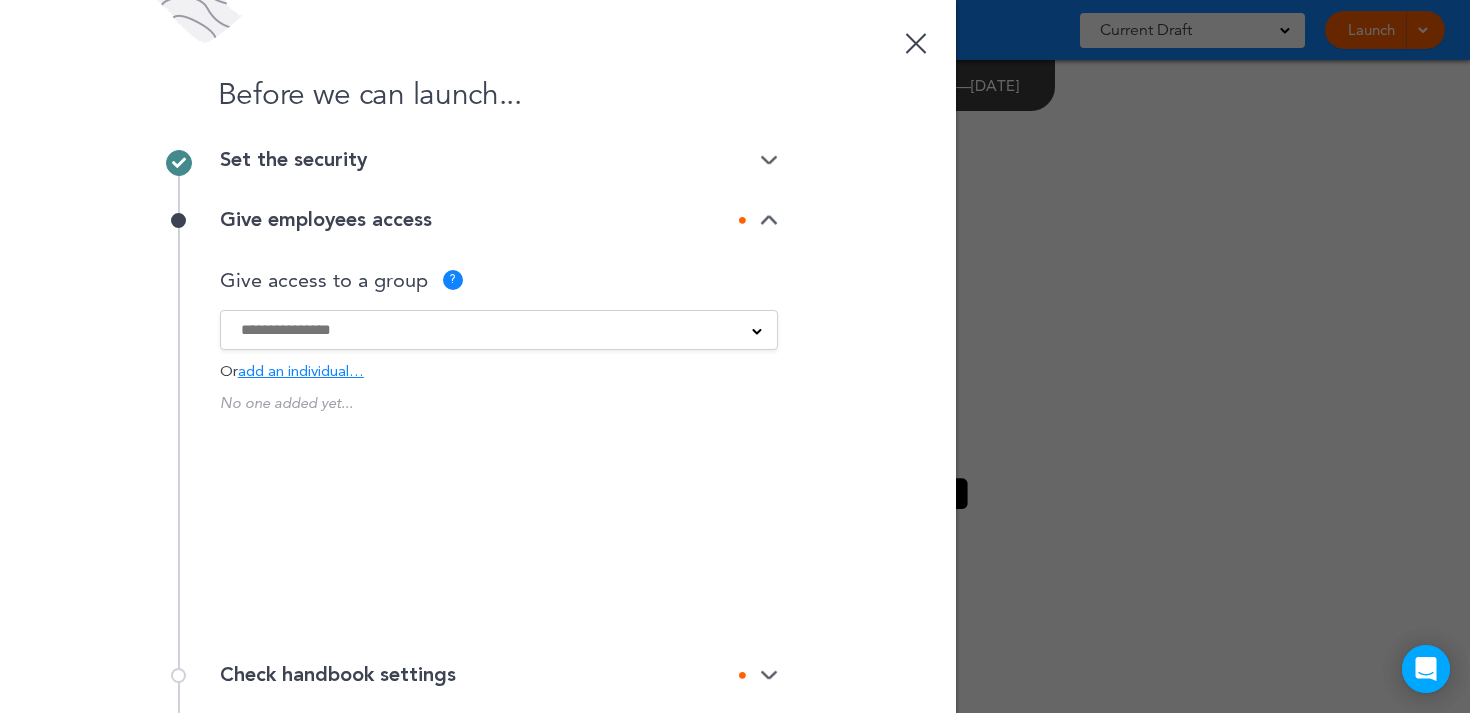 click at bounding box center (486, 330) 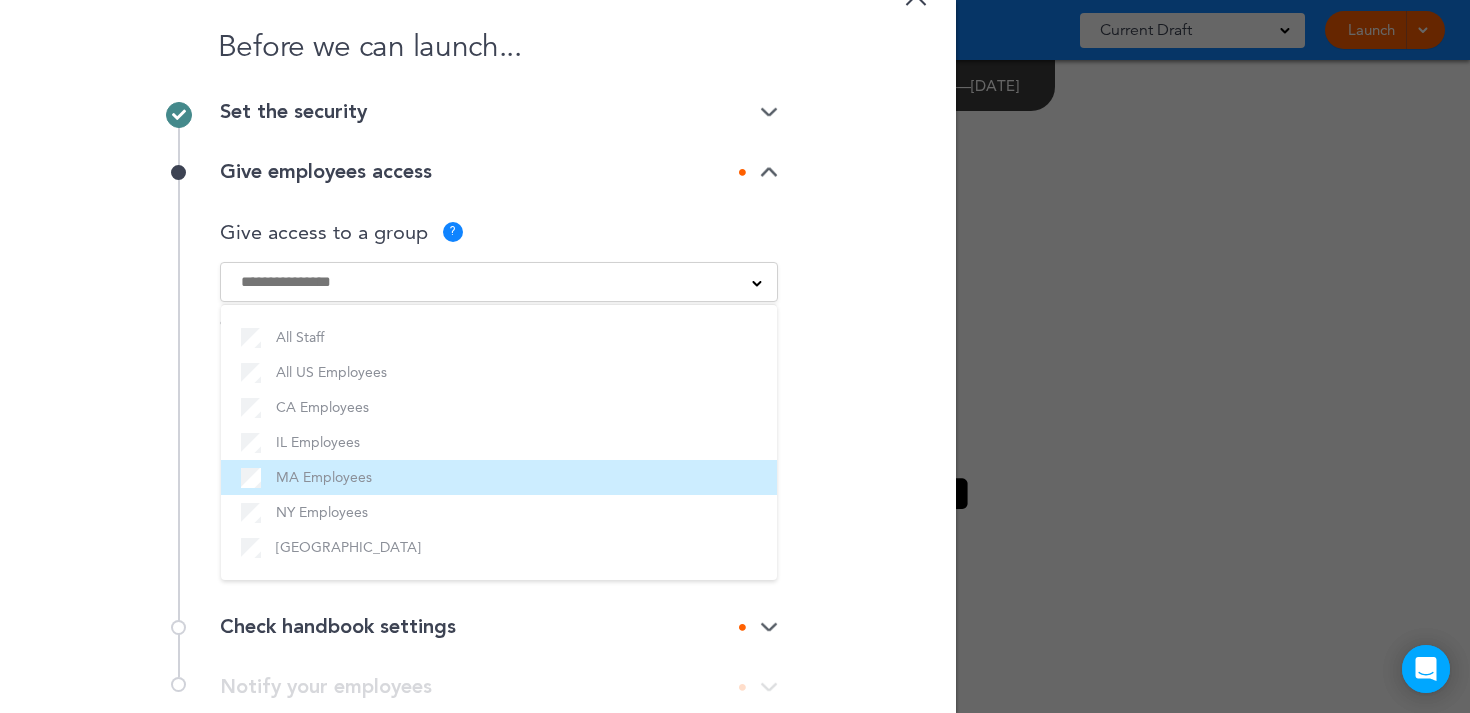 scroll, scrollTop: 56, scrollLeft: 0, axis: vertical 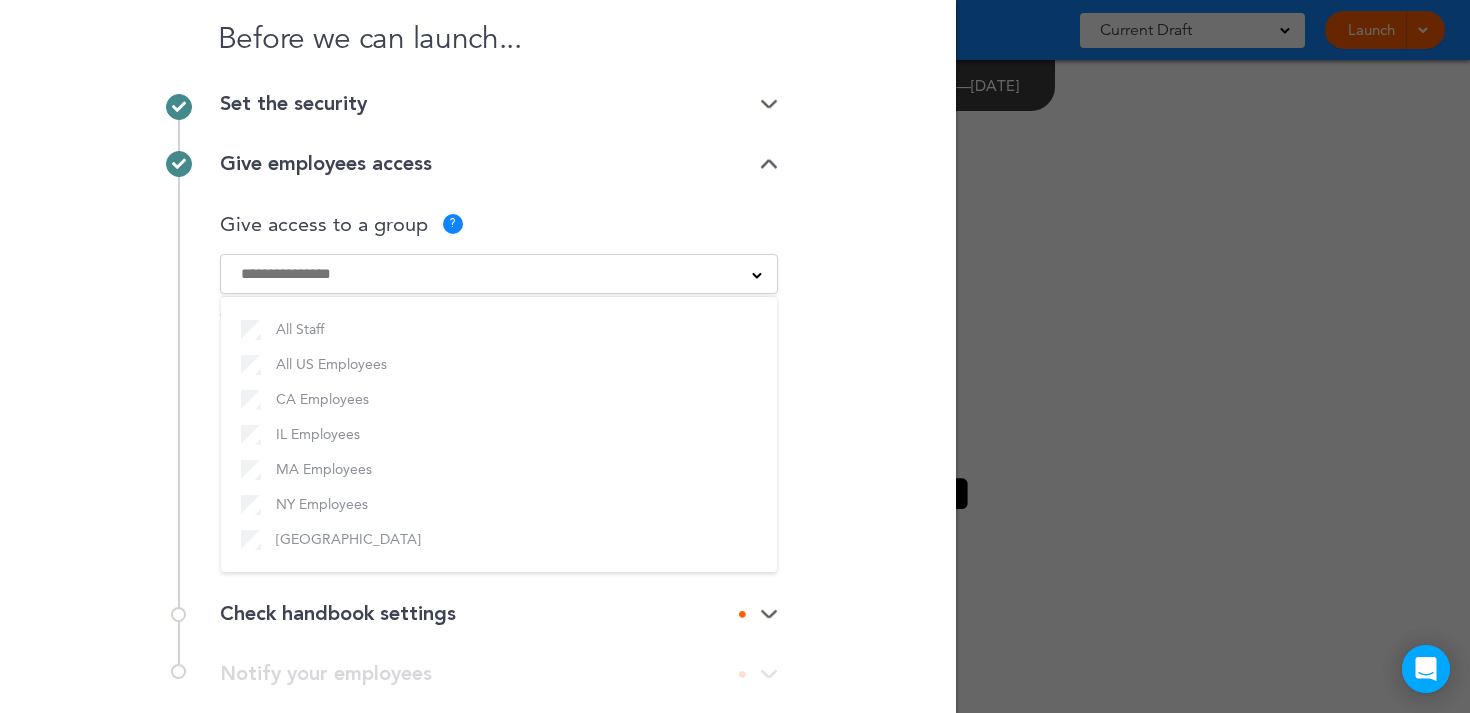 click at bounding box center (769, 164) 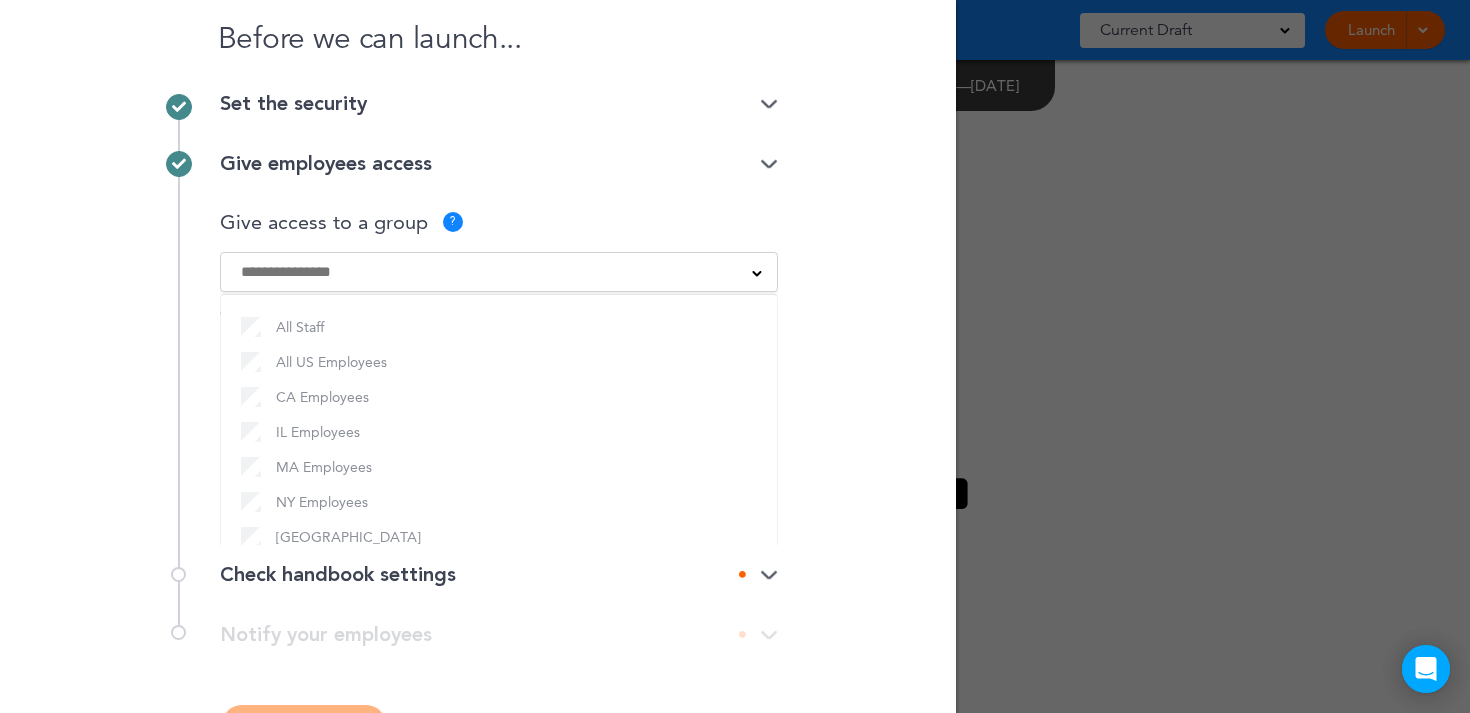 scroll, scrollTop: 0, scrollLeft: 0, axis: both 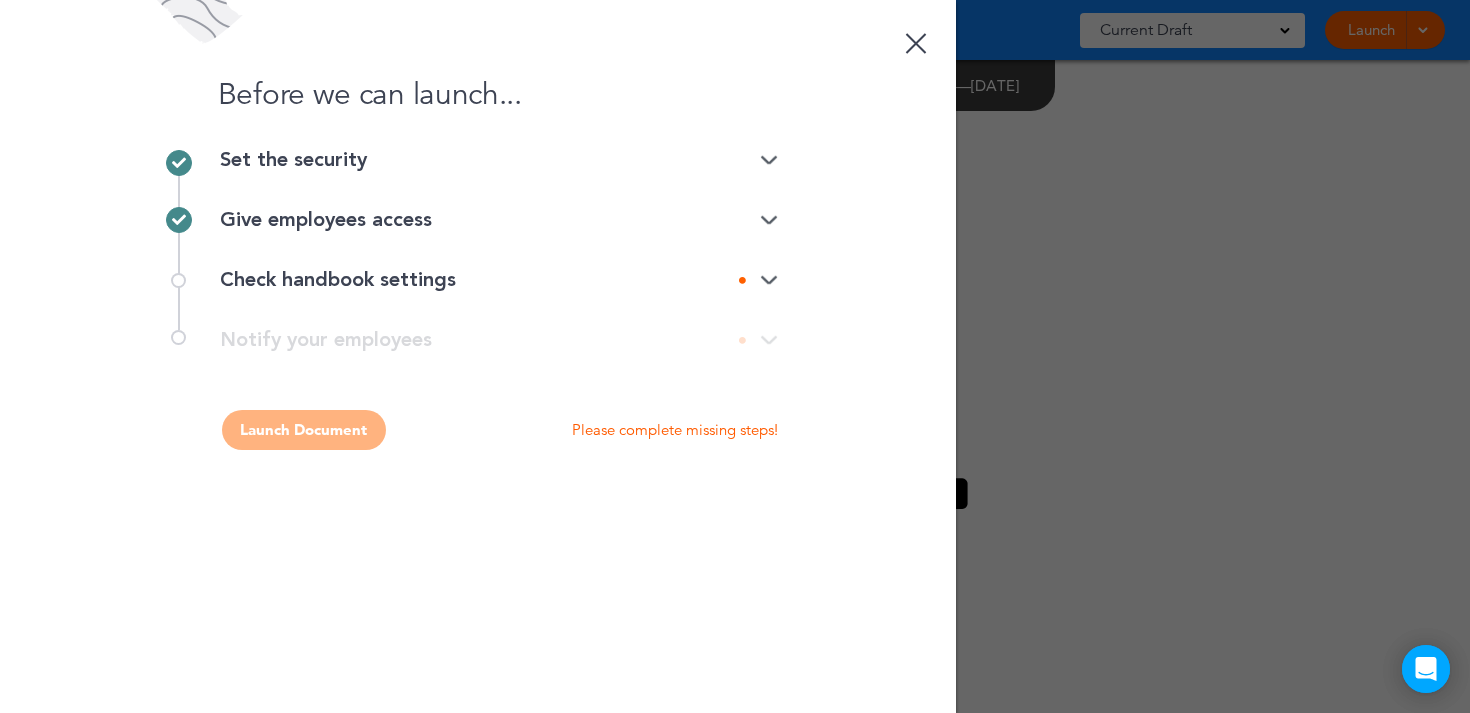 click at bounding box center (758, 280) 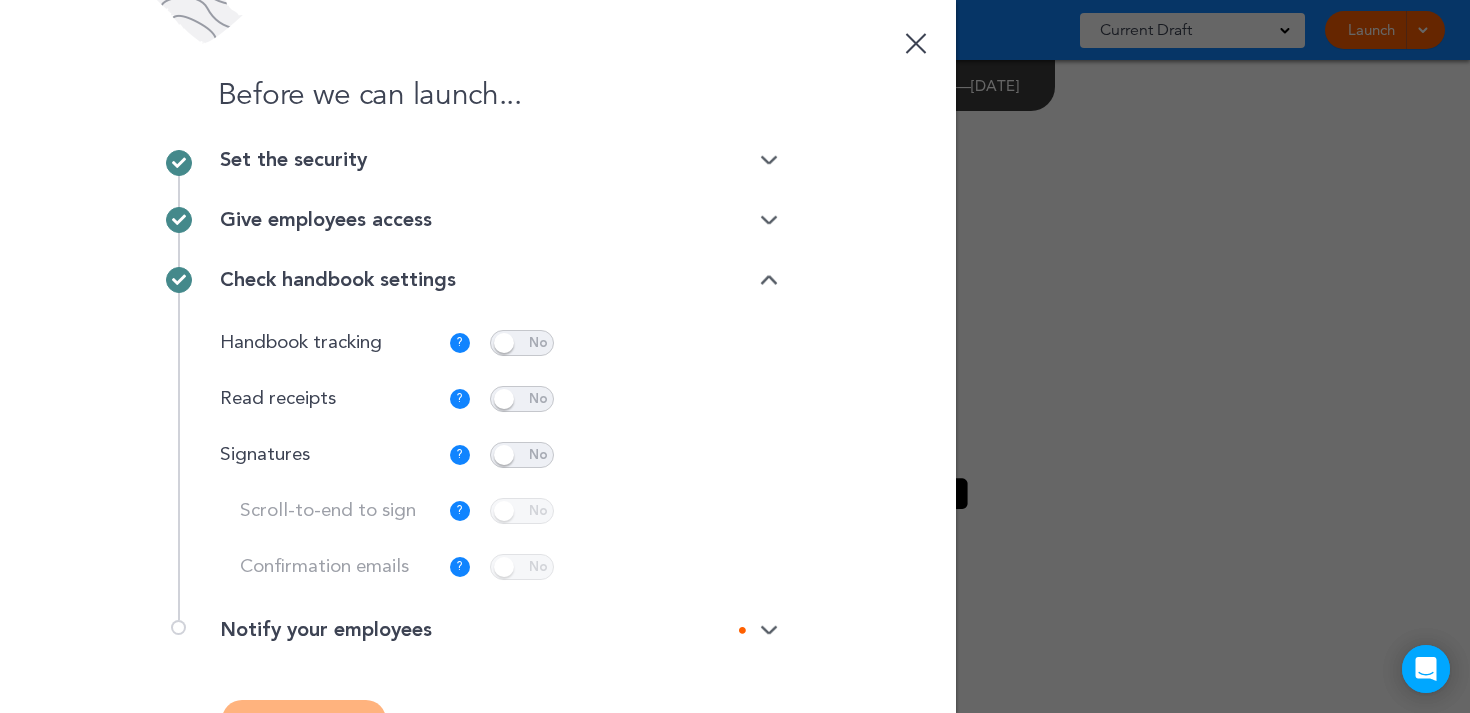 click at bounding box center [522, 455] 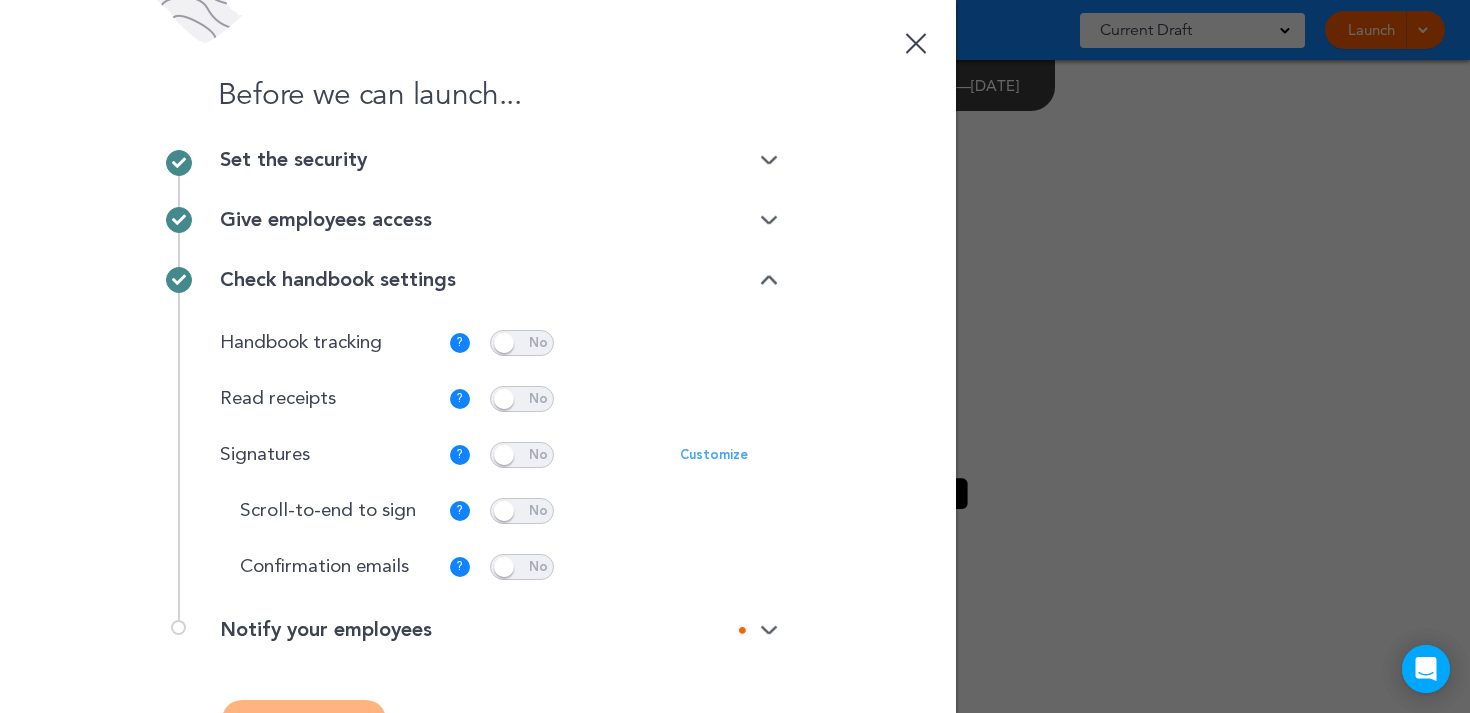 click at bounding box center (522, 511) 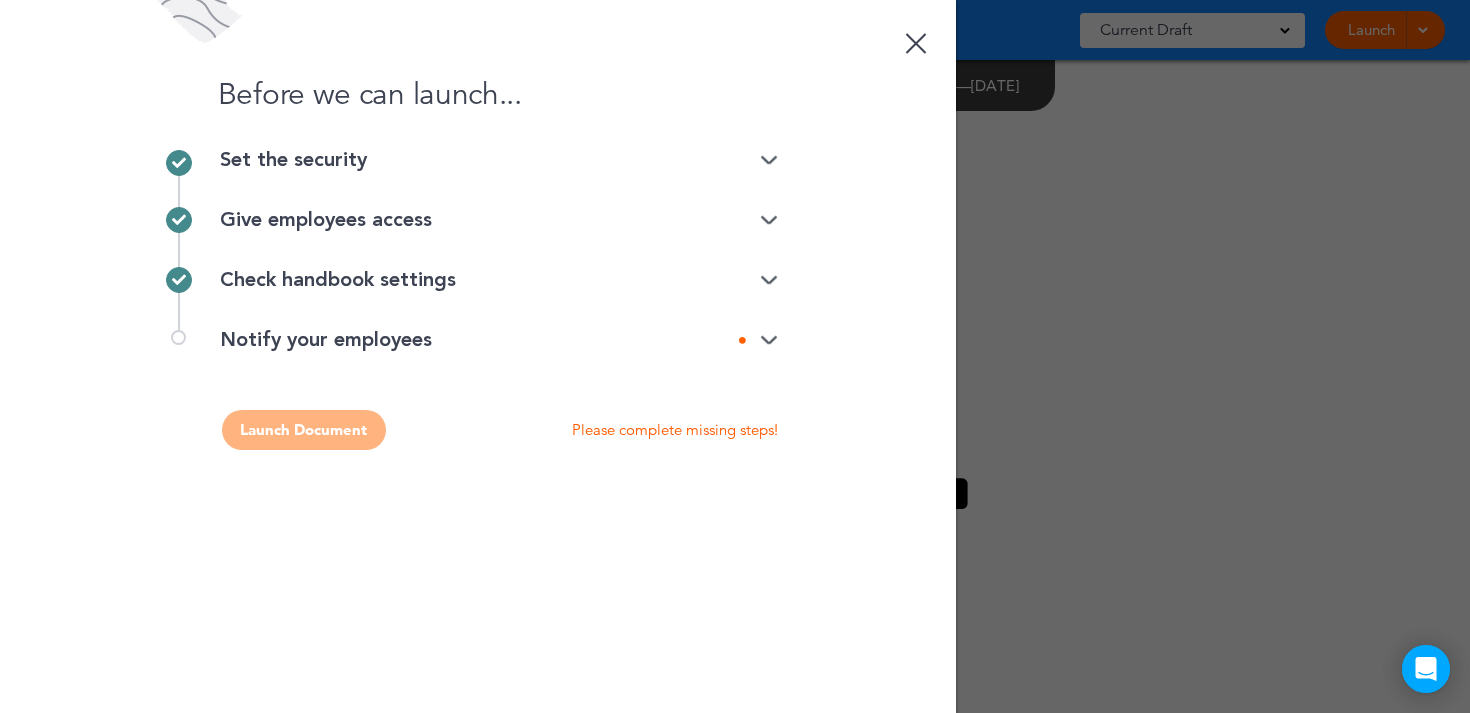 click at bounding box center (758, 340) 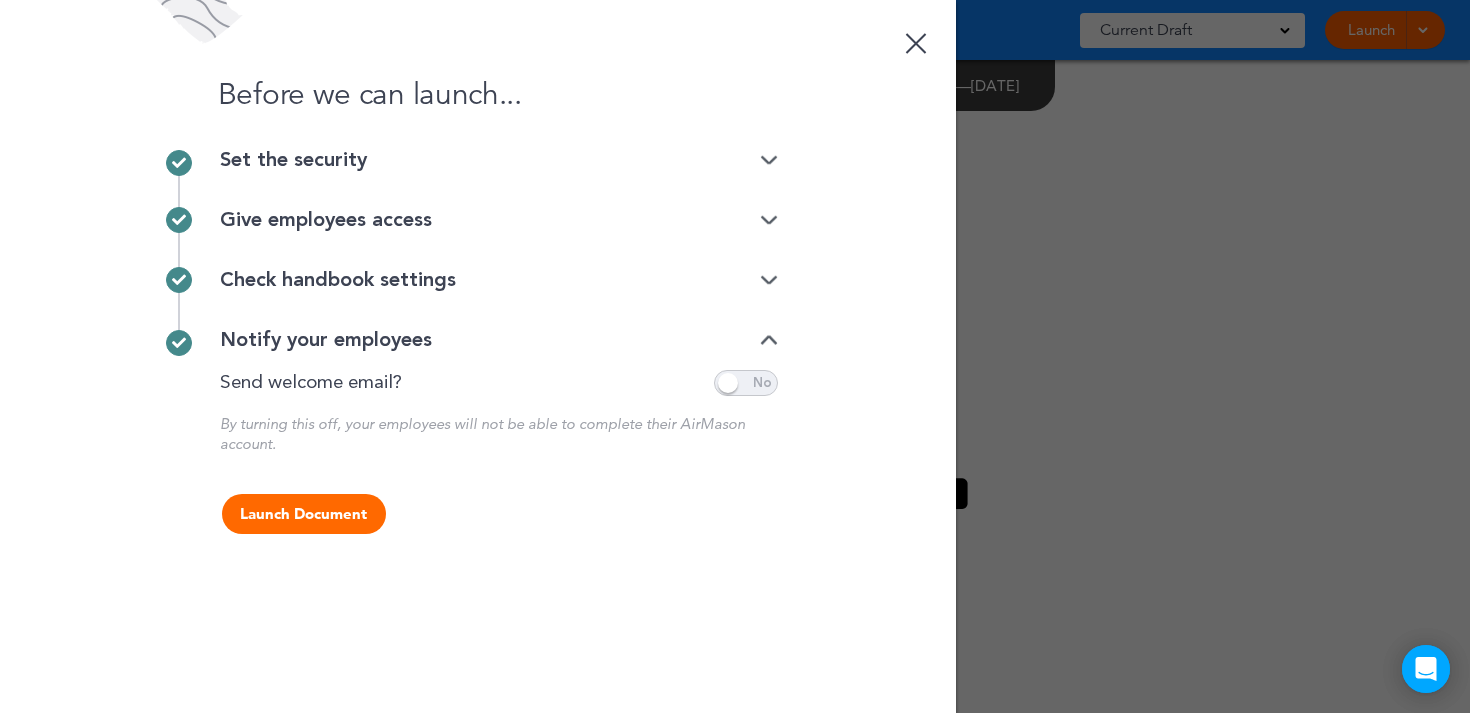 click at bounding box center (746, 383) 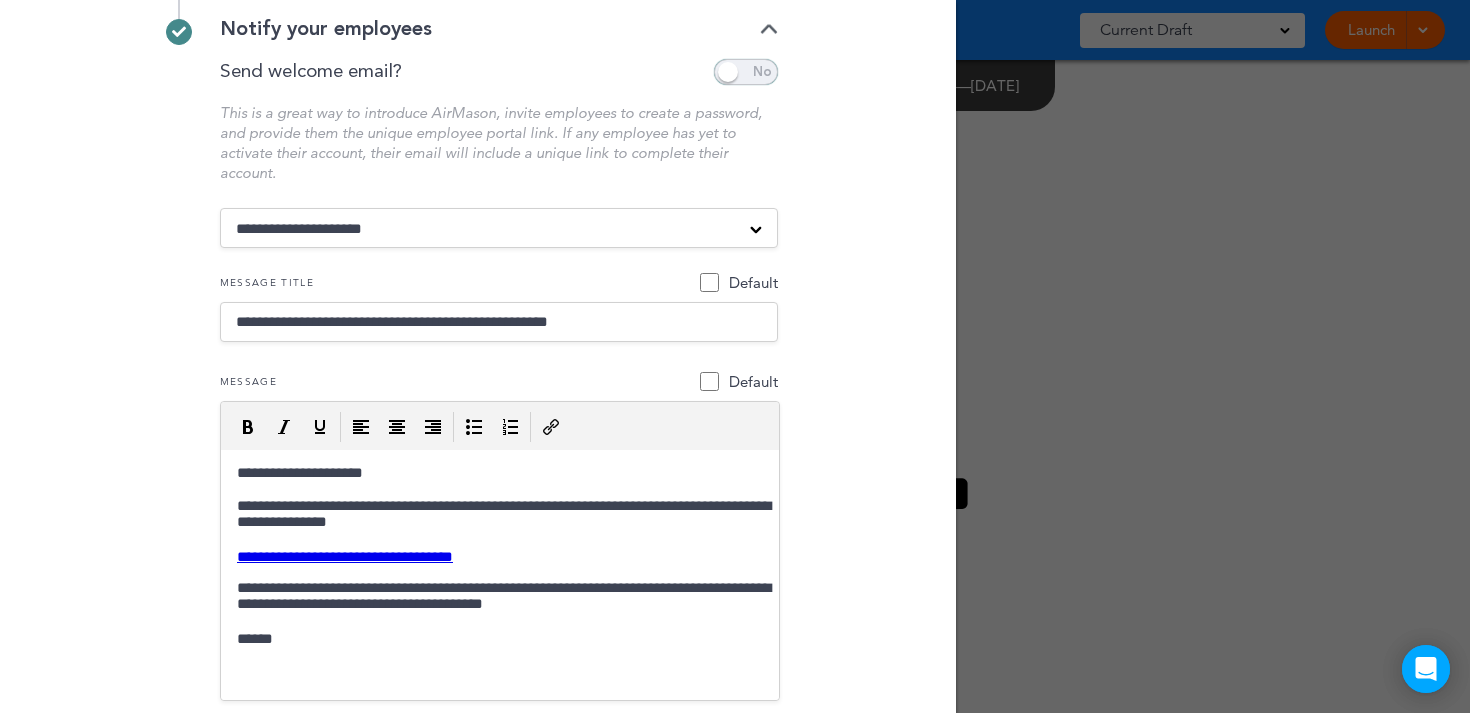 scroll, scrollTop: 314, scrollLeft: 0, axis: vertical 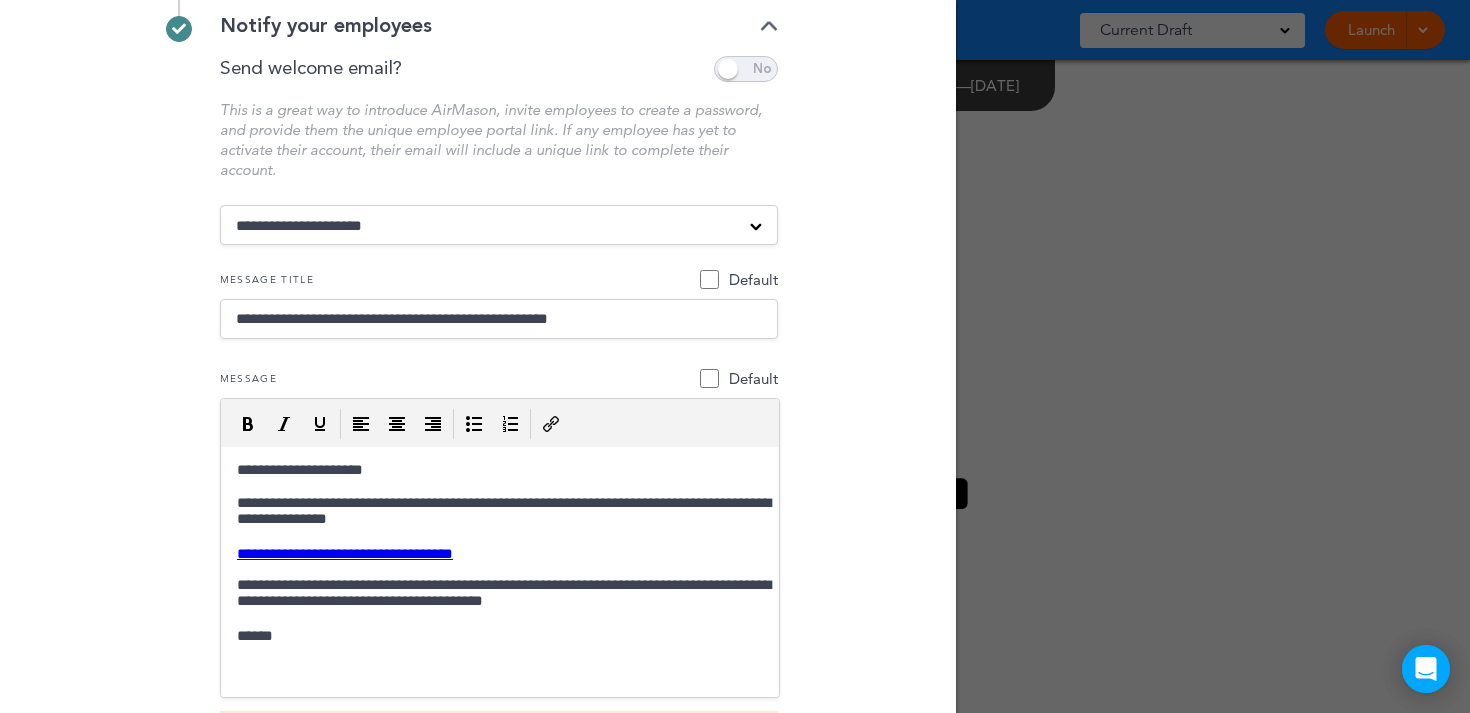 drag, startPoint x: 679, startPoint y: 326, endPoint x: 167, endPoint y: 310, distance: 512.24994 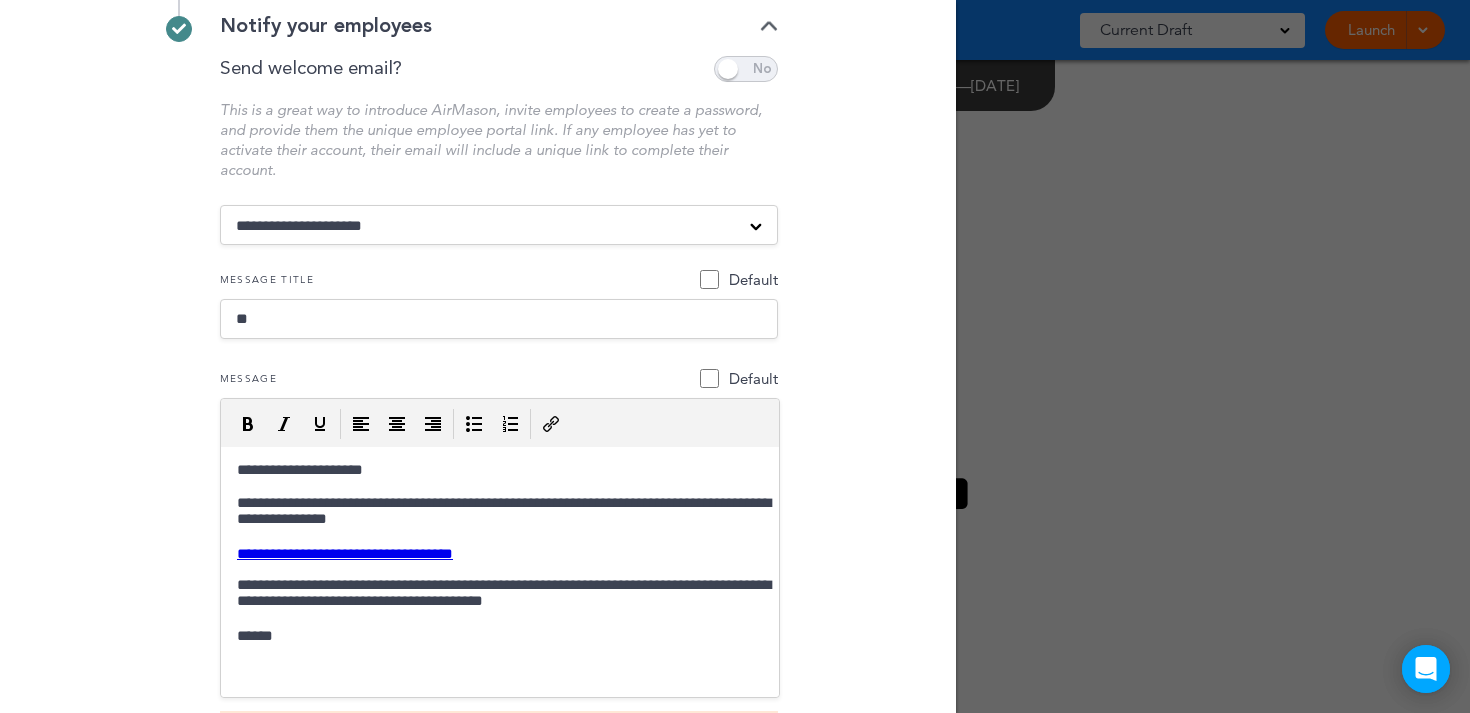 type on "**********" 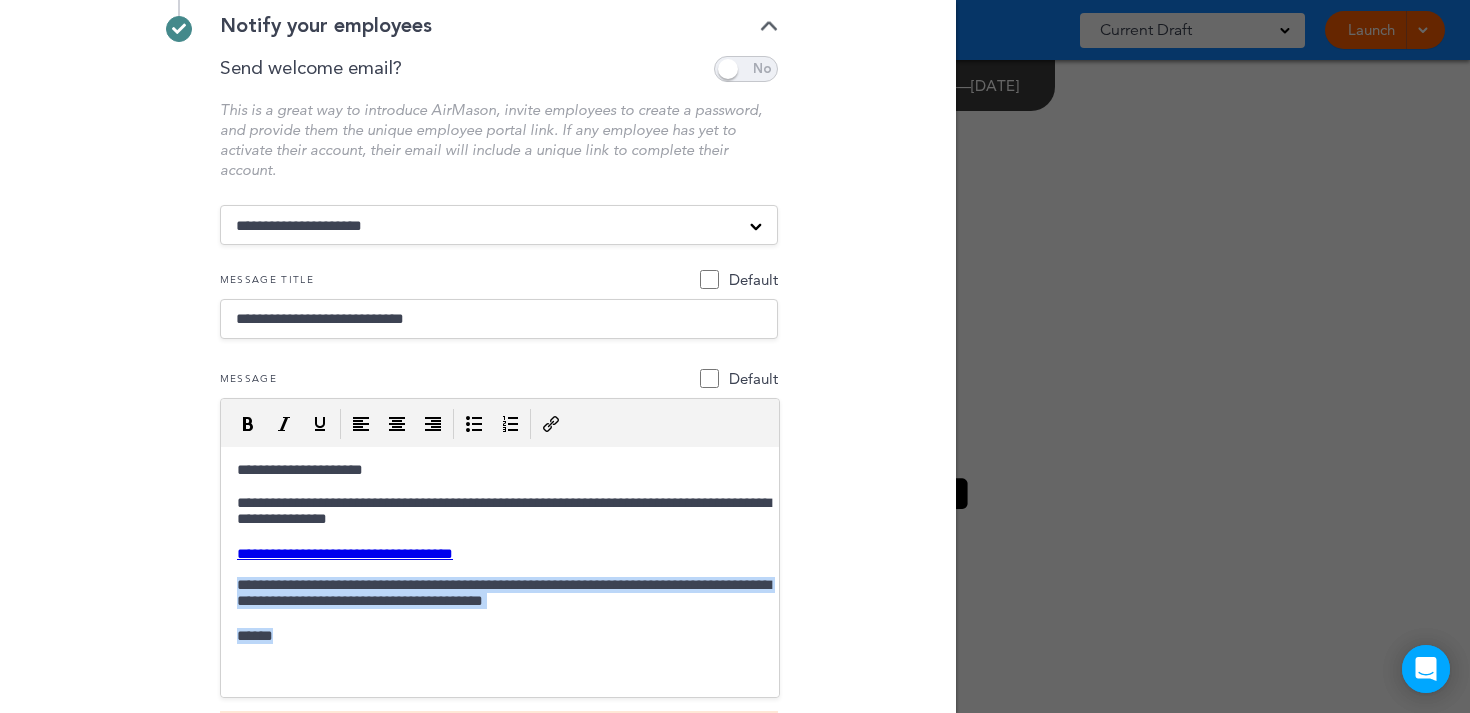 drag, startPoint x: 284, startPoint y: 639, endPoint x: 211, endPoint y: 592, distance: 86.821655 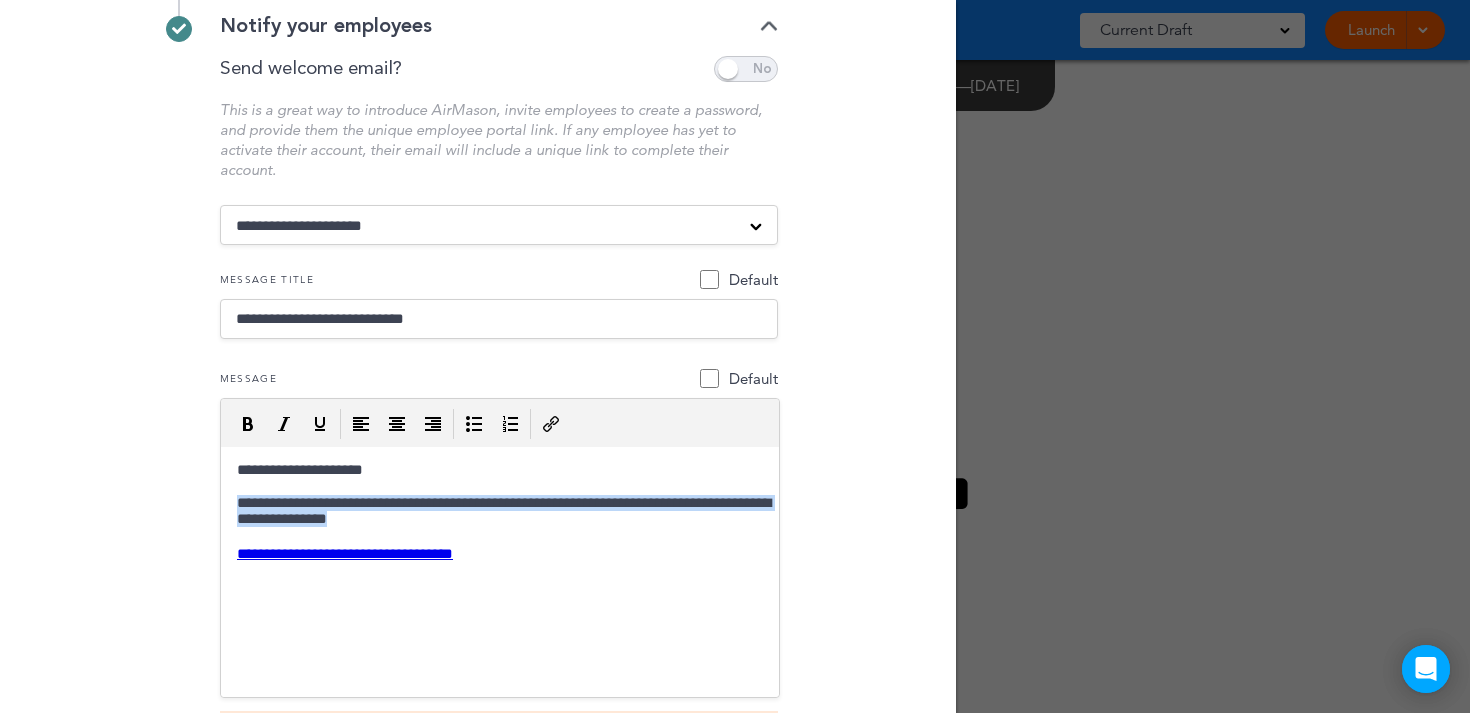 drag, startPoint x: 493, startPoint y: 521, endPoint x: 221, endPoint y: 509, distance: 272.2646 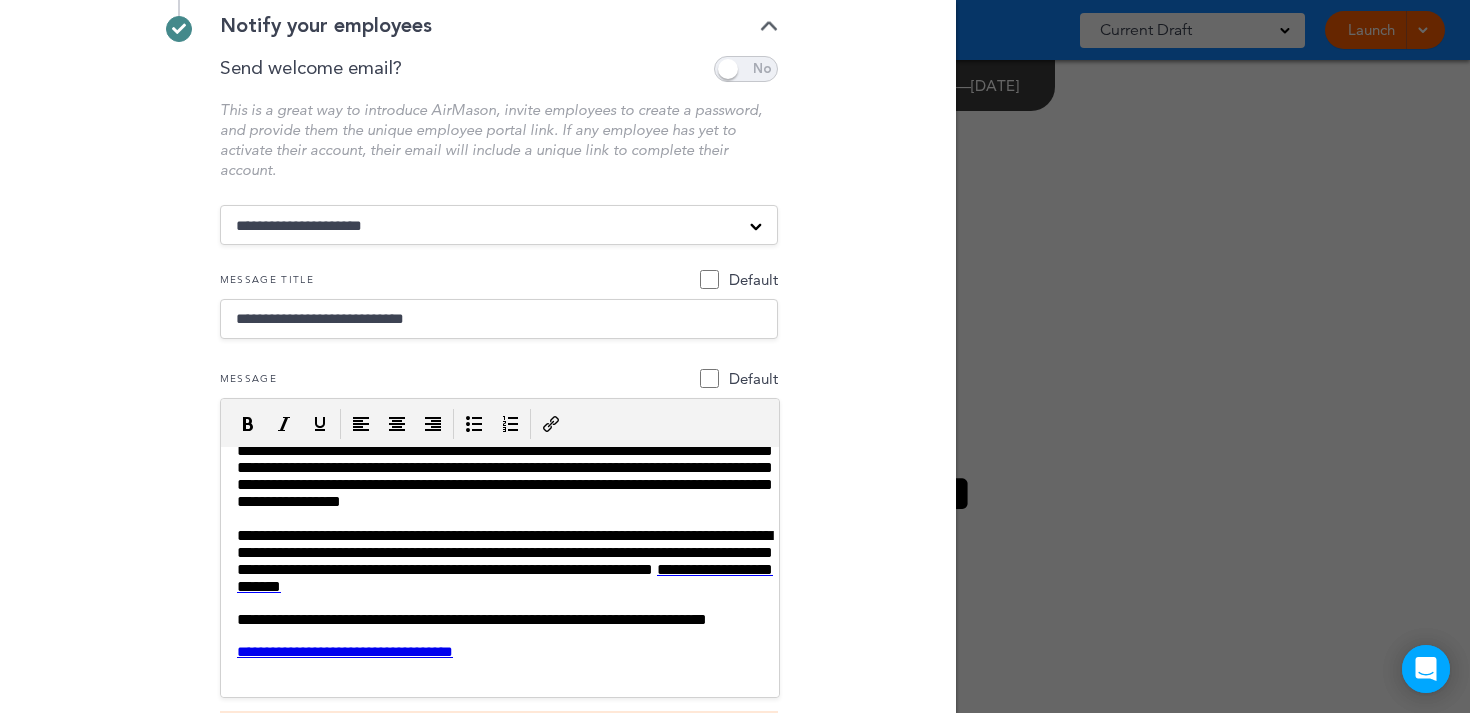 scroll, scrollTop: 0, scrollLeft: 0, axis: both 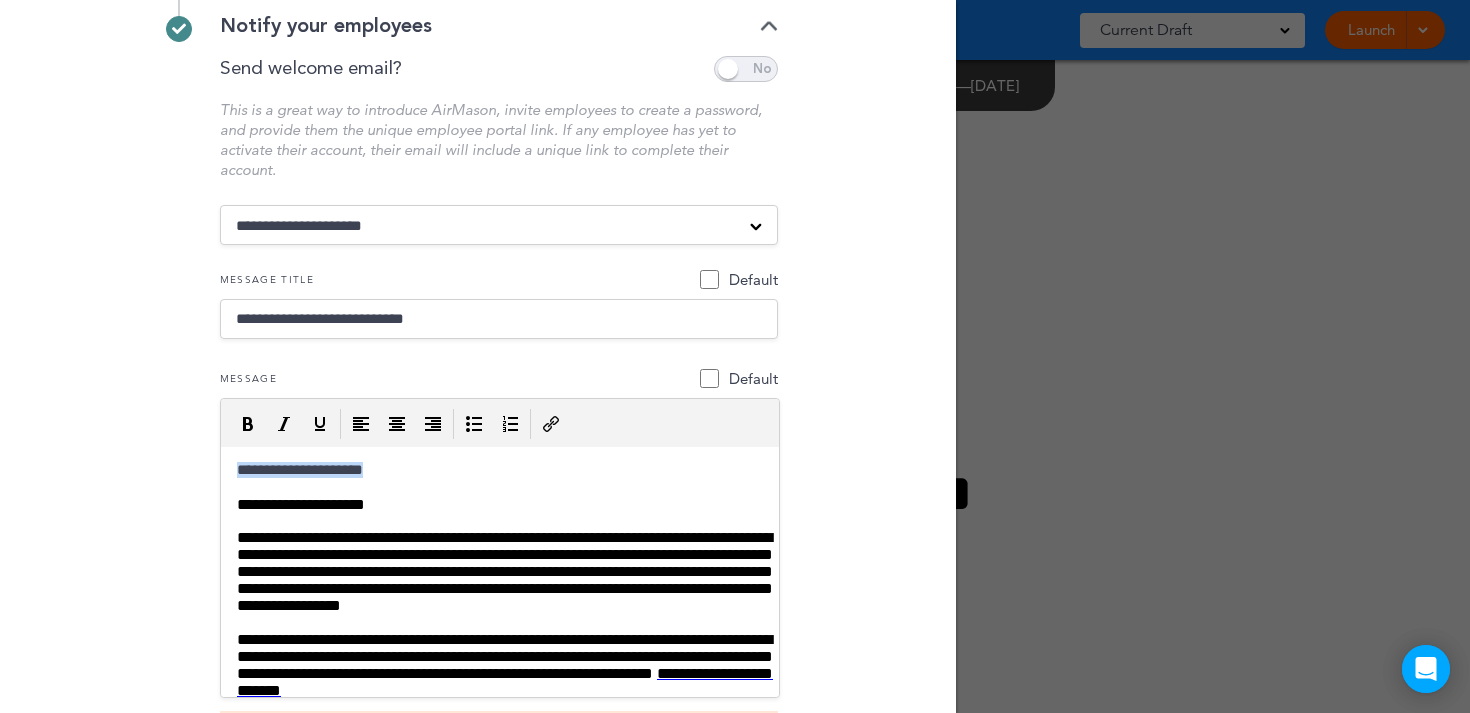 drag, startPoint x: 390, startPoint y: 477, endPoint x: 212, endPoint y: 469, distance: 178.17969 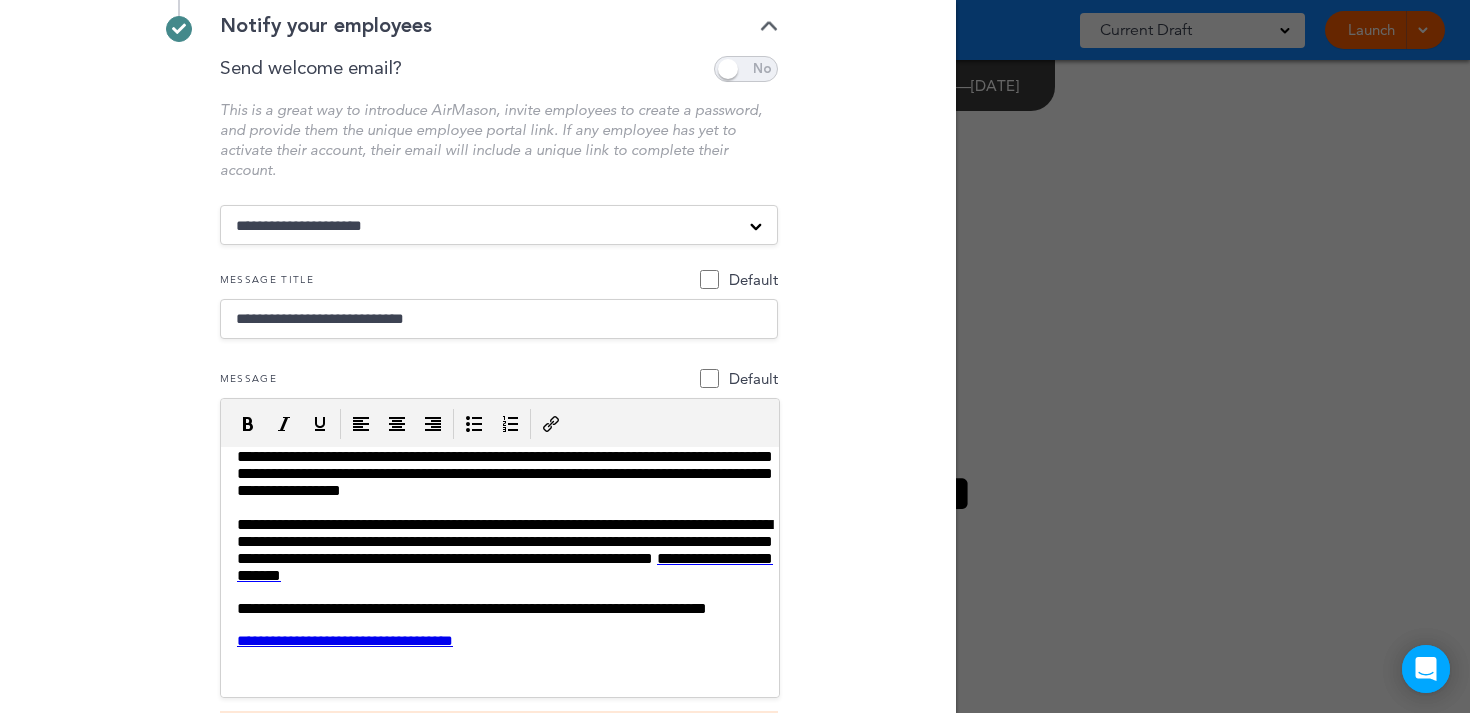 scroll, scrollTop: 0, scrollLeft: 0, axis: both 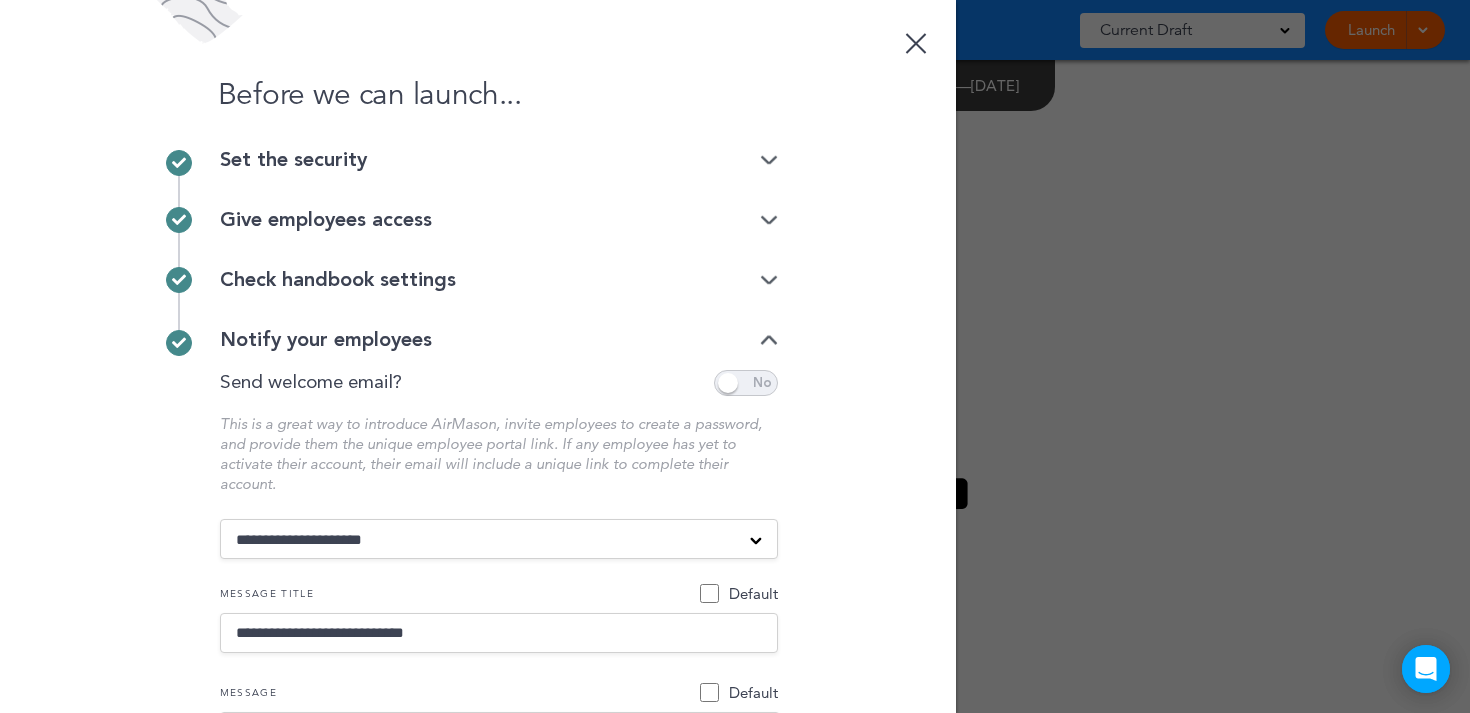 click at bounding box center (769, 160) 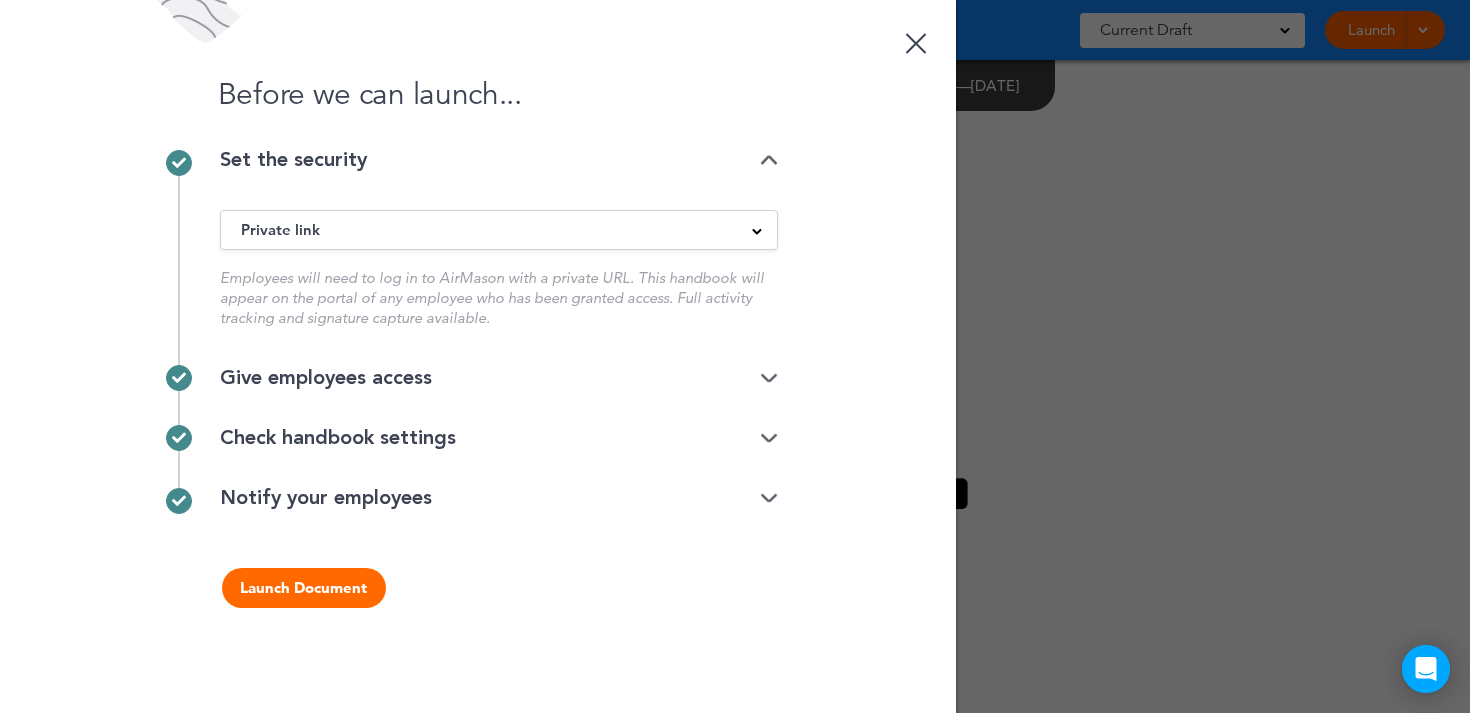 click at bounding box center (769, 160) 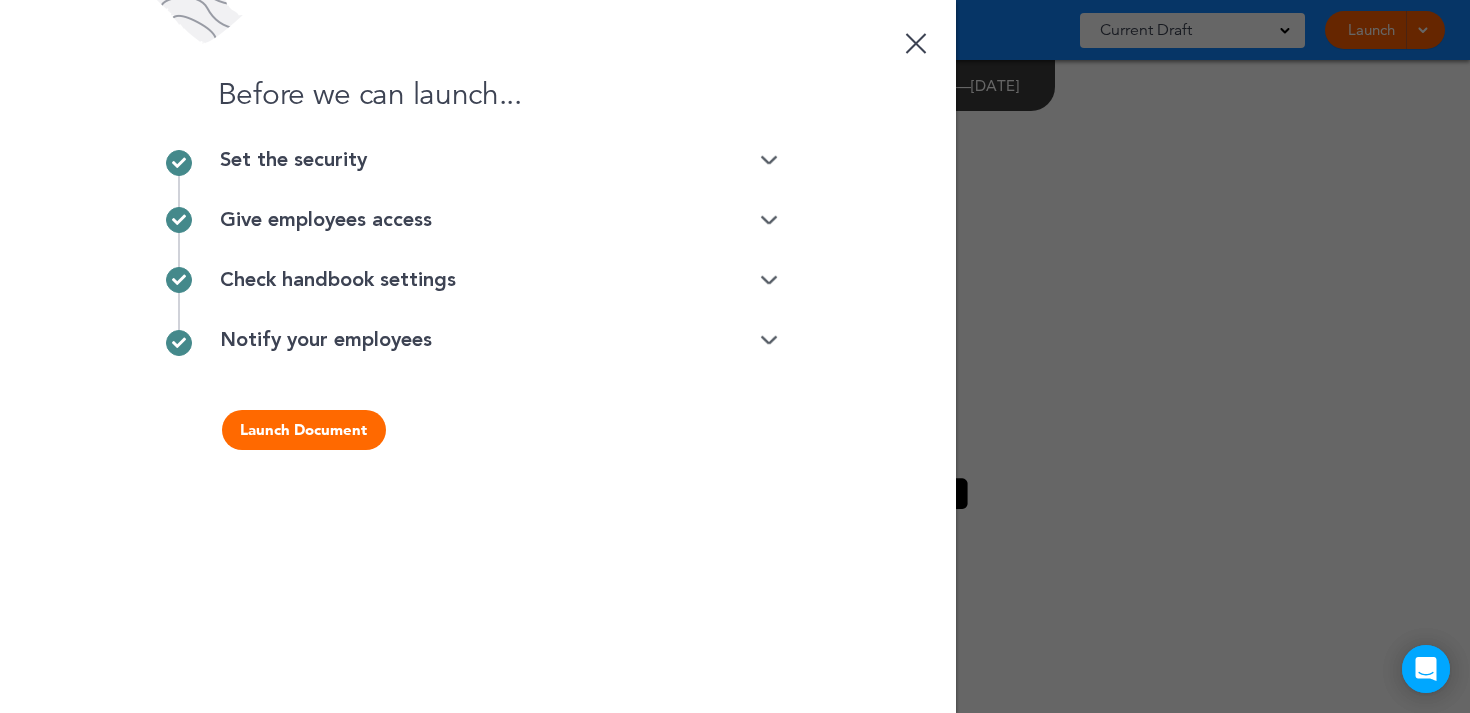 click on "Give employees access" at bounding box center (499, 220) 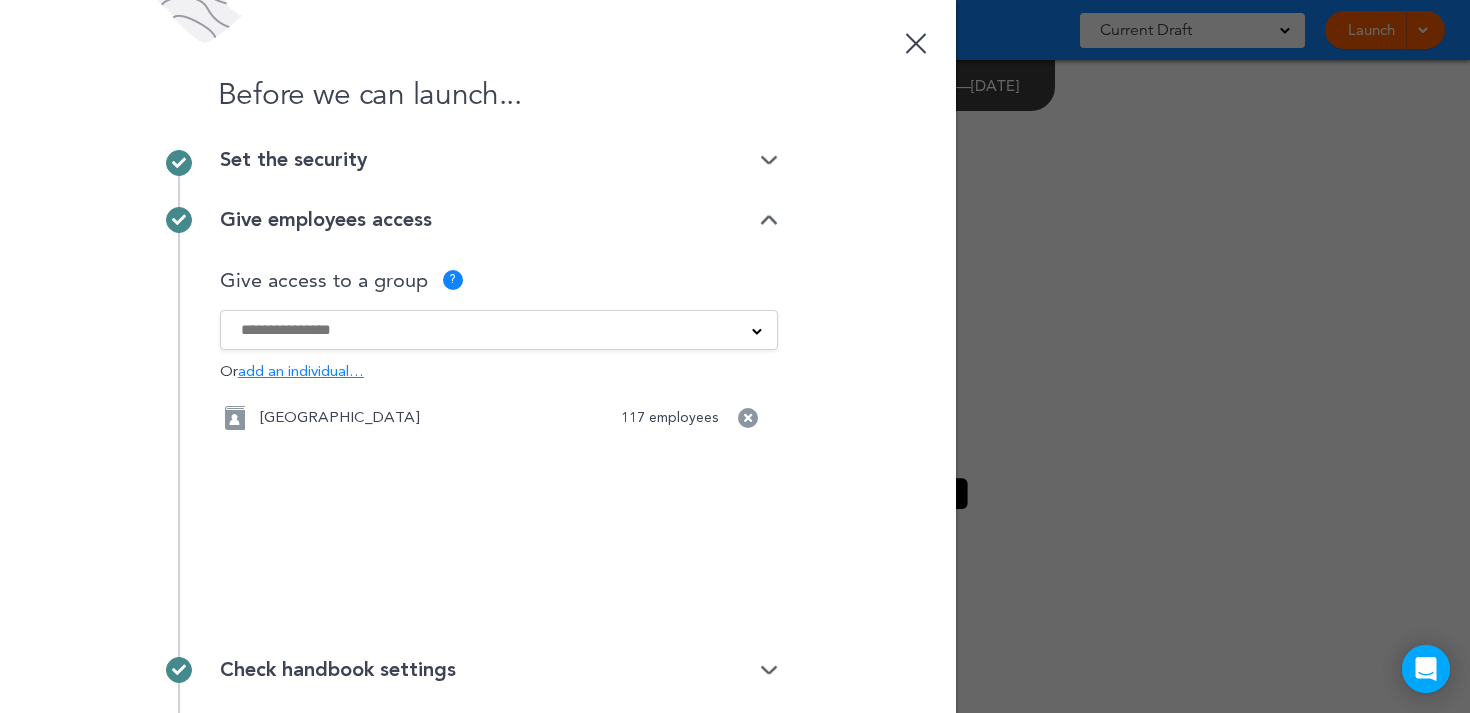 click on "Give employees access" at bounding box center (499, 220) 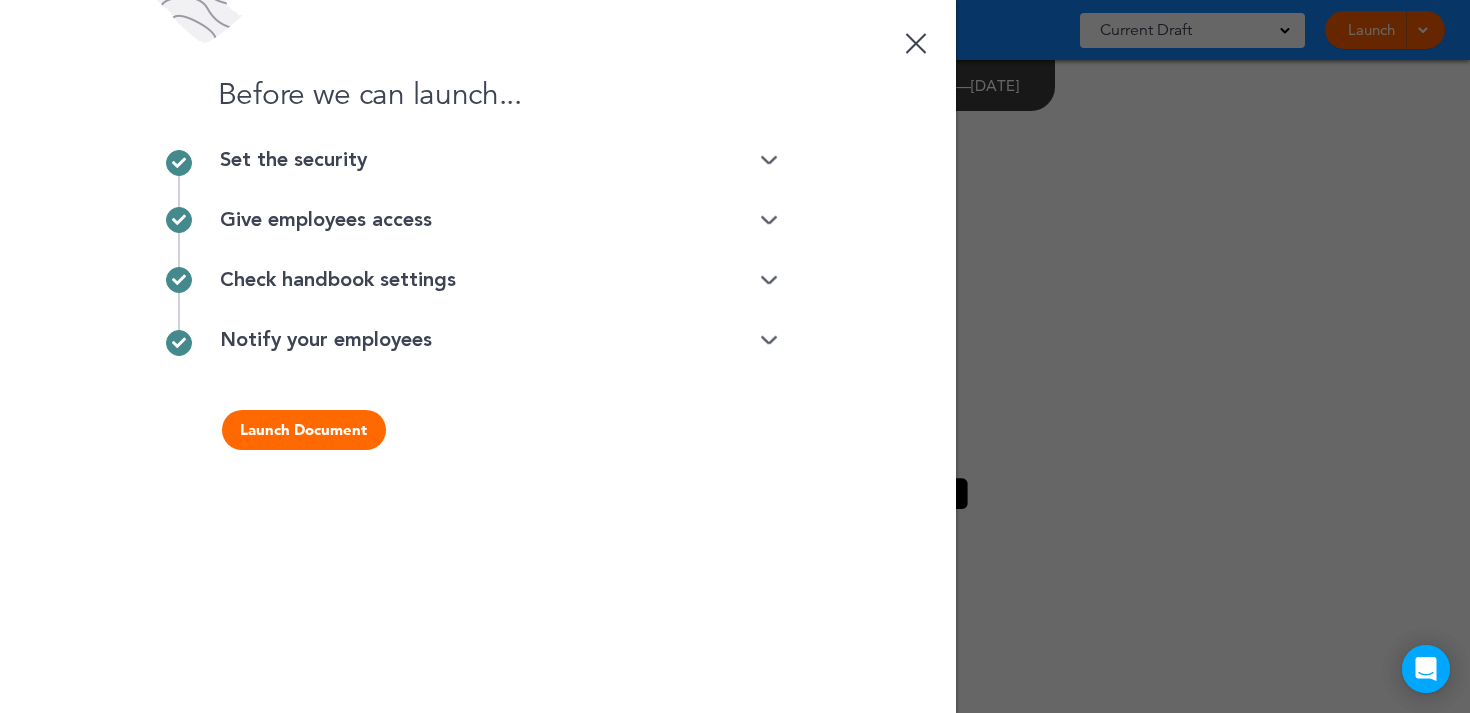 click on "Check handbook settings" at bounding box center [499, 280] 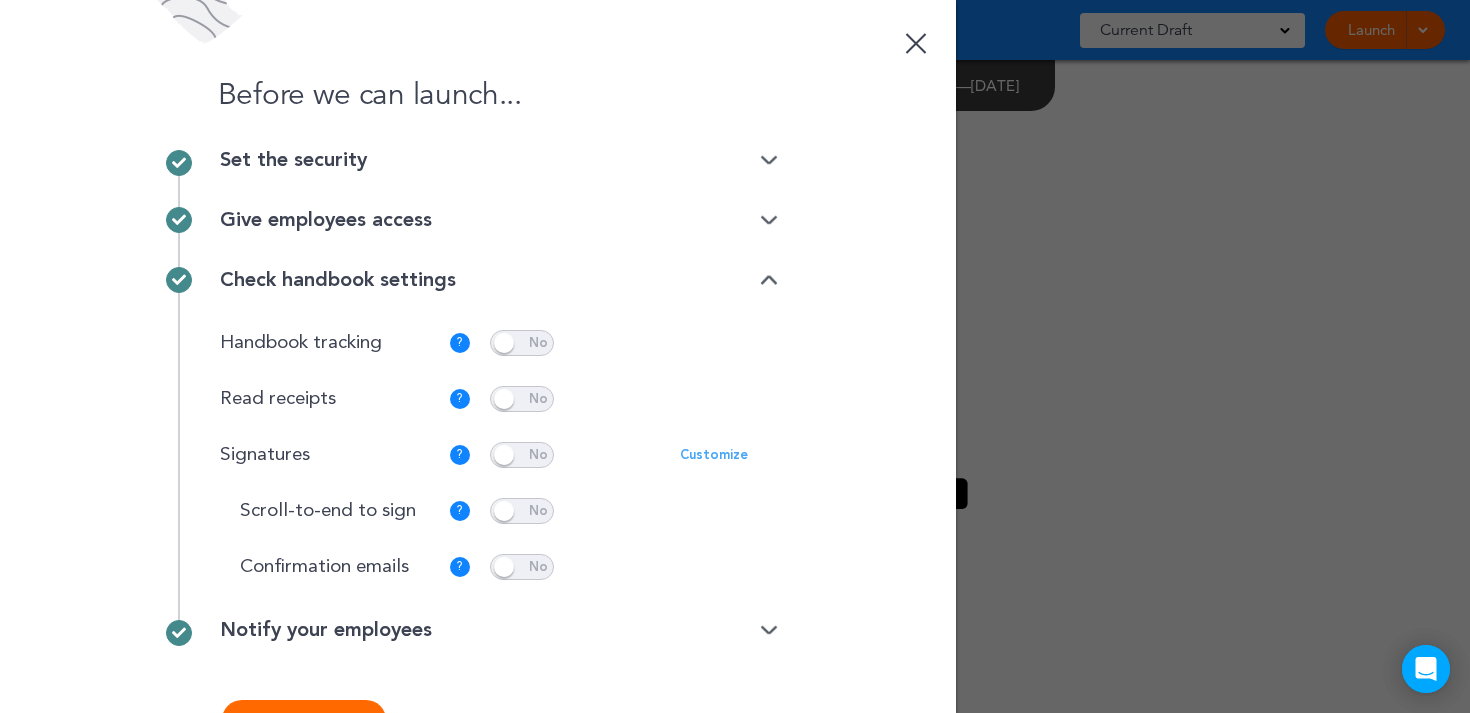 click on "Check handbook settings" at bounding box center (499, 280) 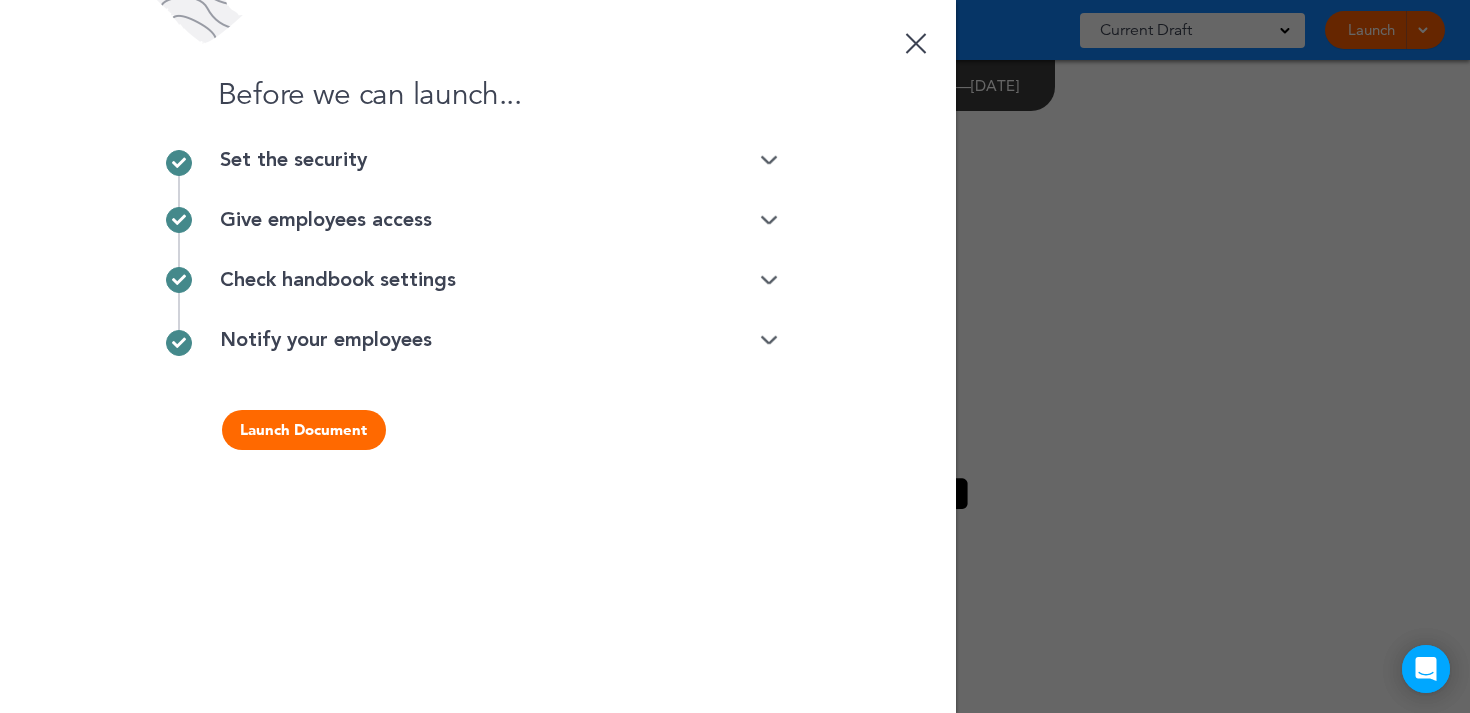 click at bounding box center [769, 340] 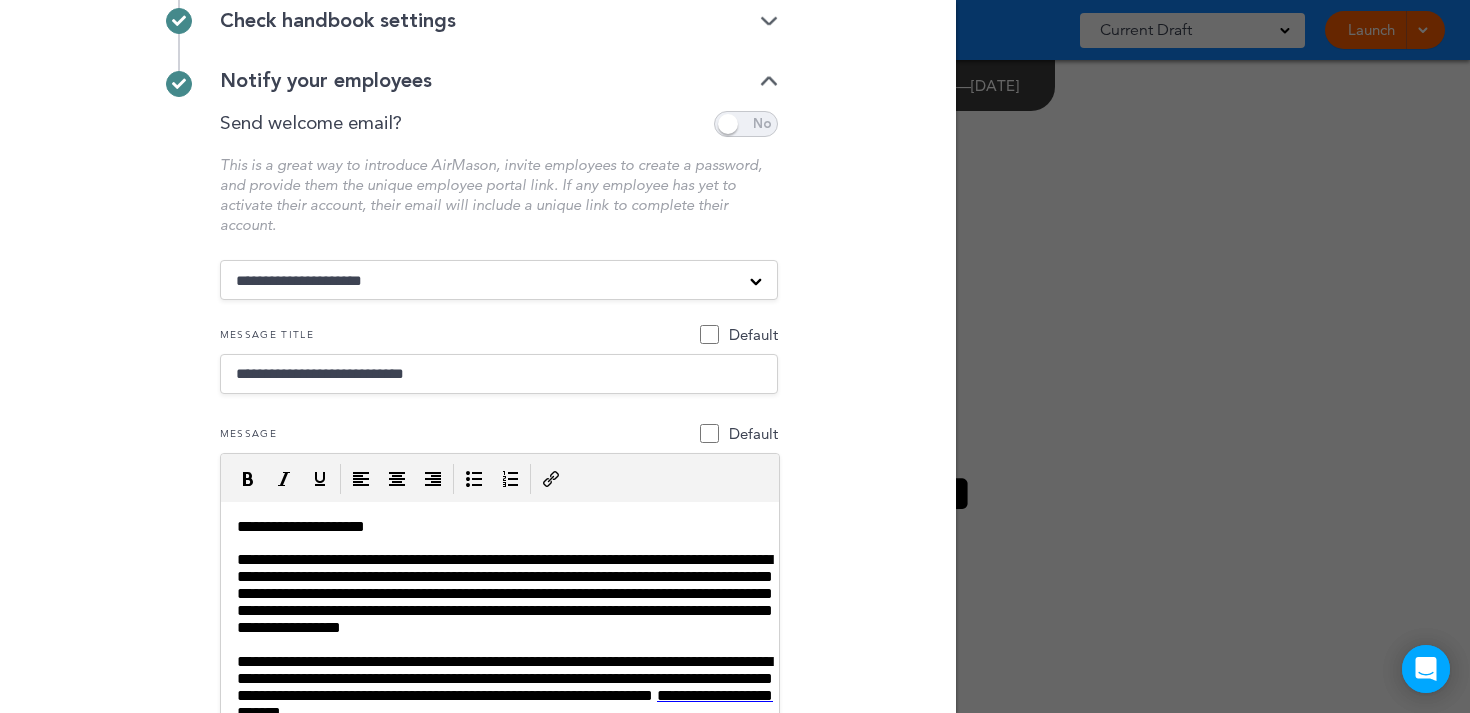 scroll, scrollTop: 279, scrollLeft: 0, axis: vertical 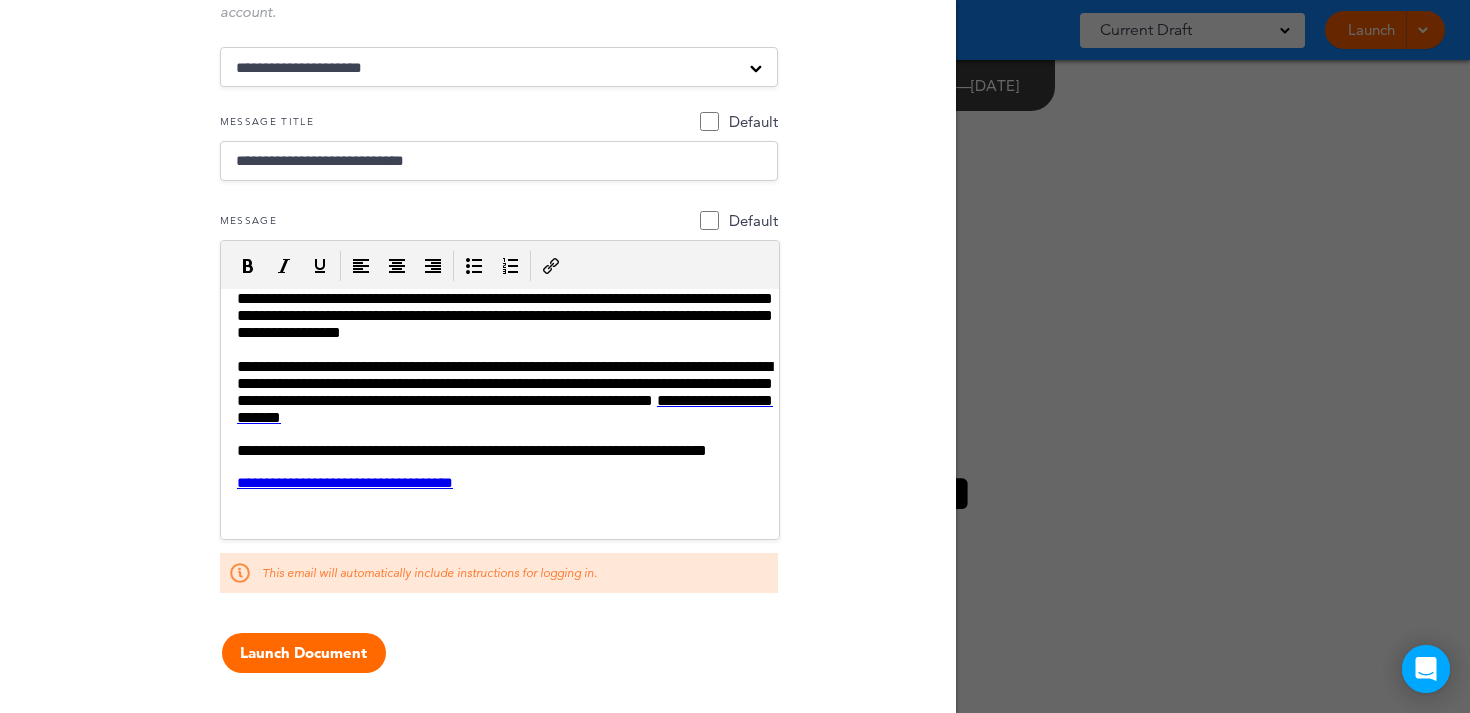click on "Launch Document" at bounding box center [304, 653] 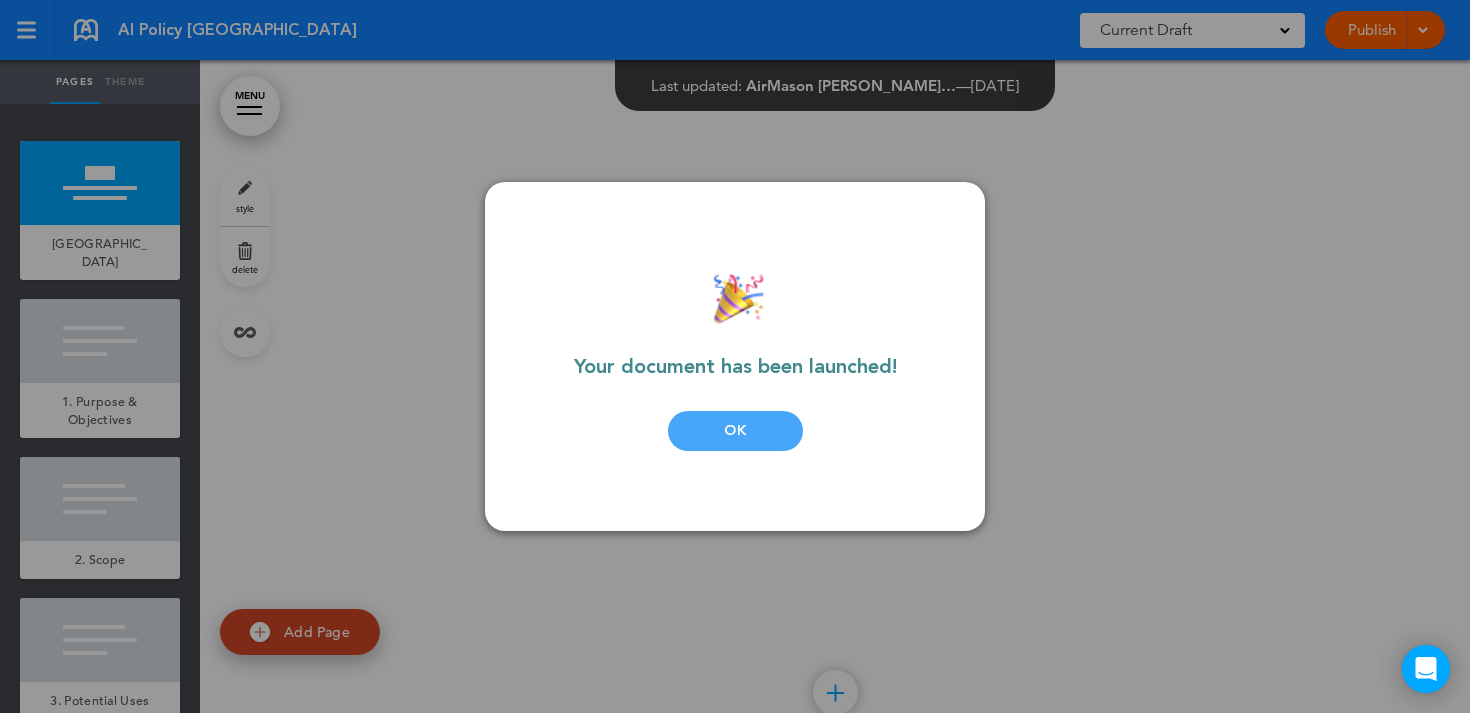 click on "OK" at bounding box center [735, 431] 